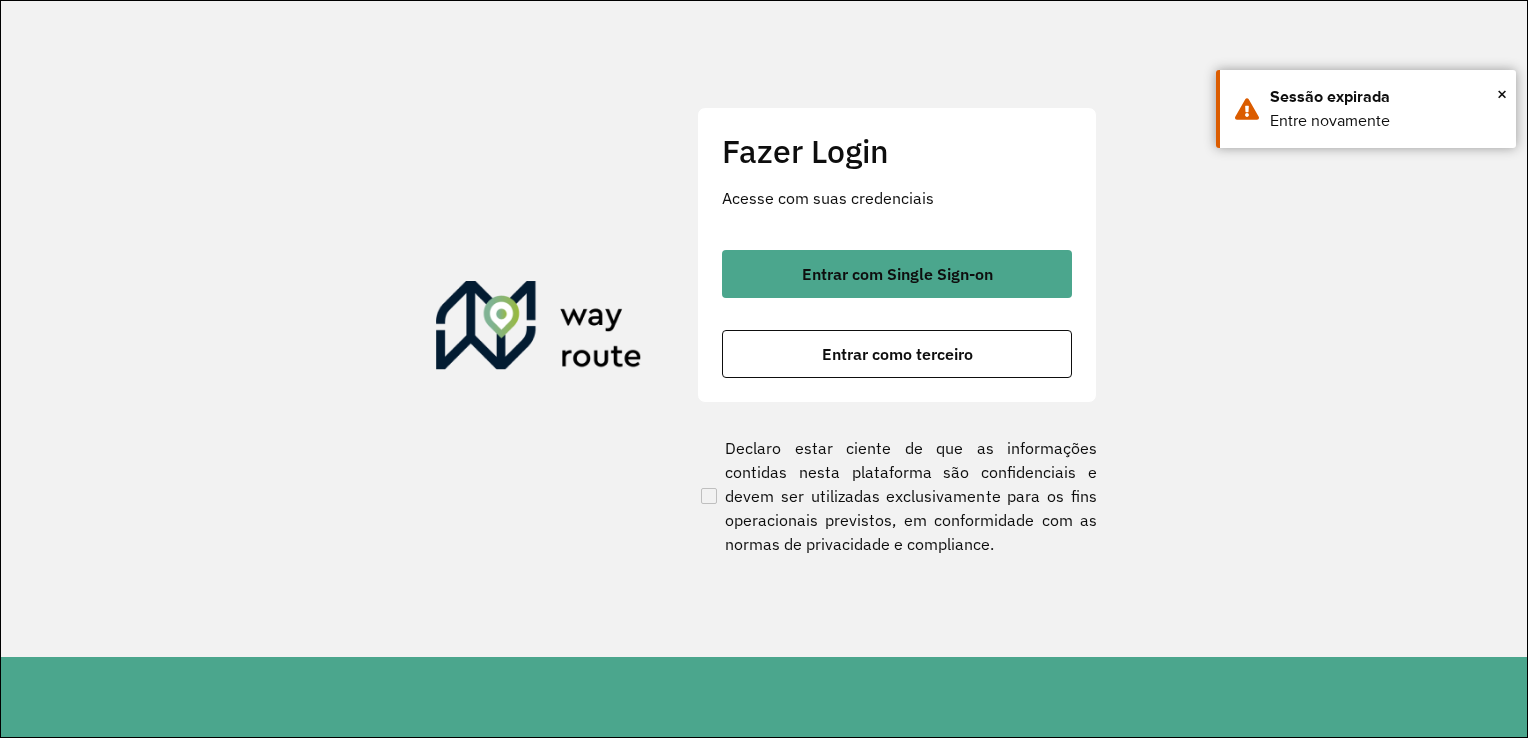 scroll, scrollTop: 0, scrollLeft: 0, axis: both 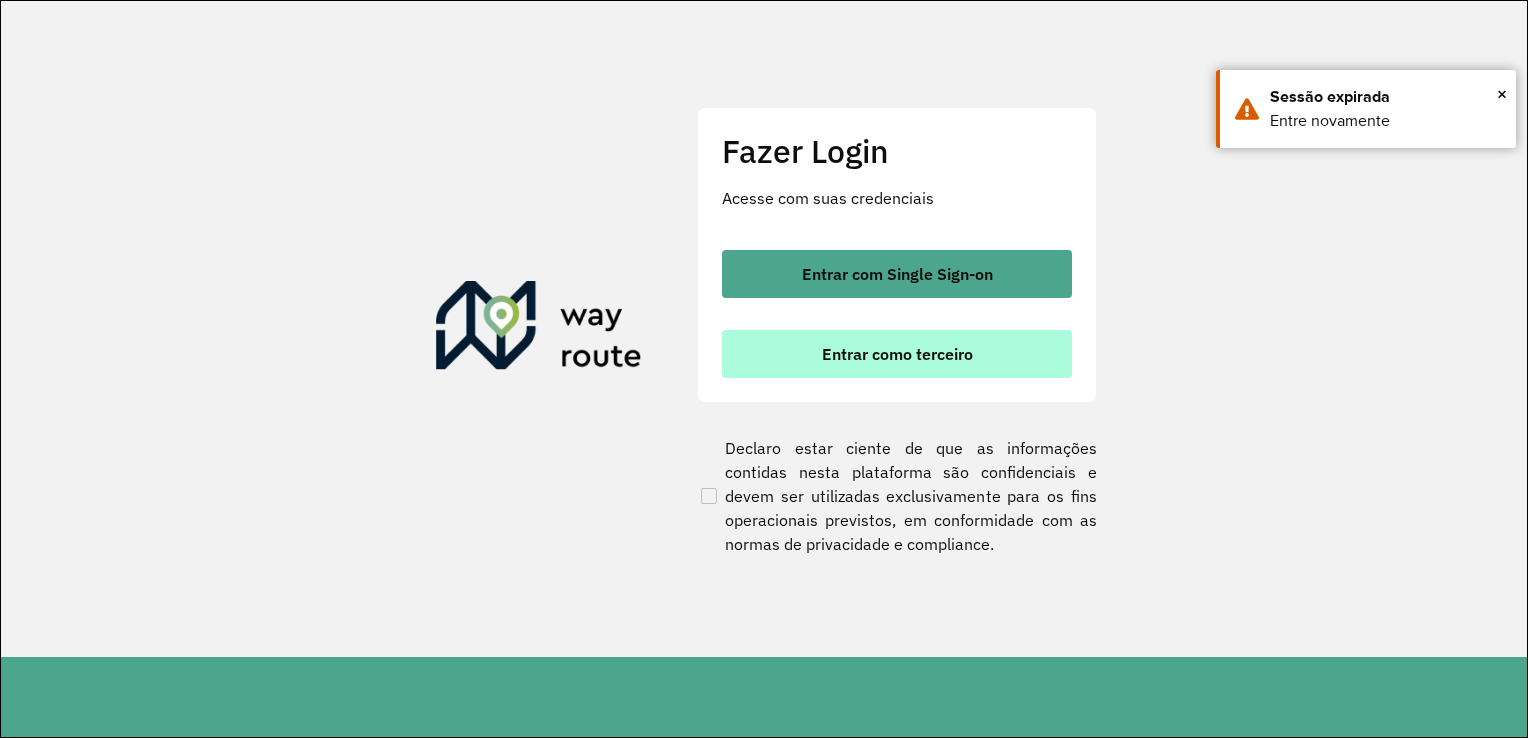 click on "Entrar como terceiro" at bounding box center [897, 354] 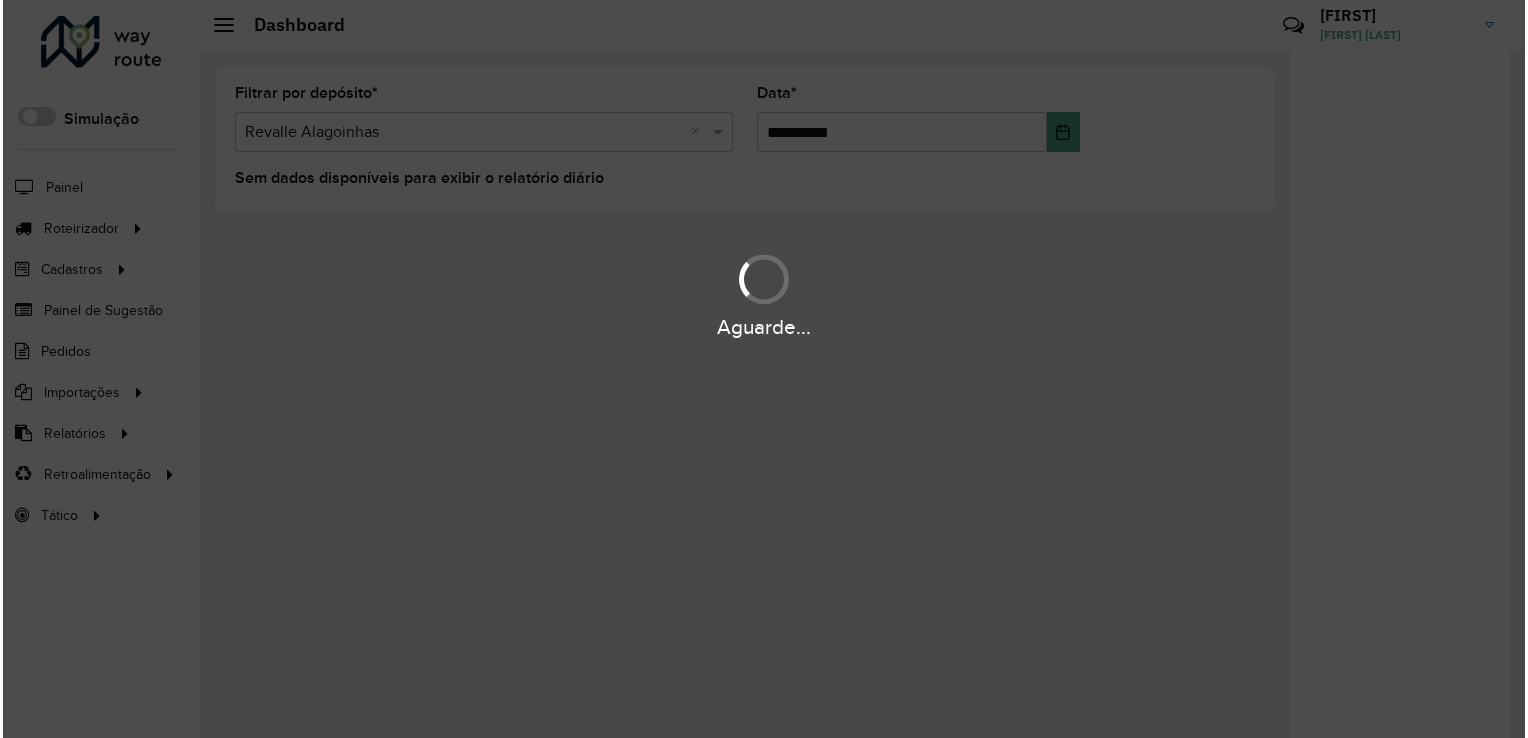 scroll, scrollTop: 0, scrollLeft: 0, axis: both 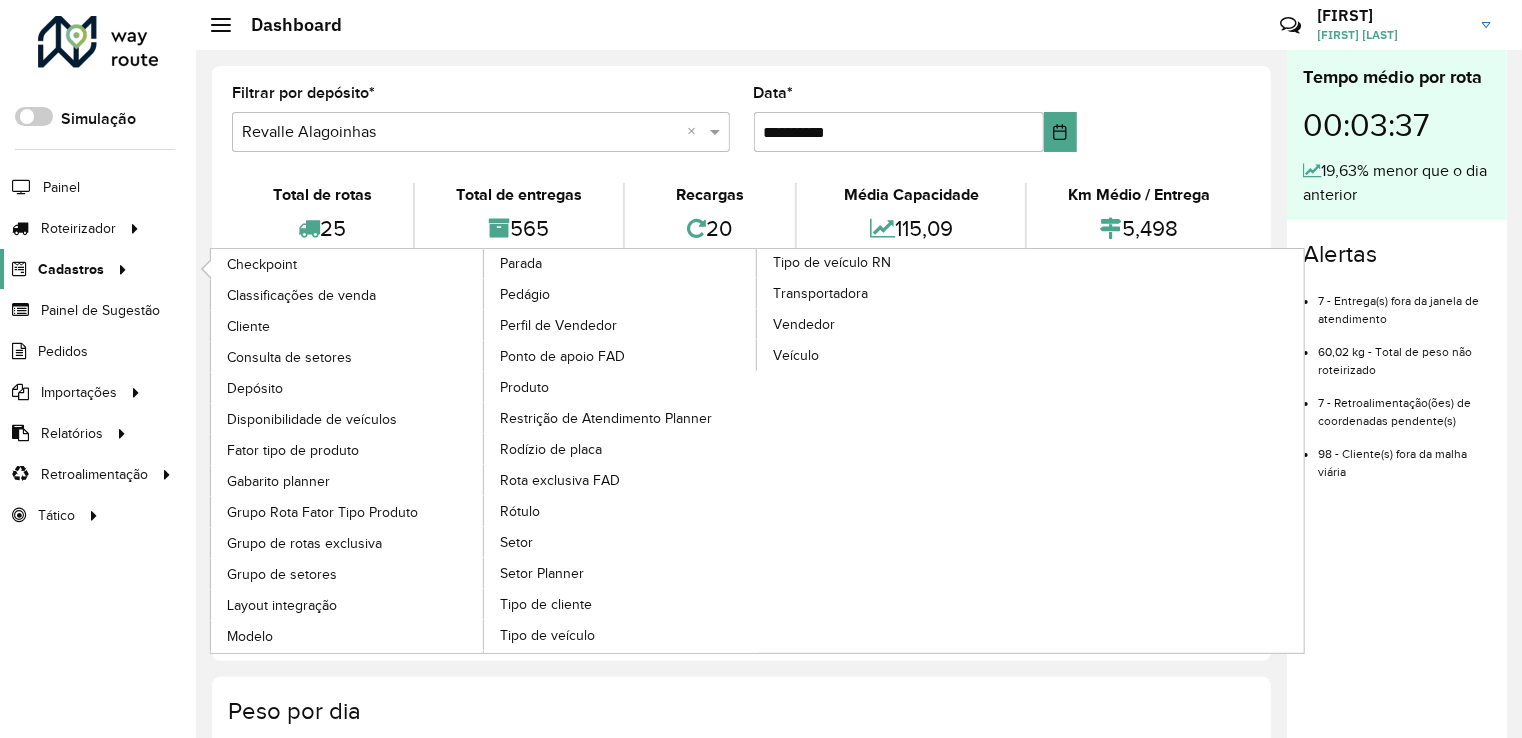 click 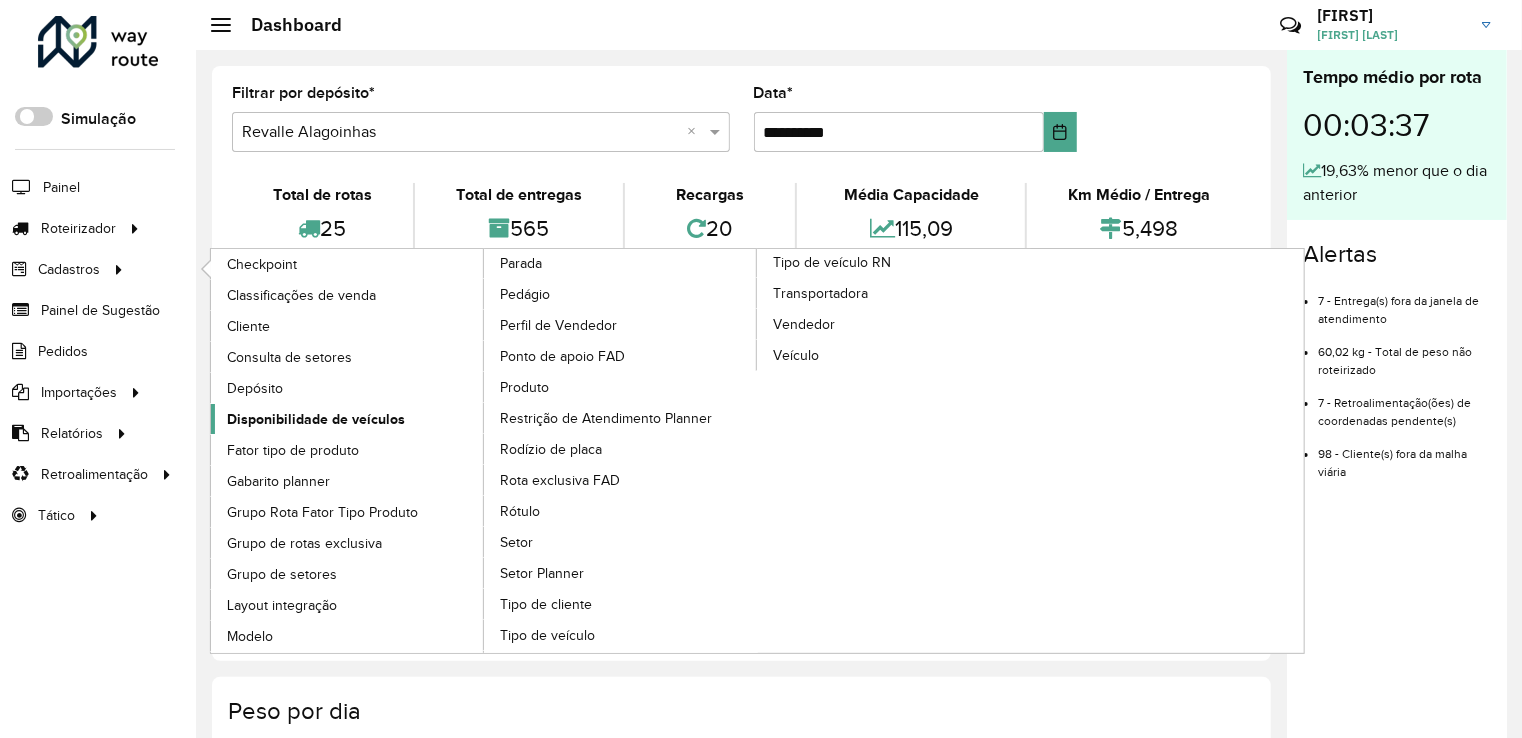 click on "Disponibilidade de veículos" 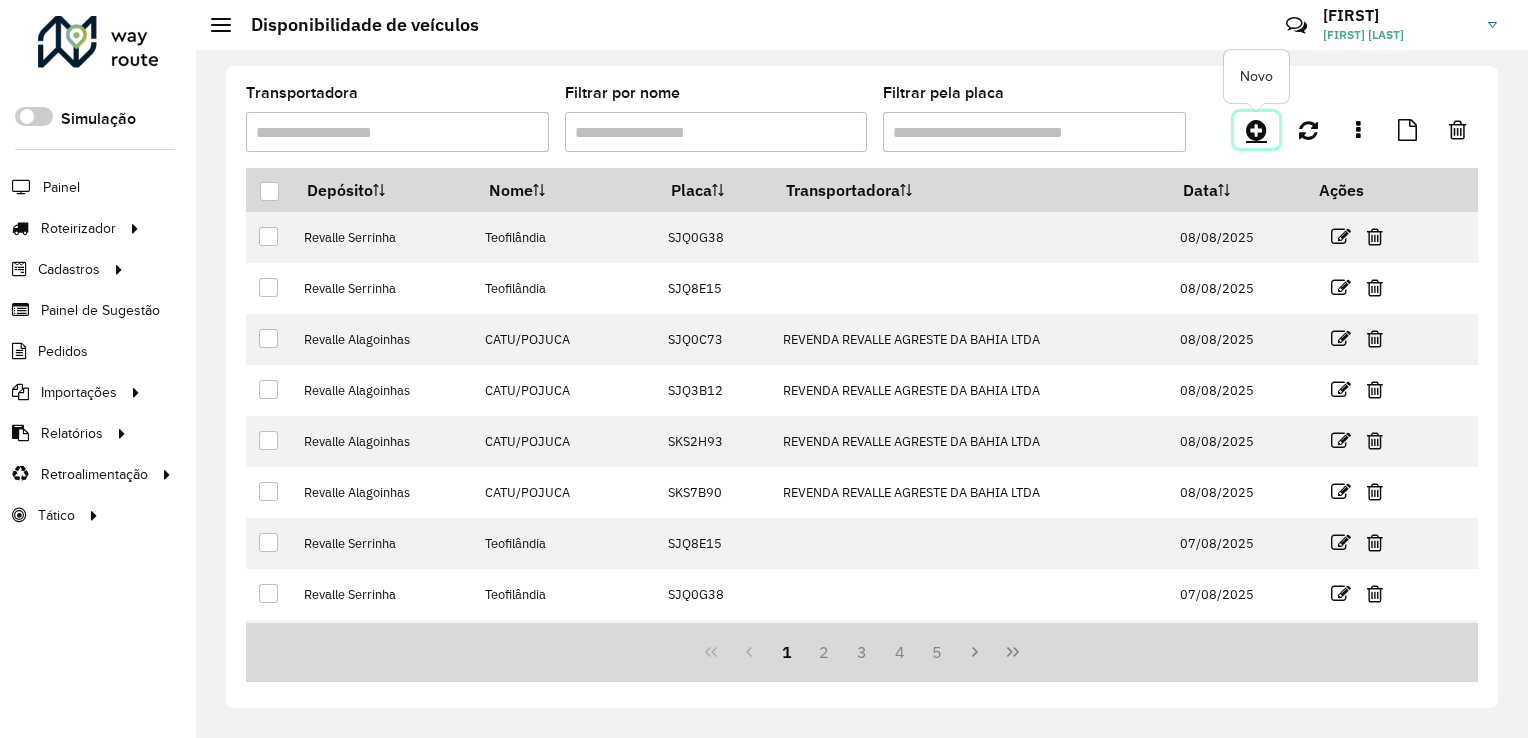 click 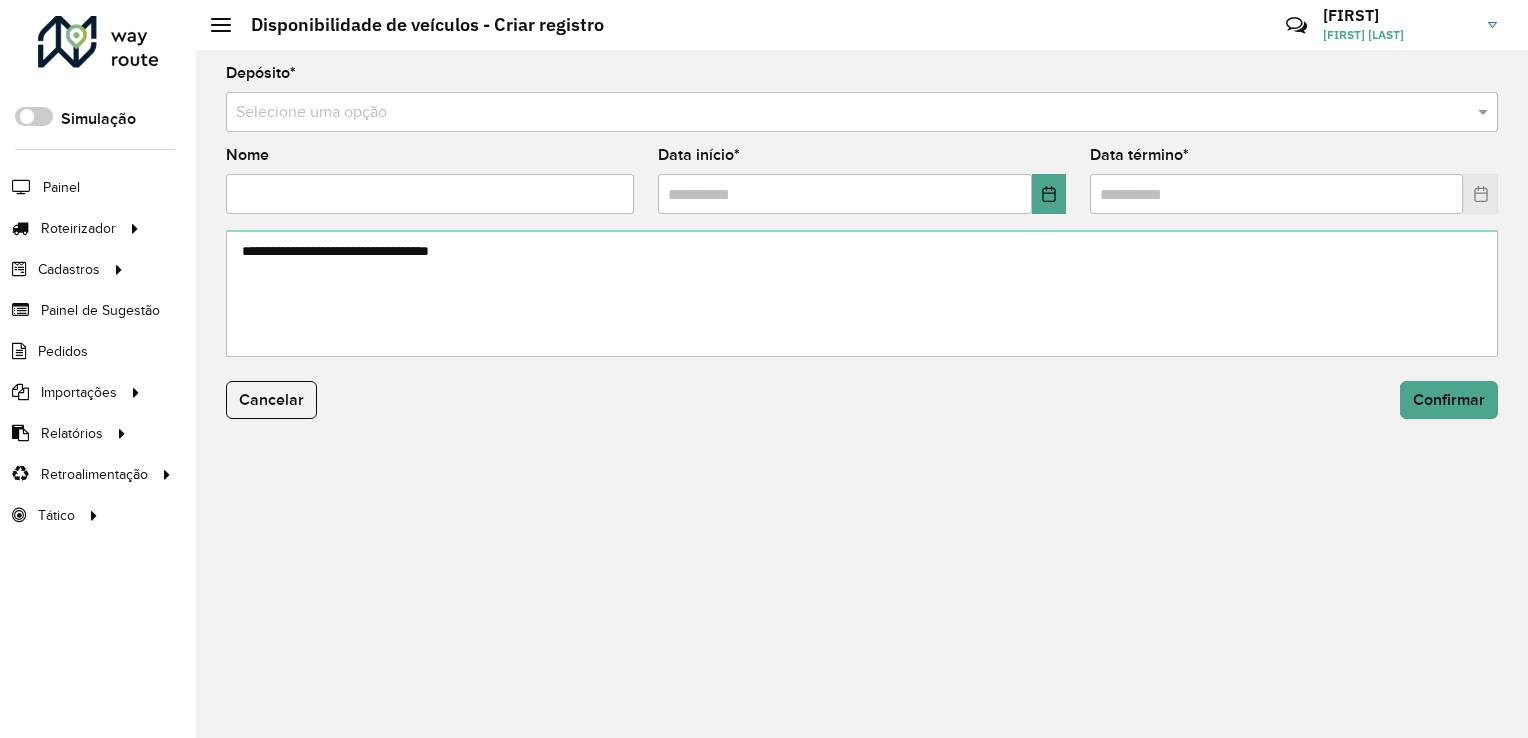 click at bounding box center (842, 113) 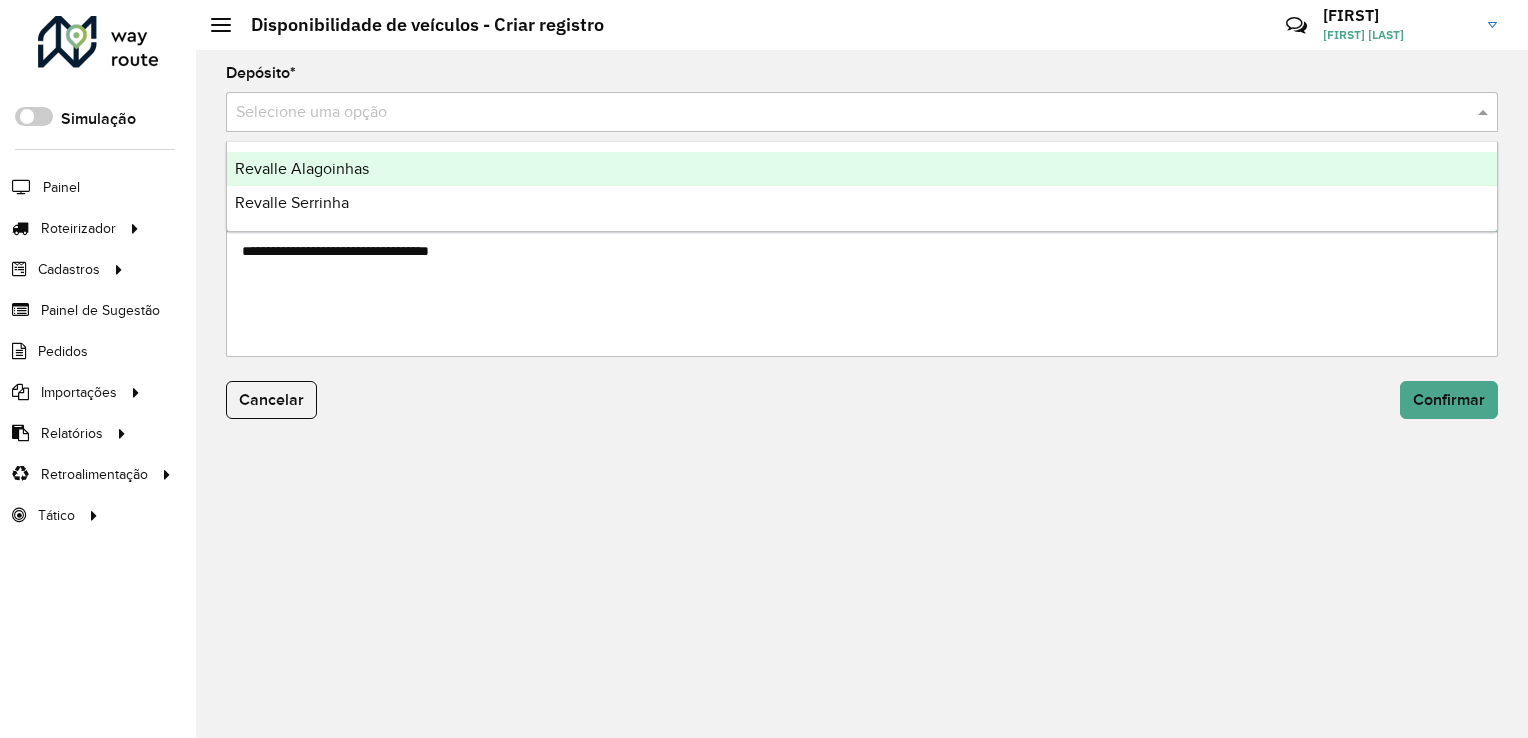 click on "Revalle Alagoinhas" at bounding box center [862, 169] 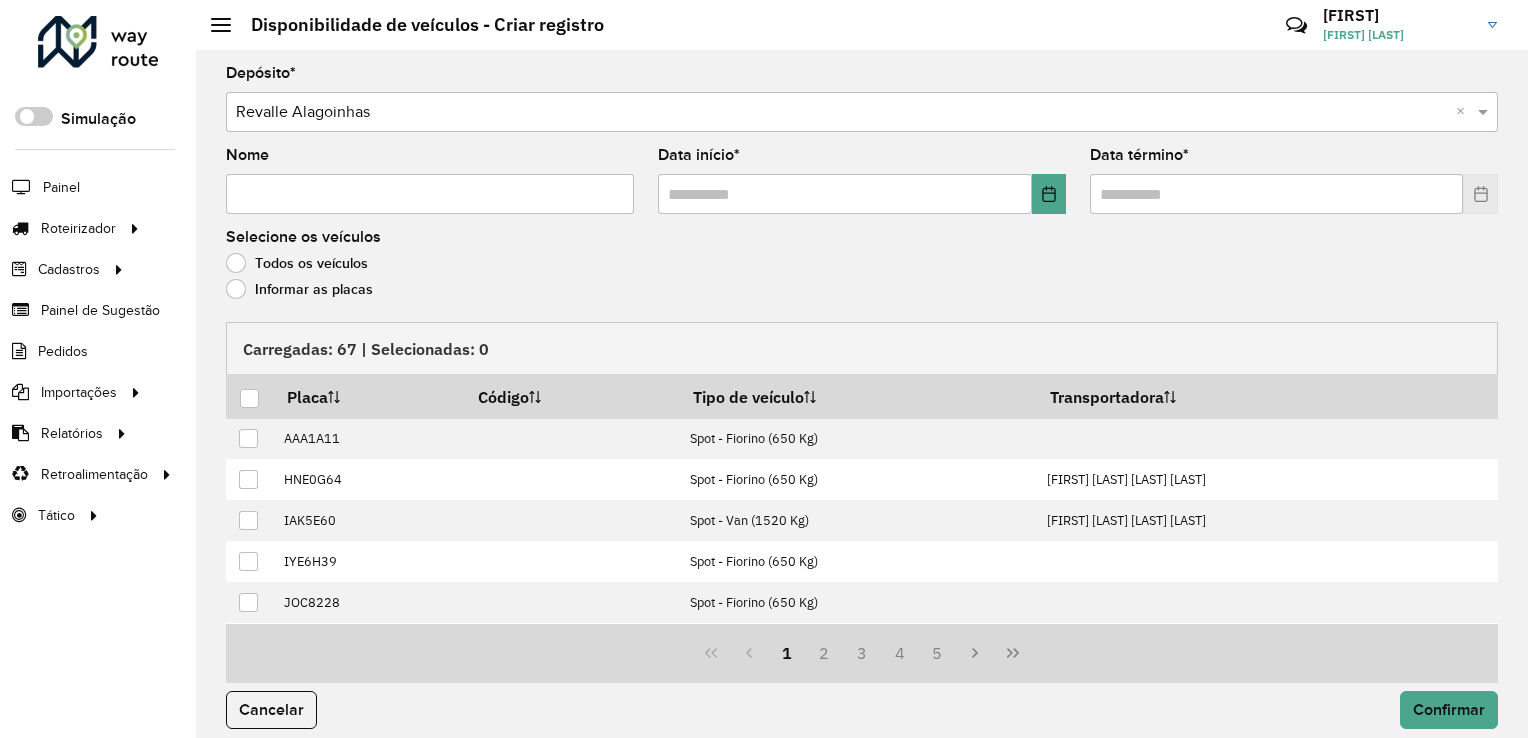 click on "Nome" at bounding box center (430, 194) 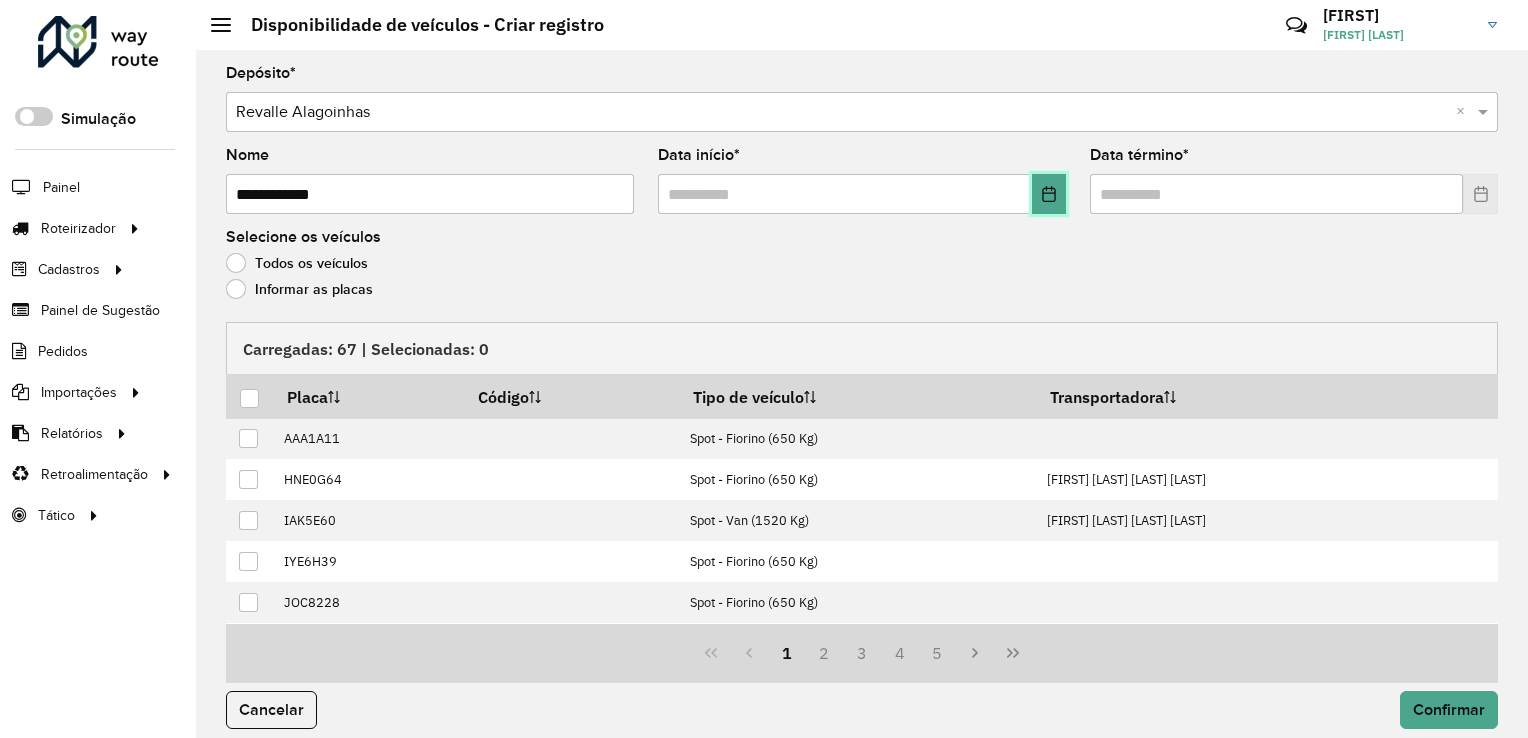 click 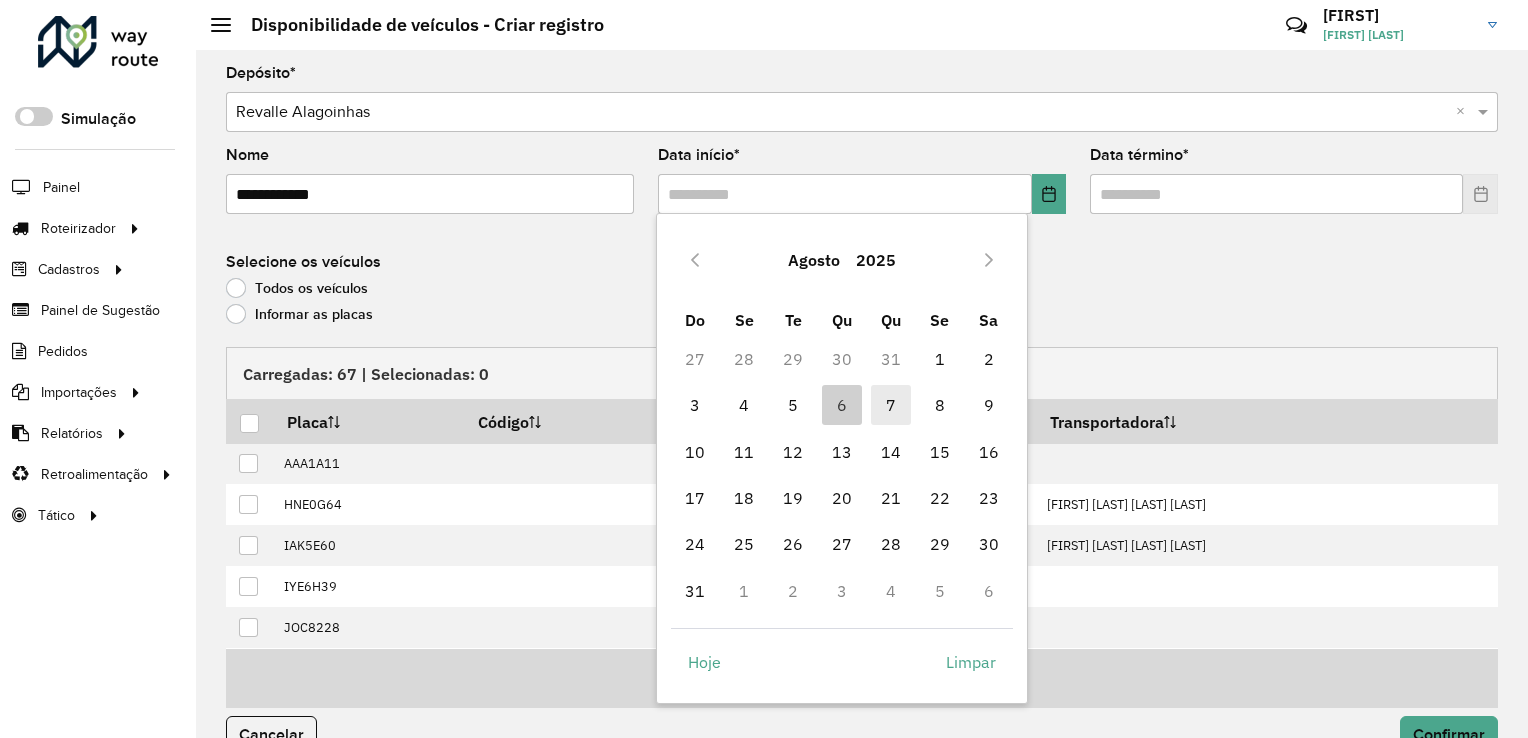 click on "7" at bounding box center [891, 405] 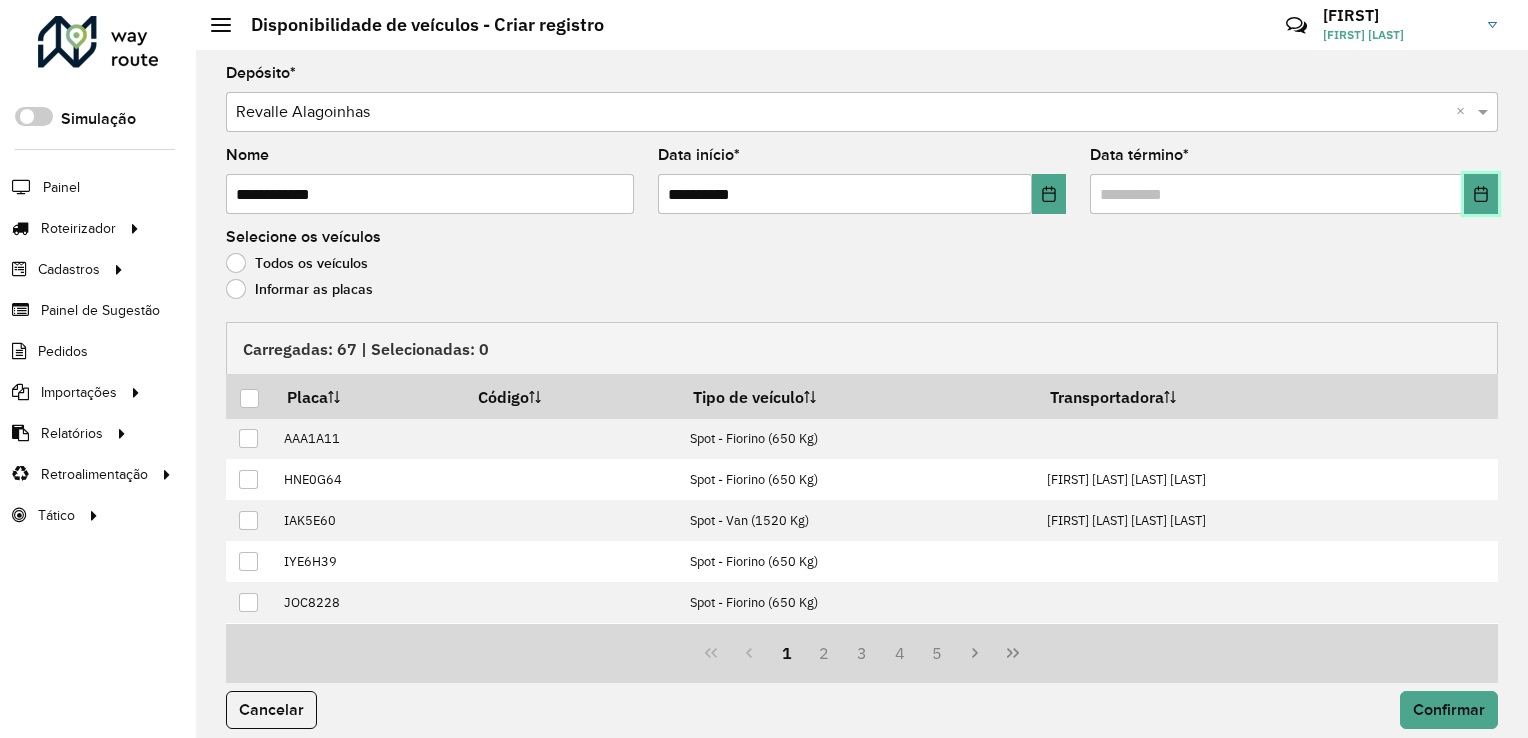 click 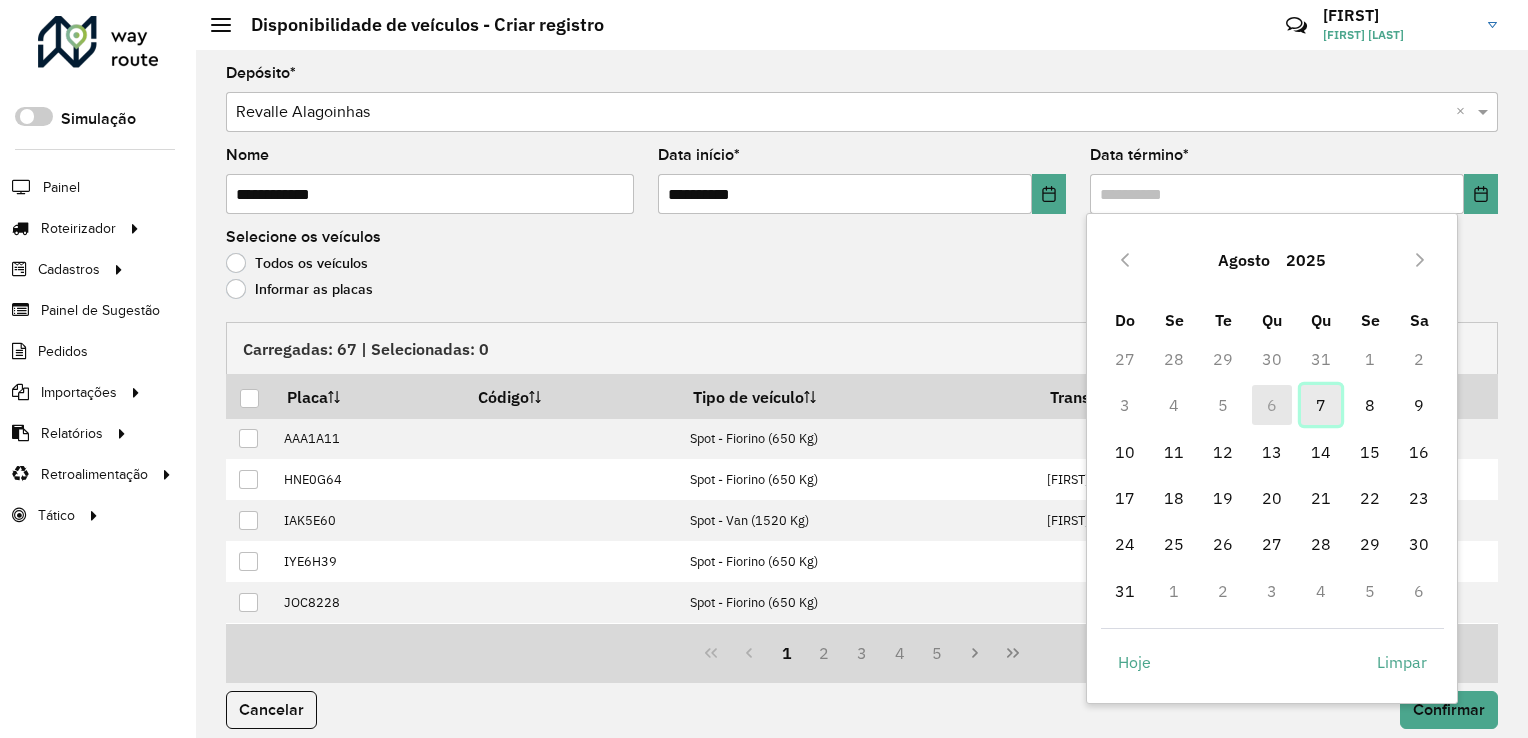 click on "7" at bounding box center [1321, 405] 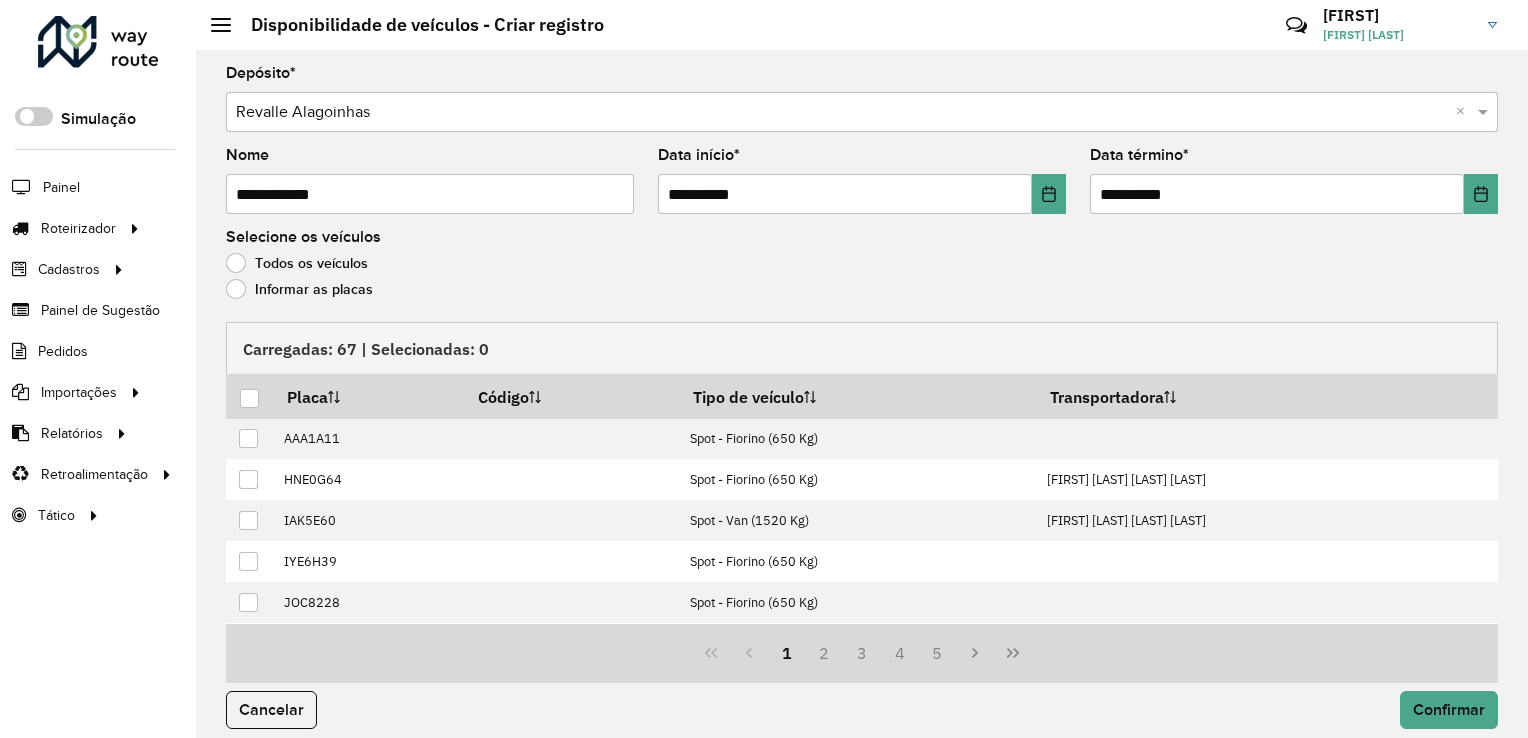click on "Informar as placas" 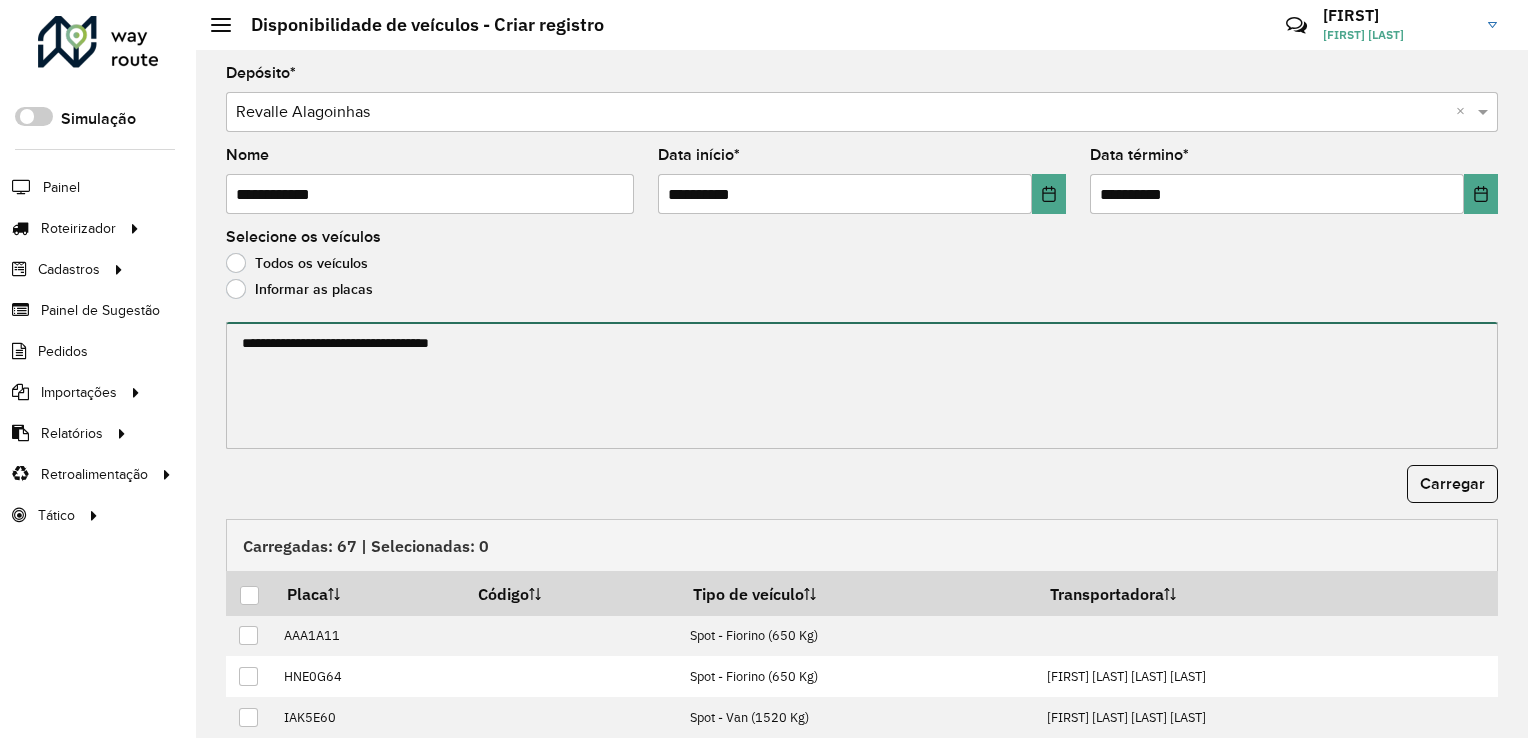 click at bounding box center [862, 385] 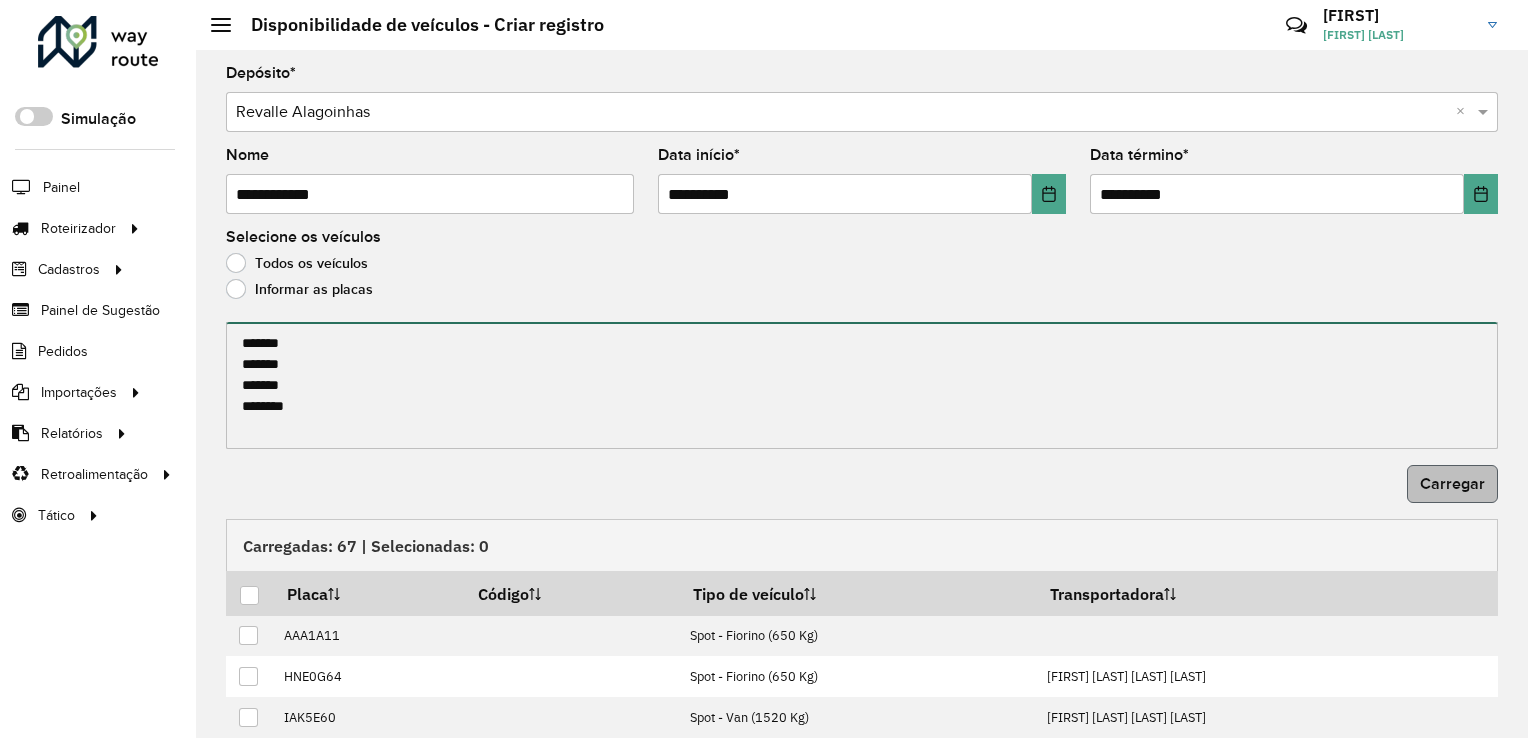 type on "*******
*******
*******
*******" 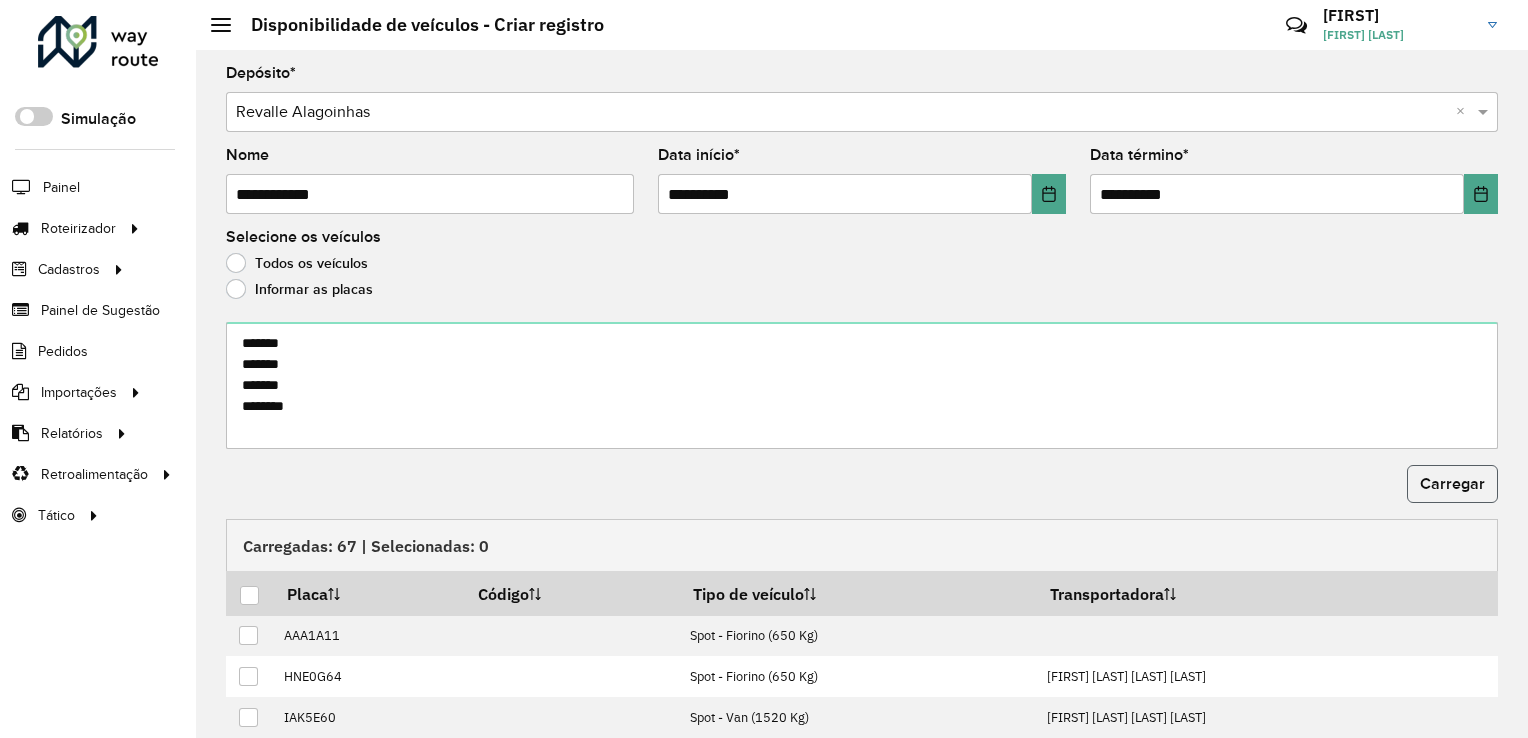 click on "Carregar" 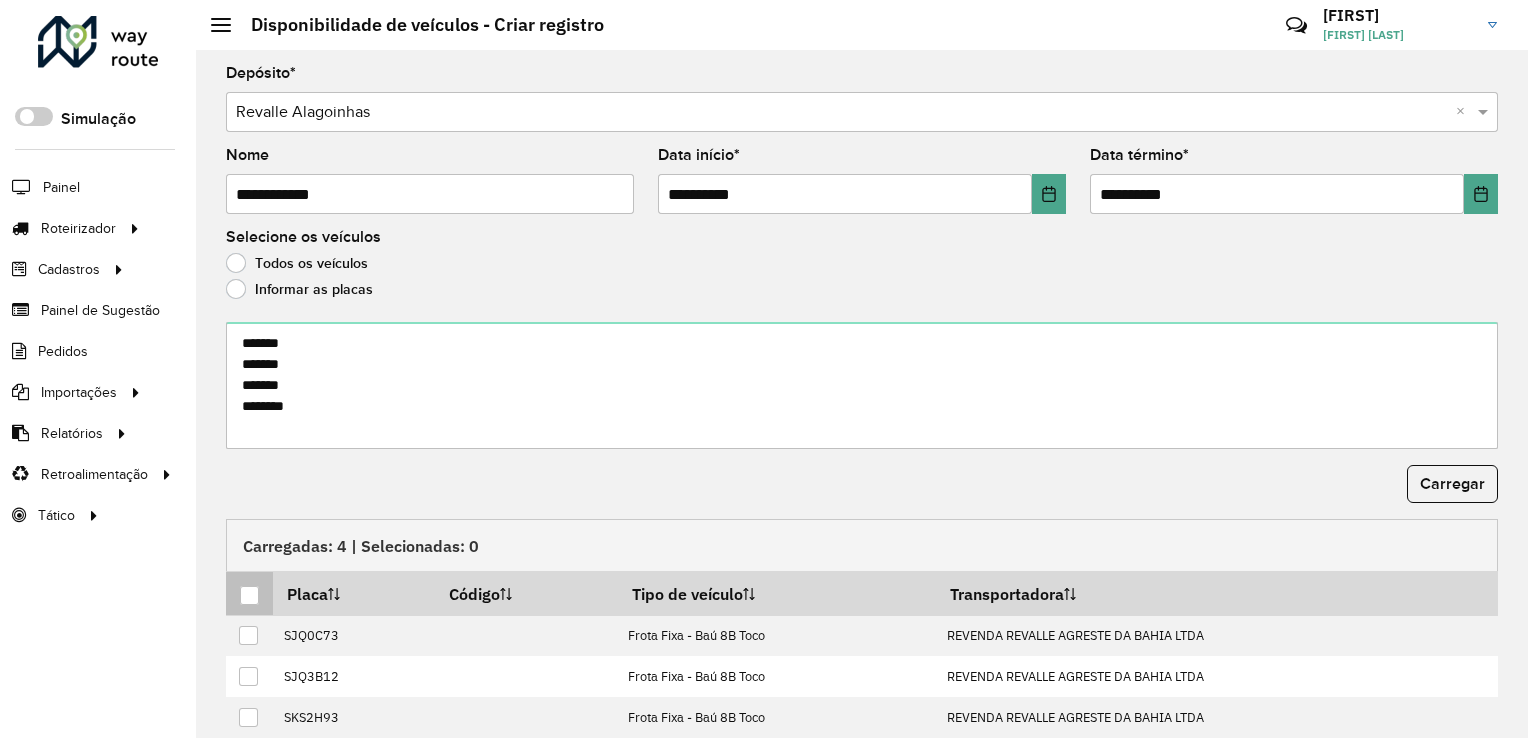 click at bounding box center [249, 595] 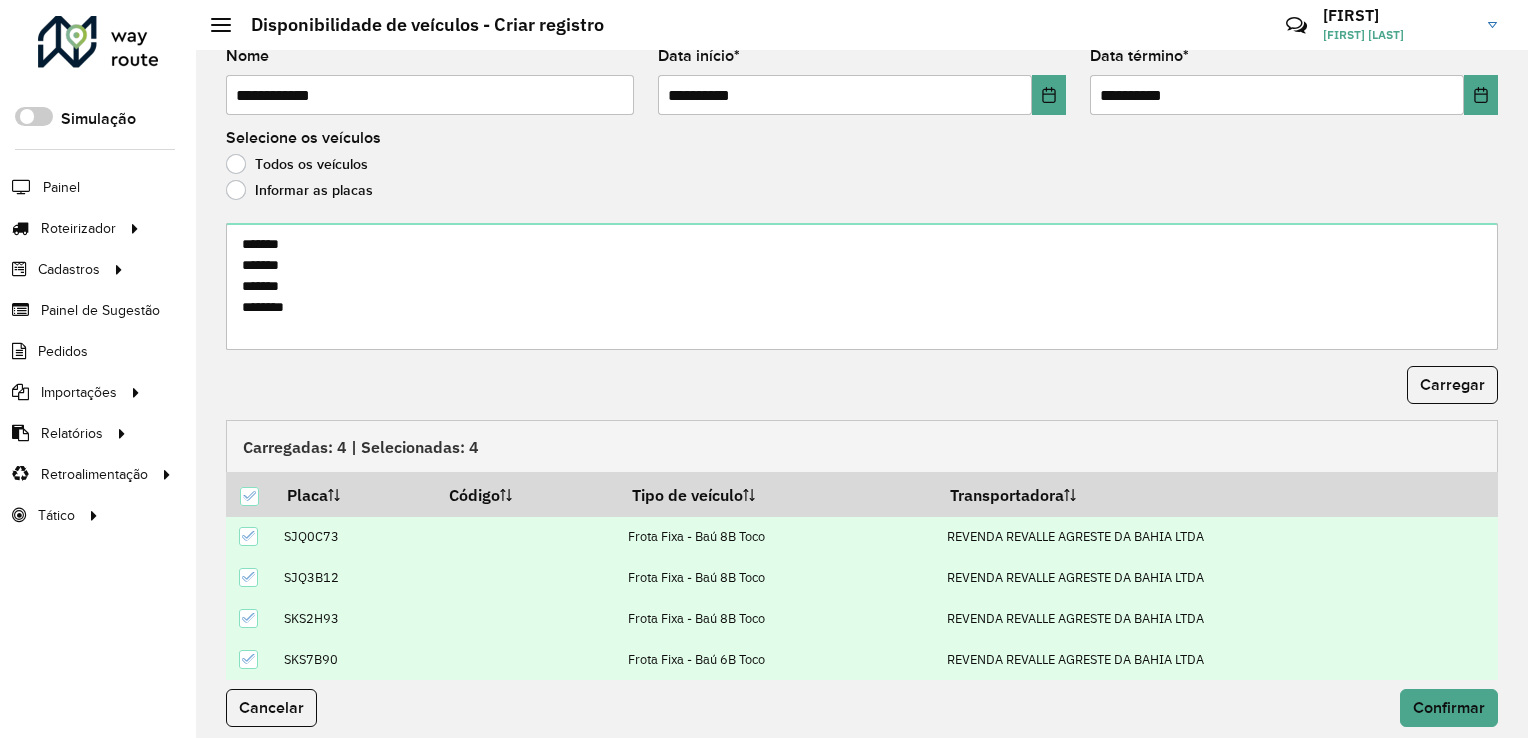 scroll, scrollTop: 107, scrollLeft: 0, axis: vertical 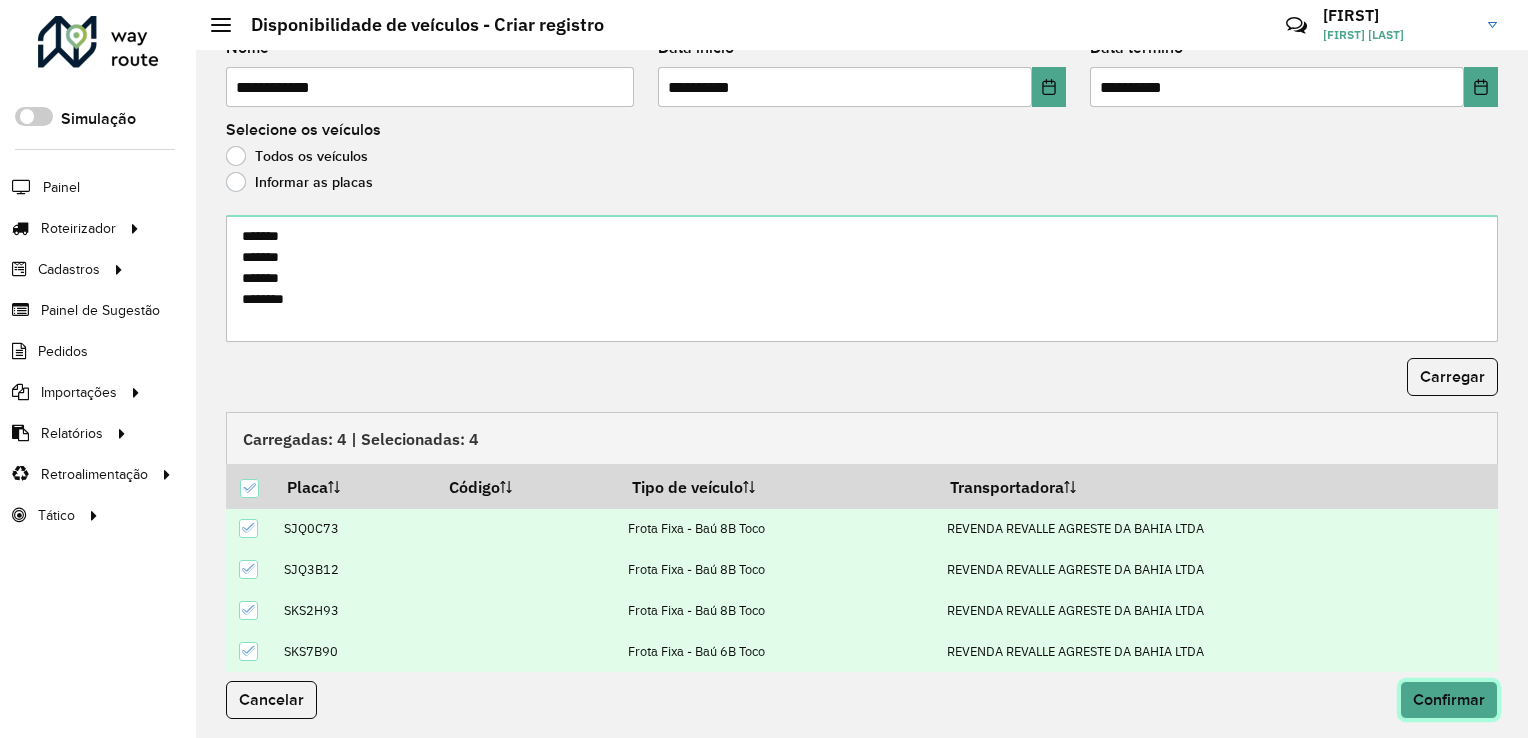 click on "Confirmar" 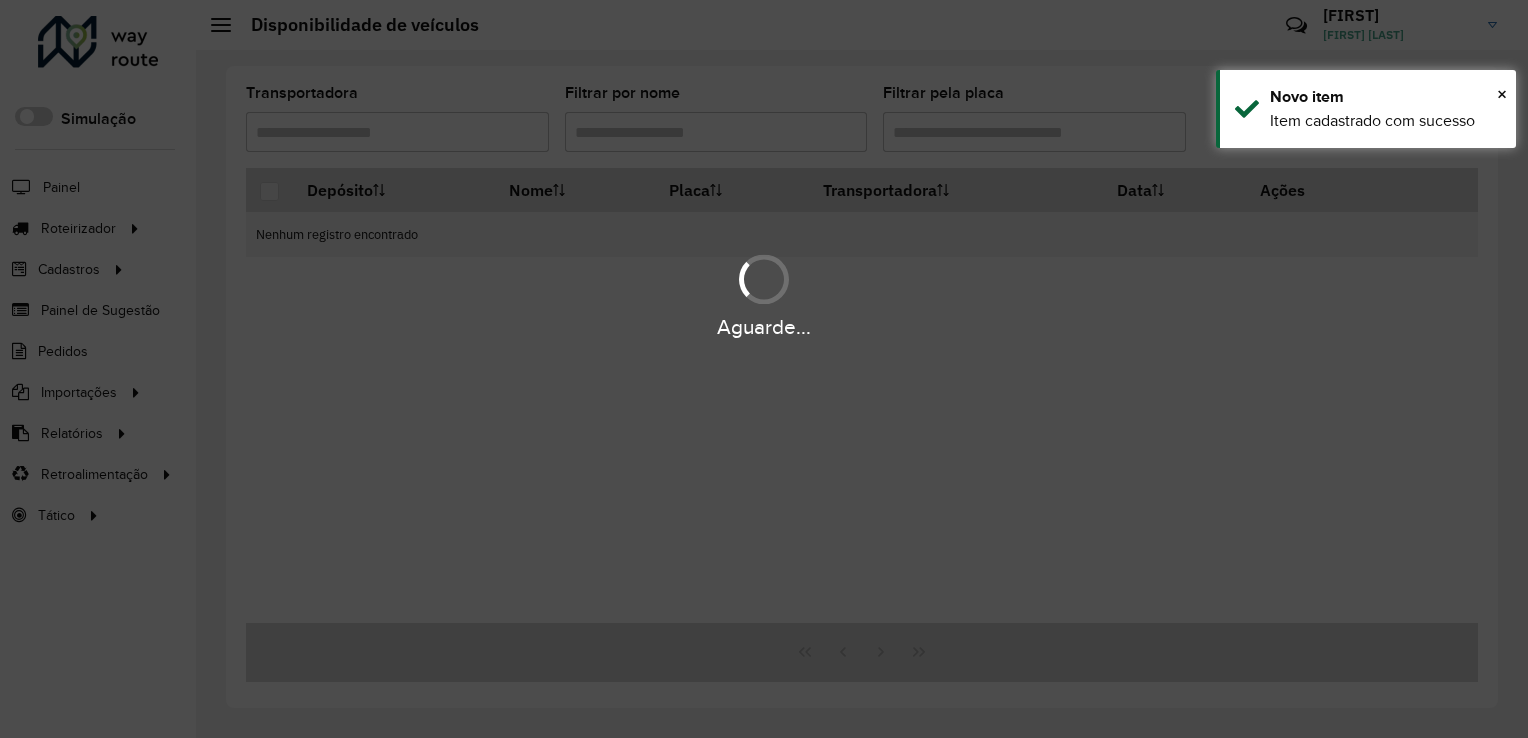 scroll, scrollTop: 0, scrollLeft: 0, axis: both 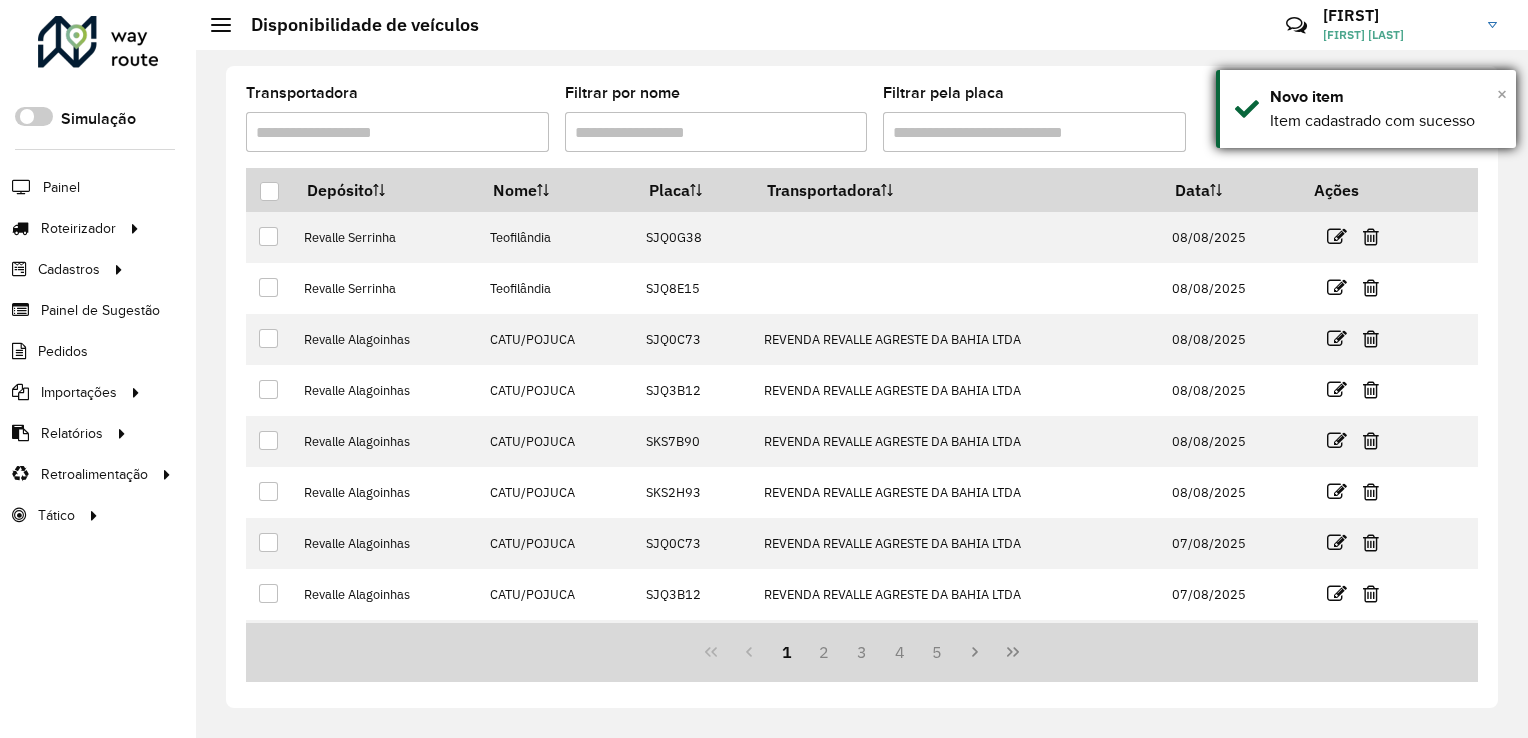 click on "×" at bounding box center (1502, 94) 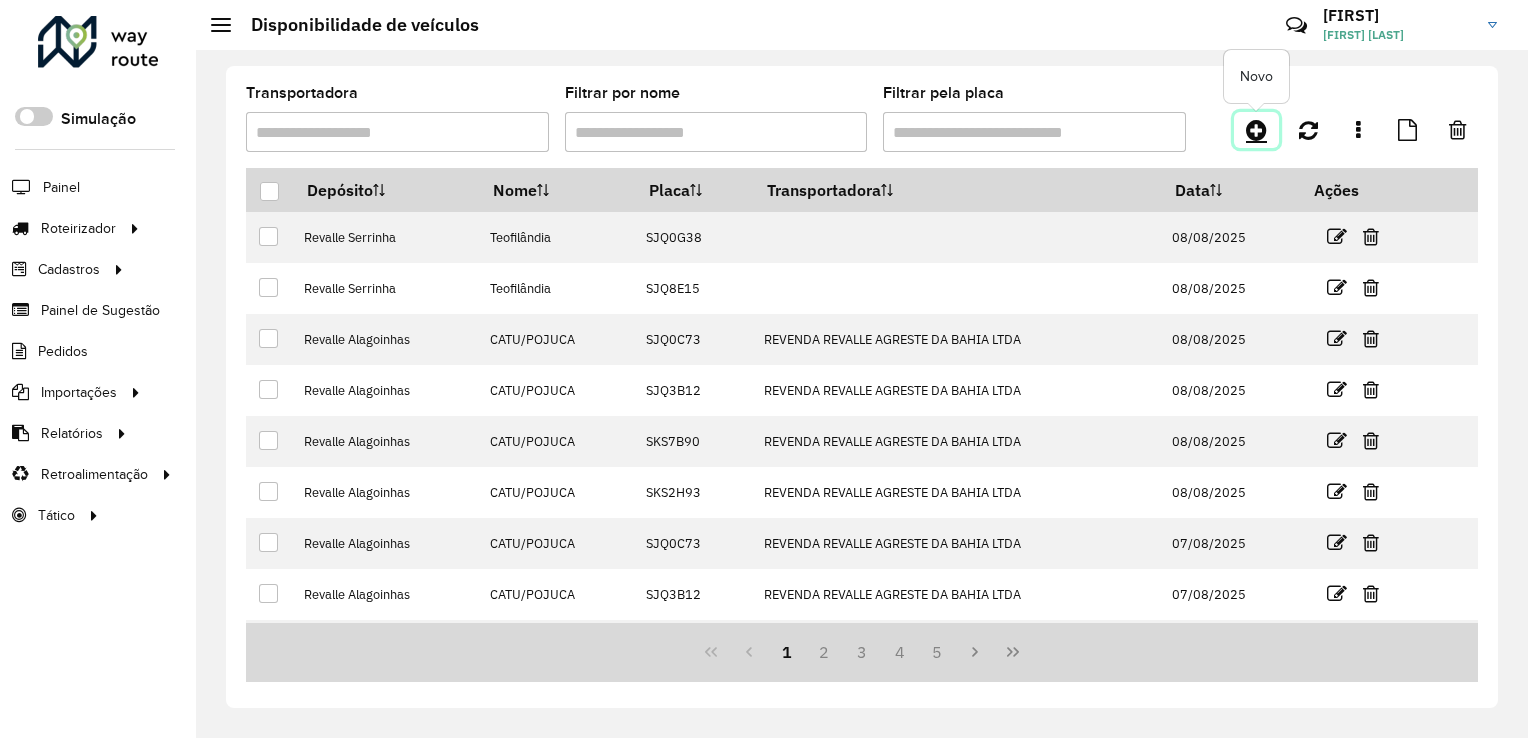 click 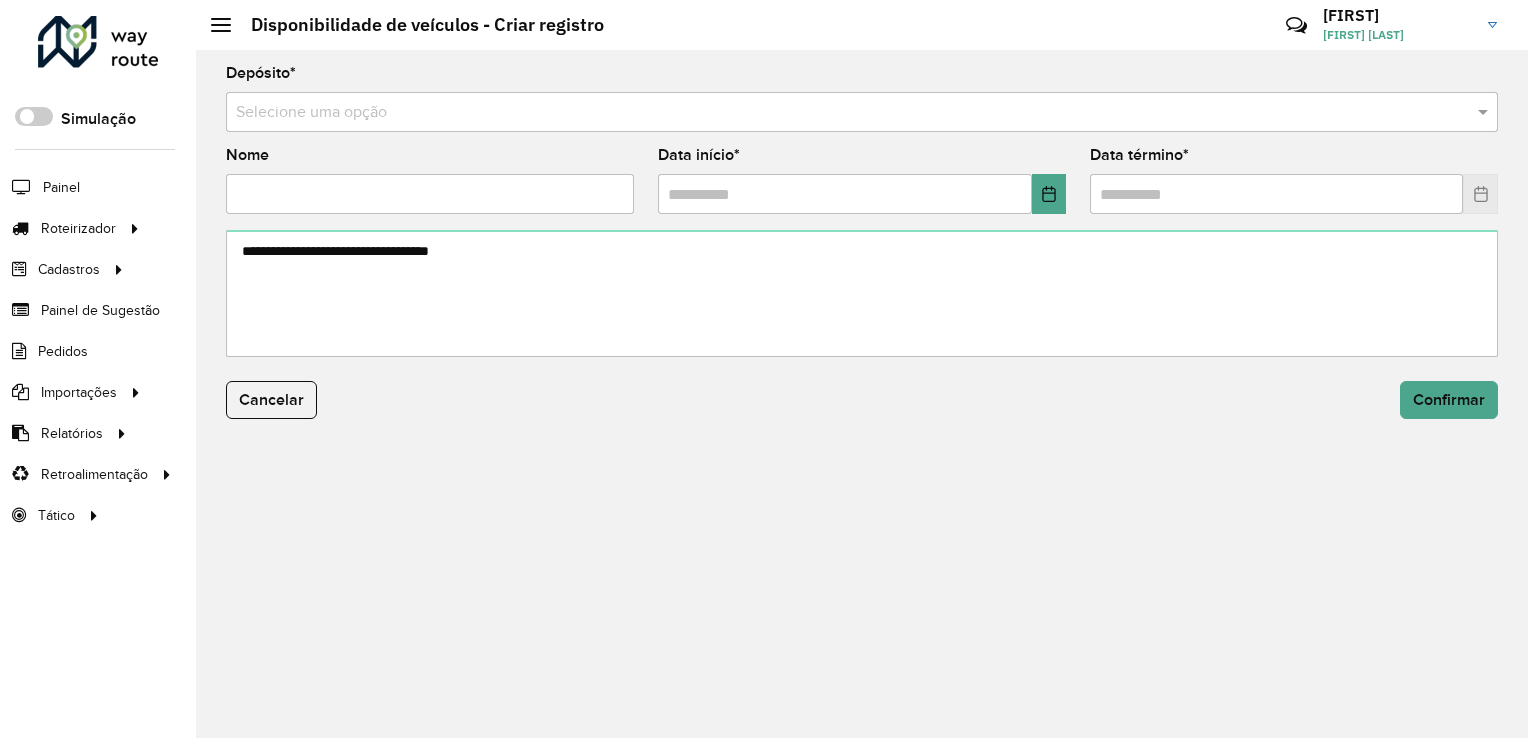 click at bounding box center [842, 113] 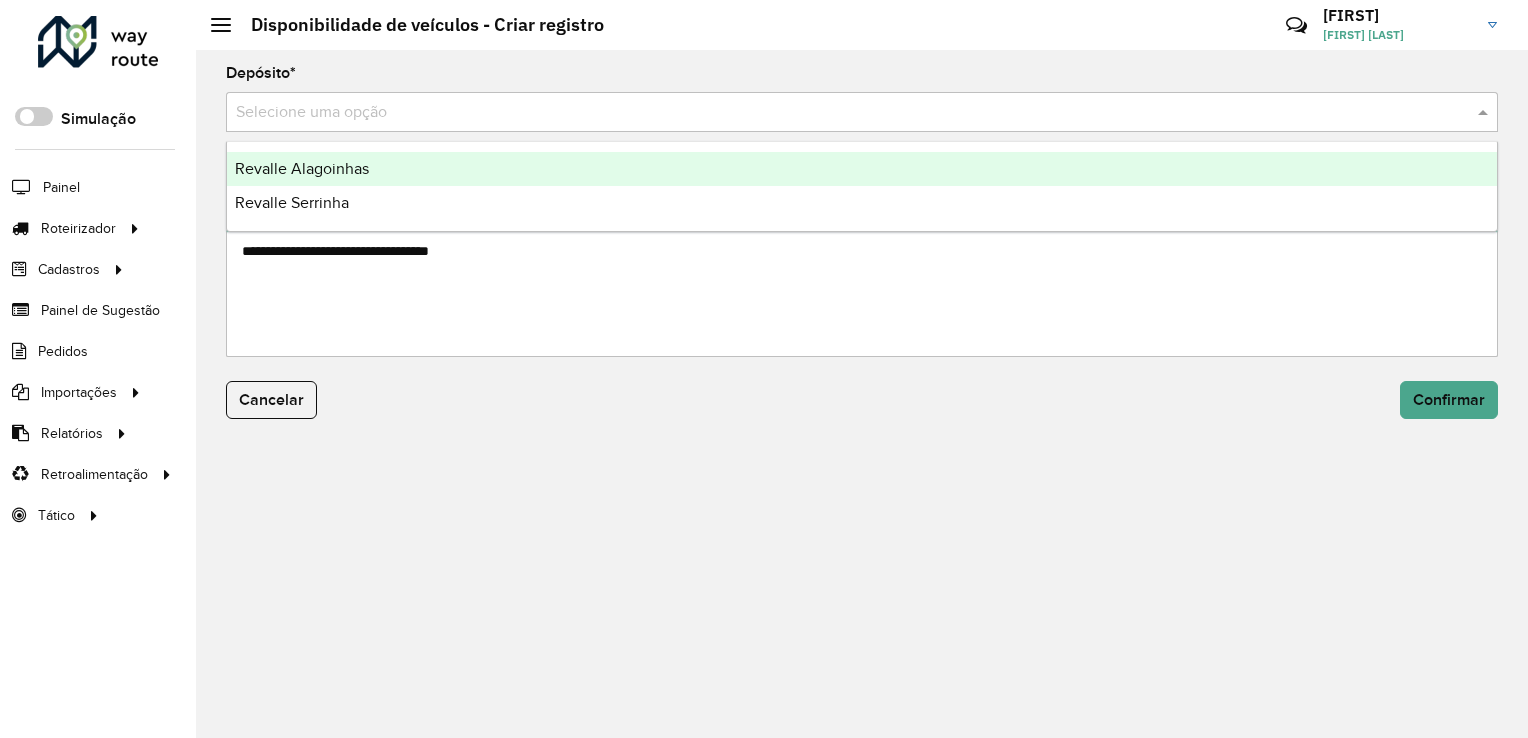 click on "Revalle Alagoinhas" at bounding box center (302, 168) 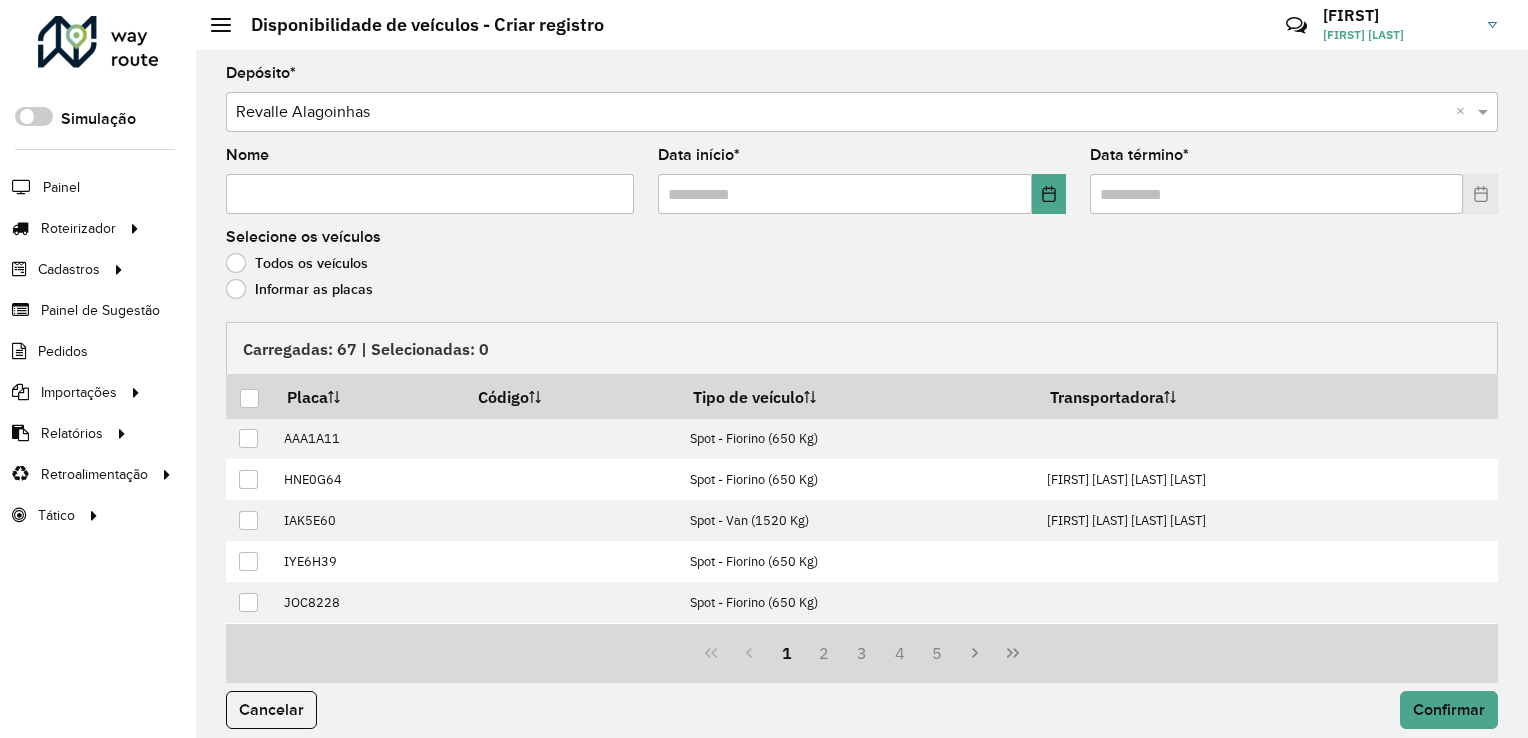click on "Nome" at bounding box center [430, 194] 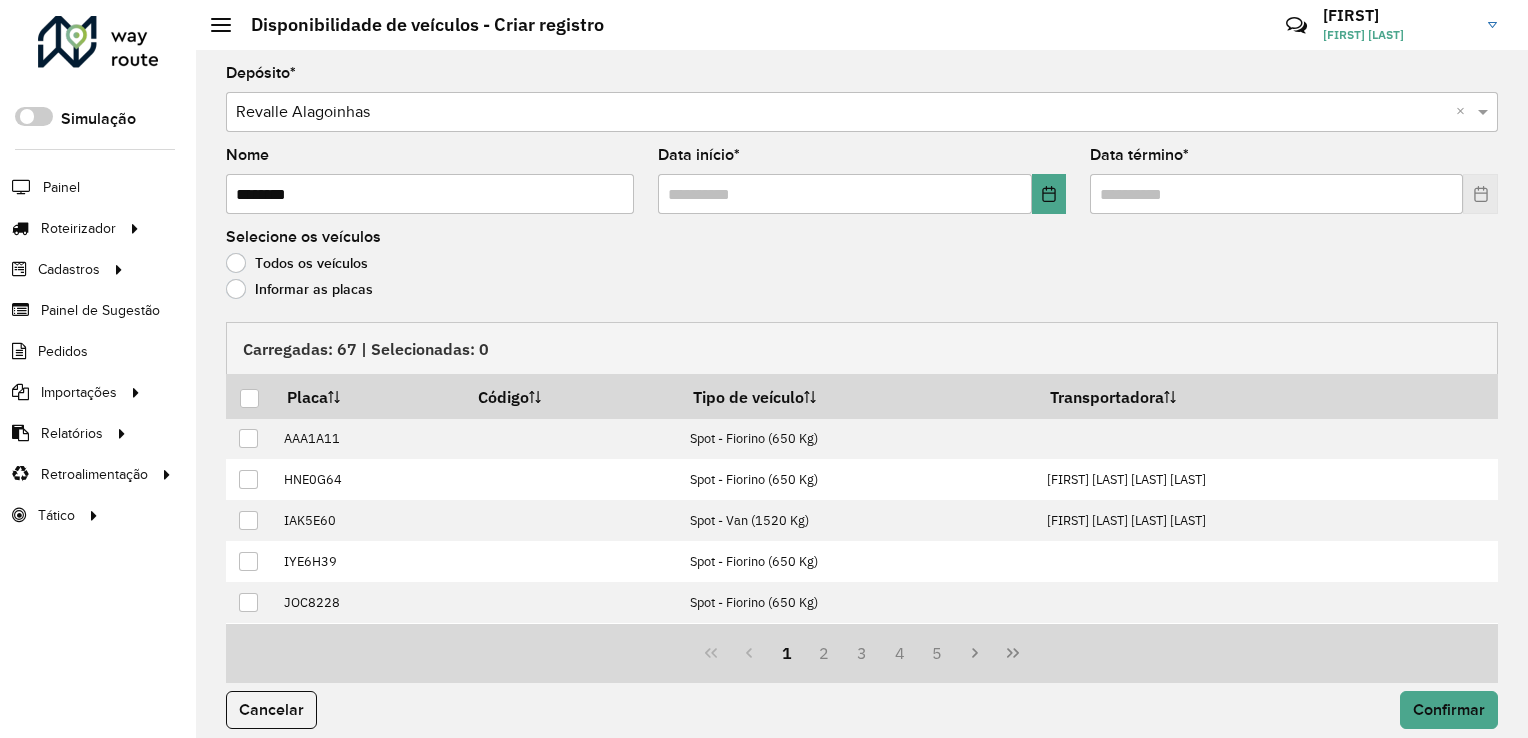 type on "********" 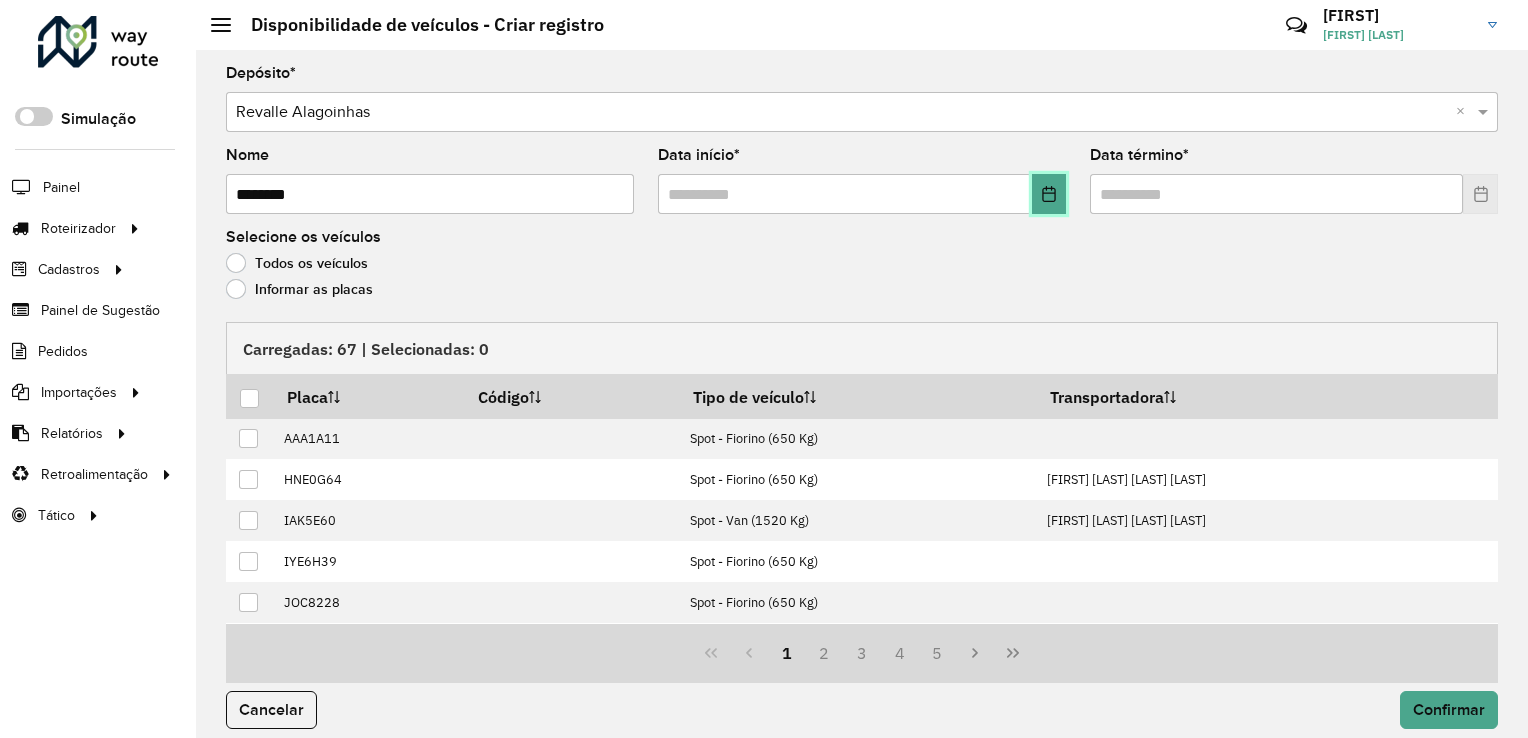 click 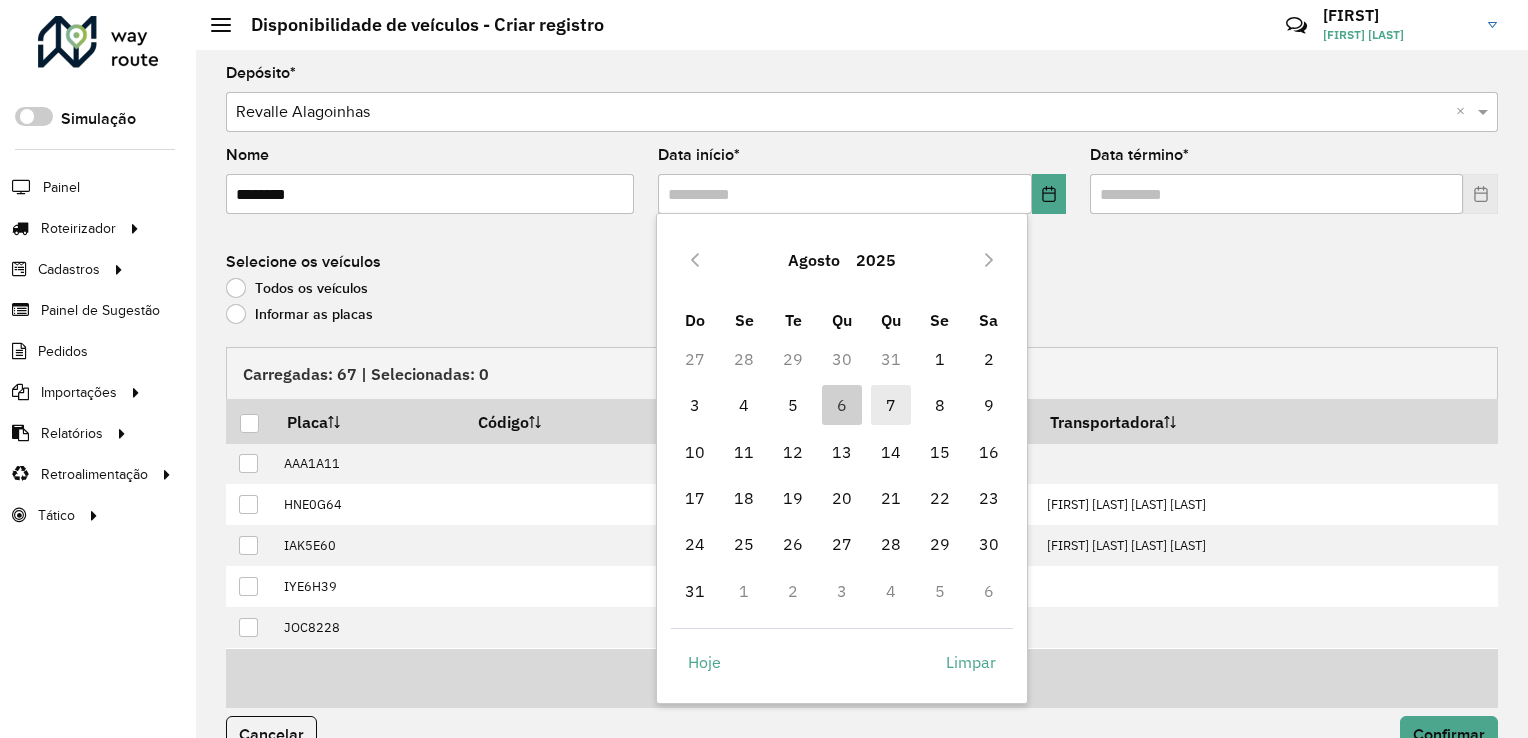 click on "7" at bounding box center (891, 405) 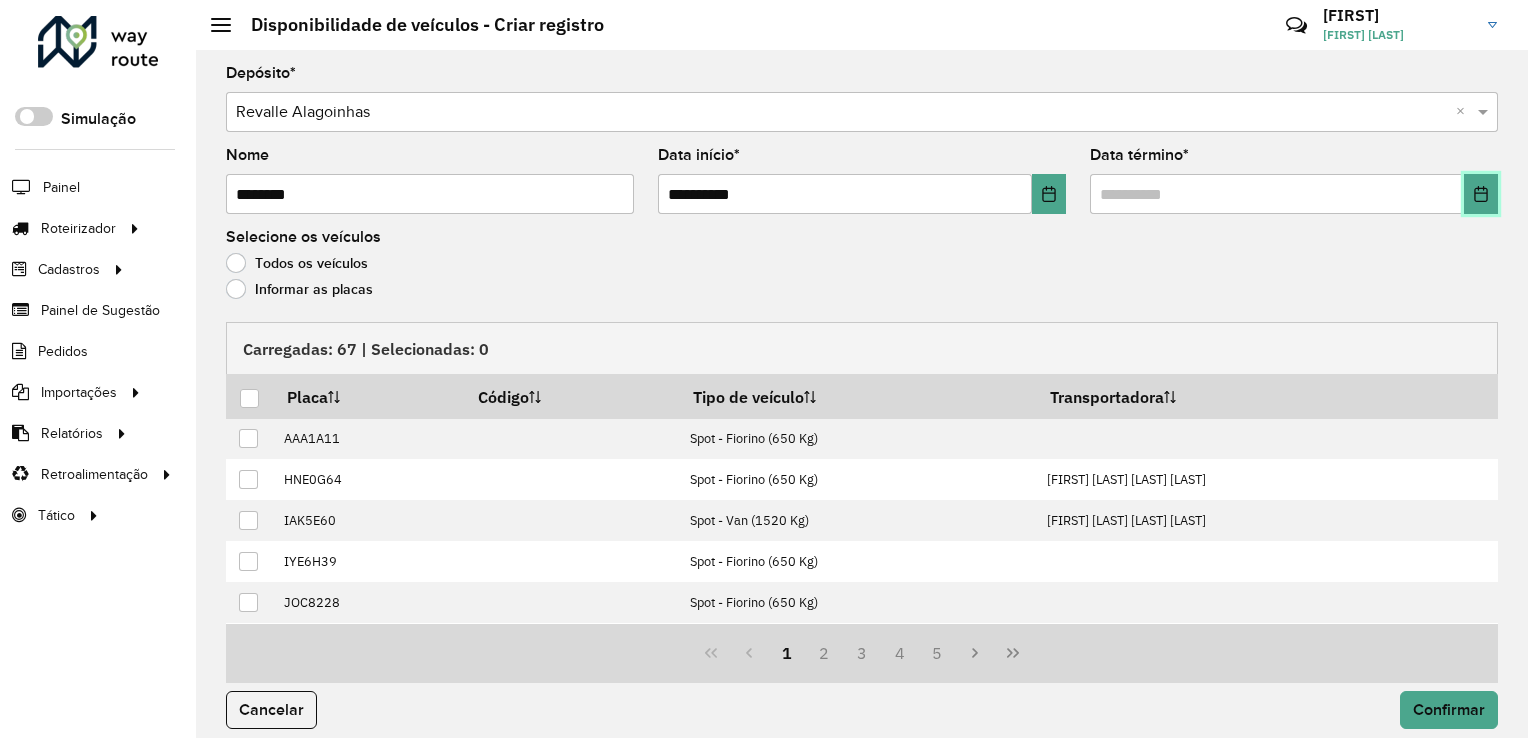 click at bounding box center (1481, 194) 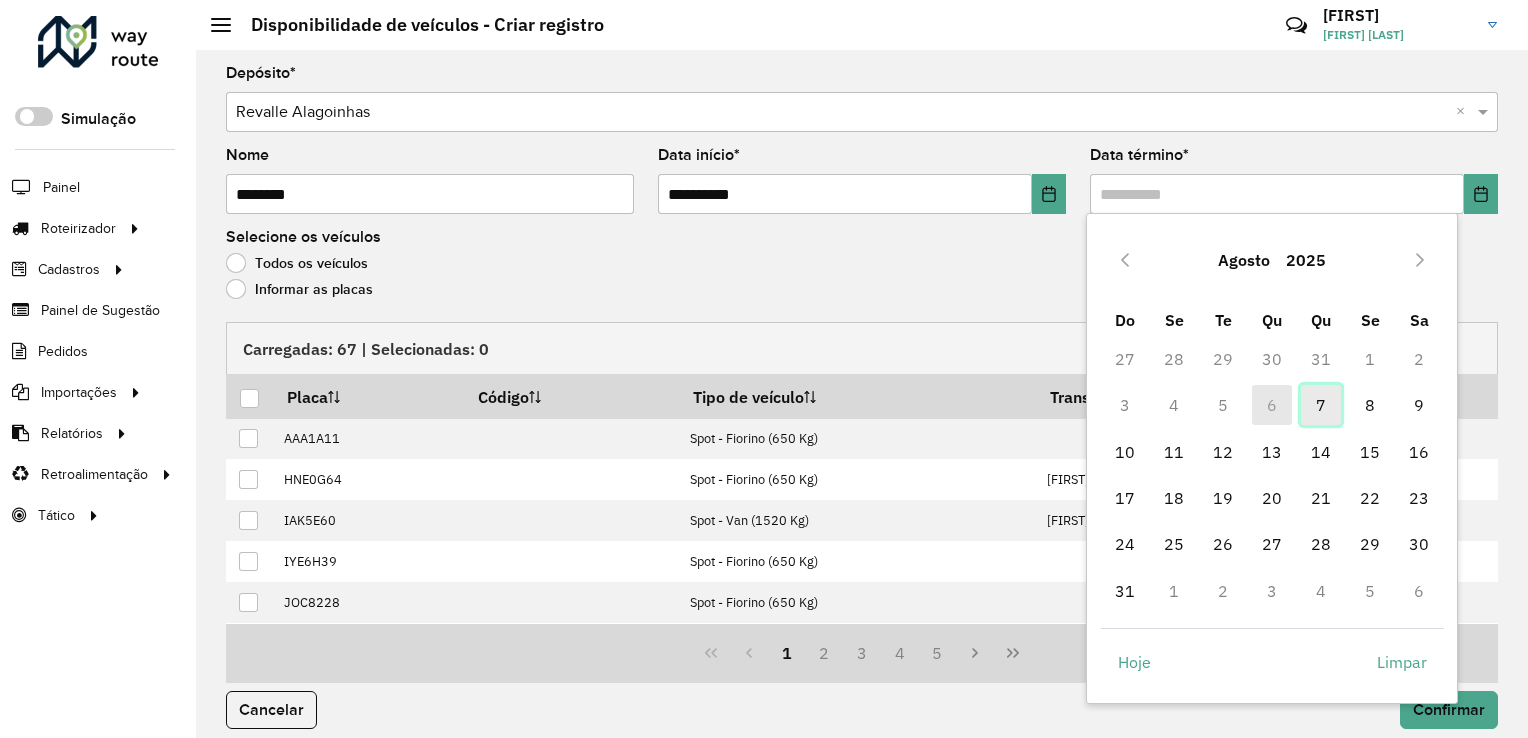 click on "7" at bounding box center [1321, 405] 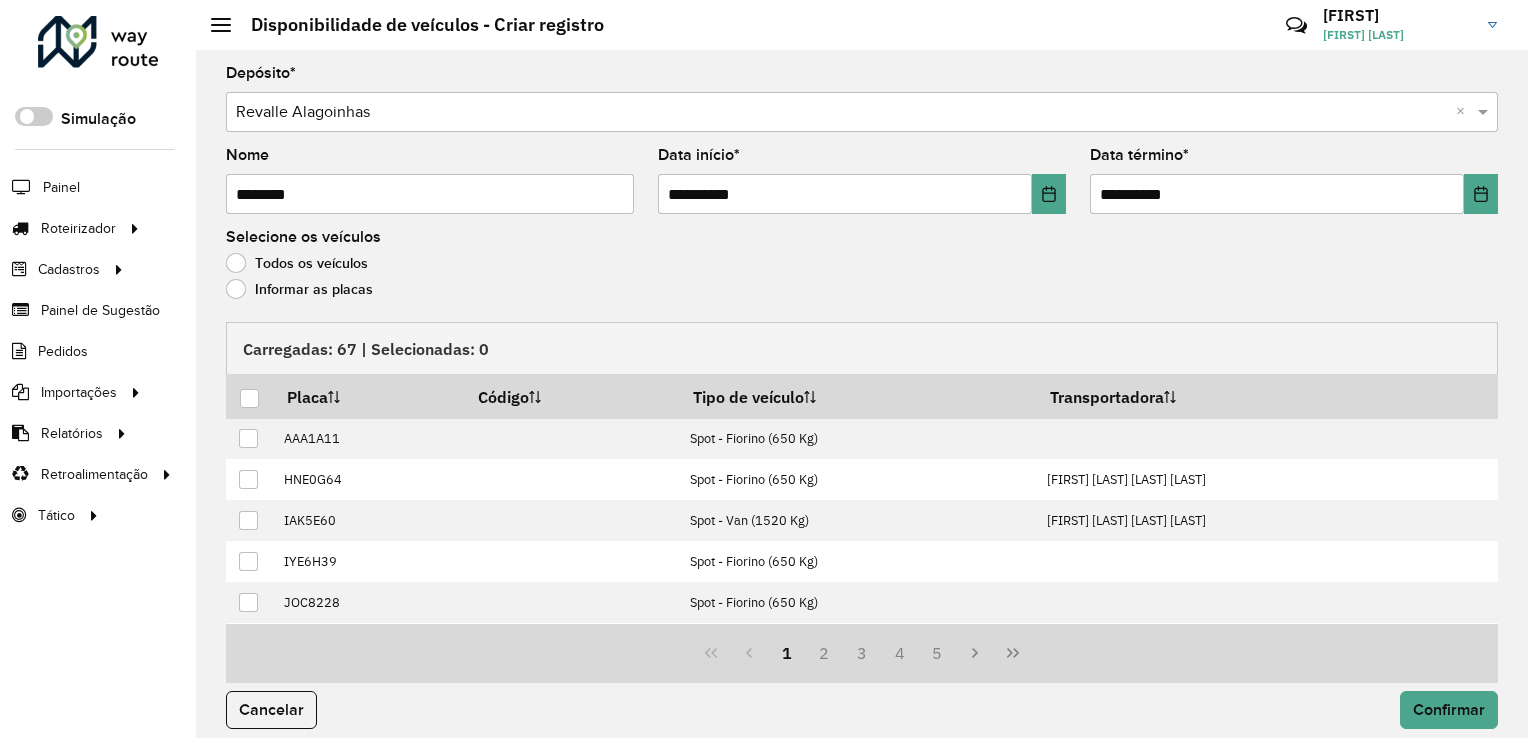 click on "Informar as placas" 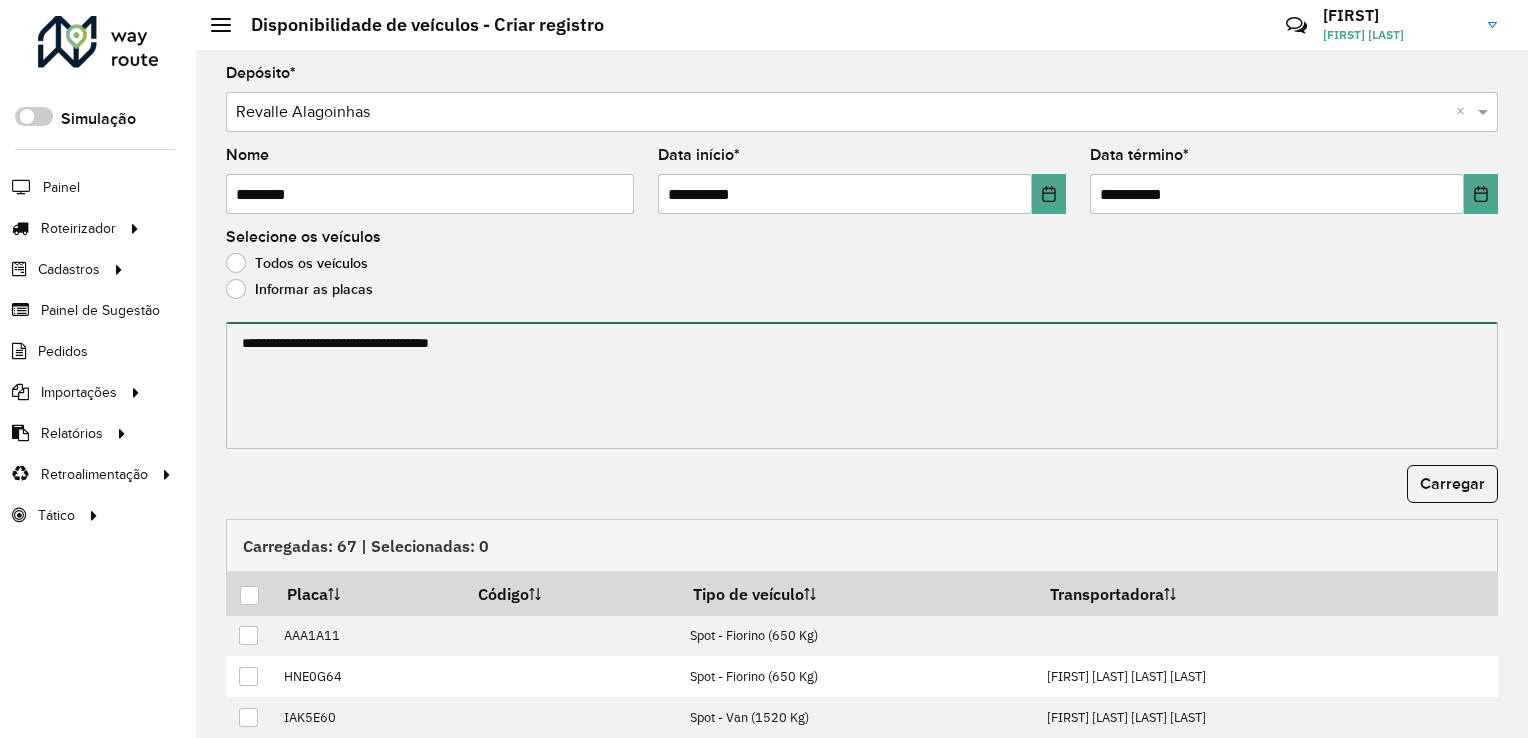 click at bounding box center (862, 385) 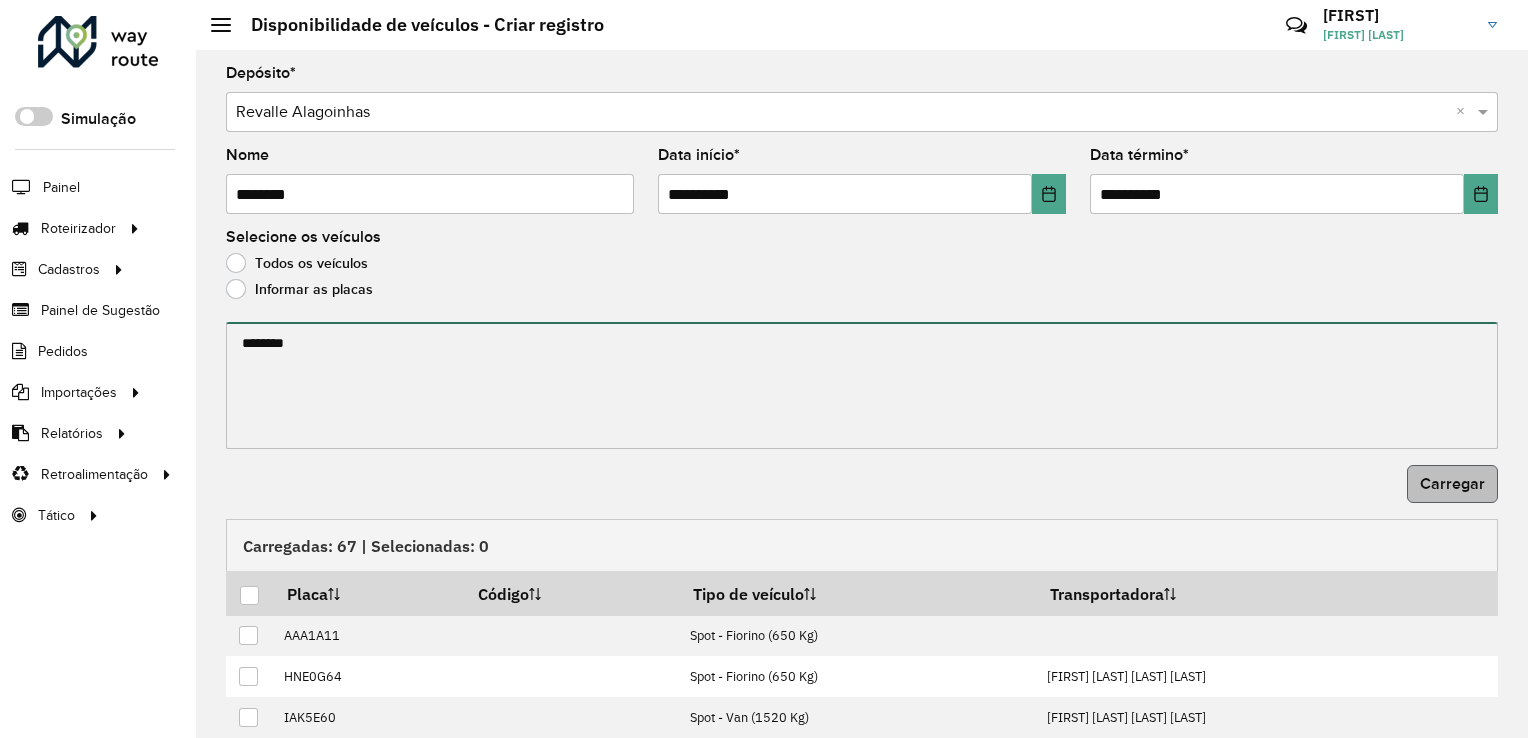 type on "*******" 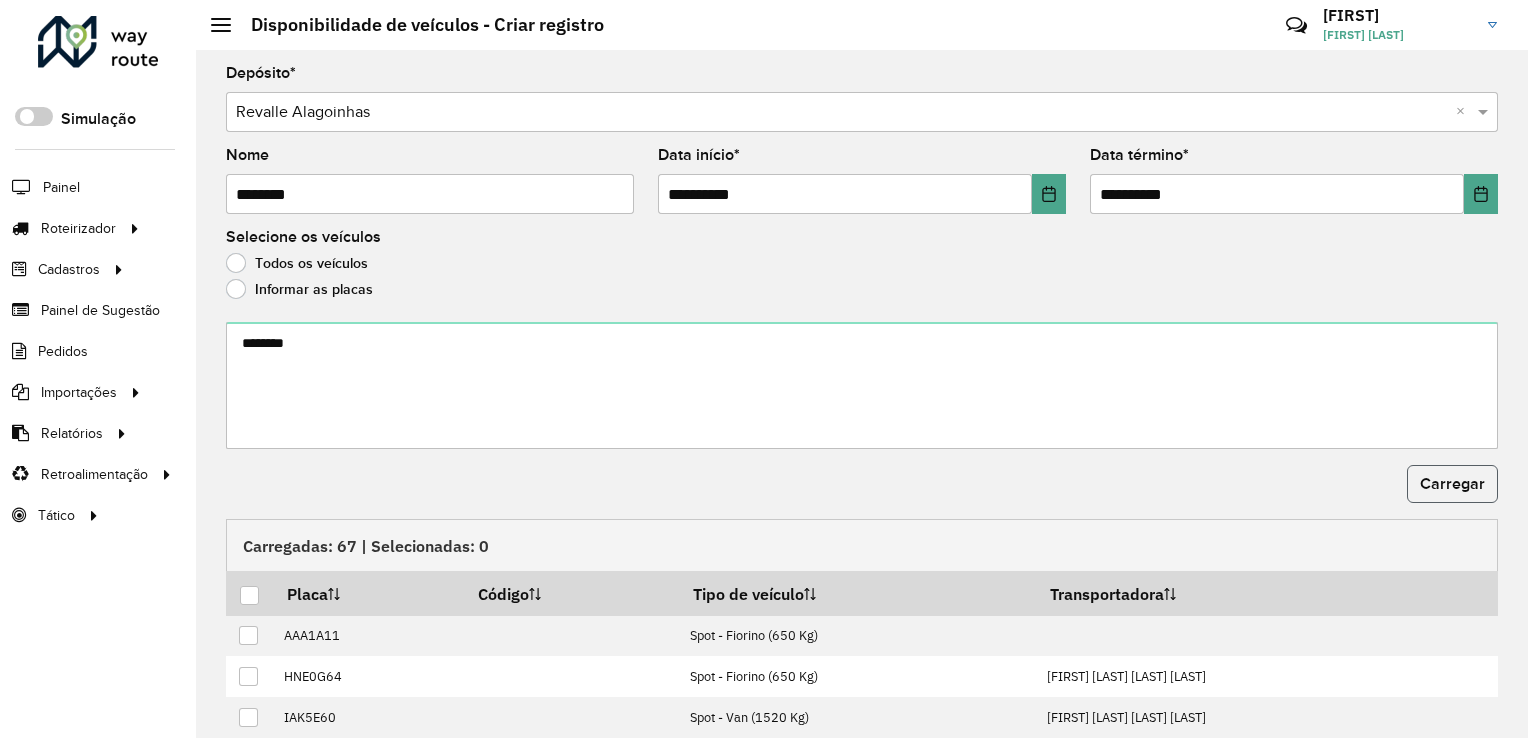 click on "Carregar" 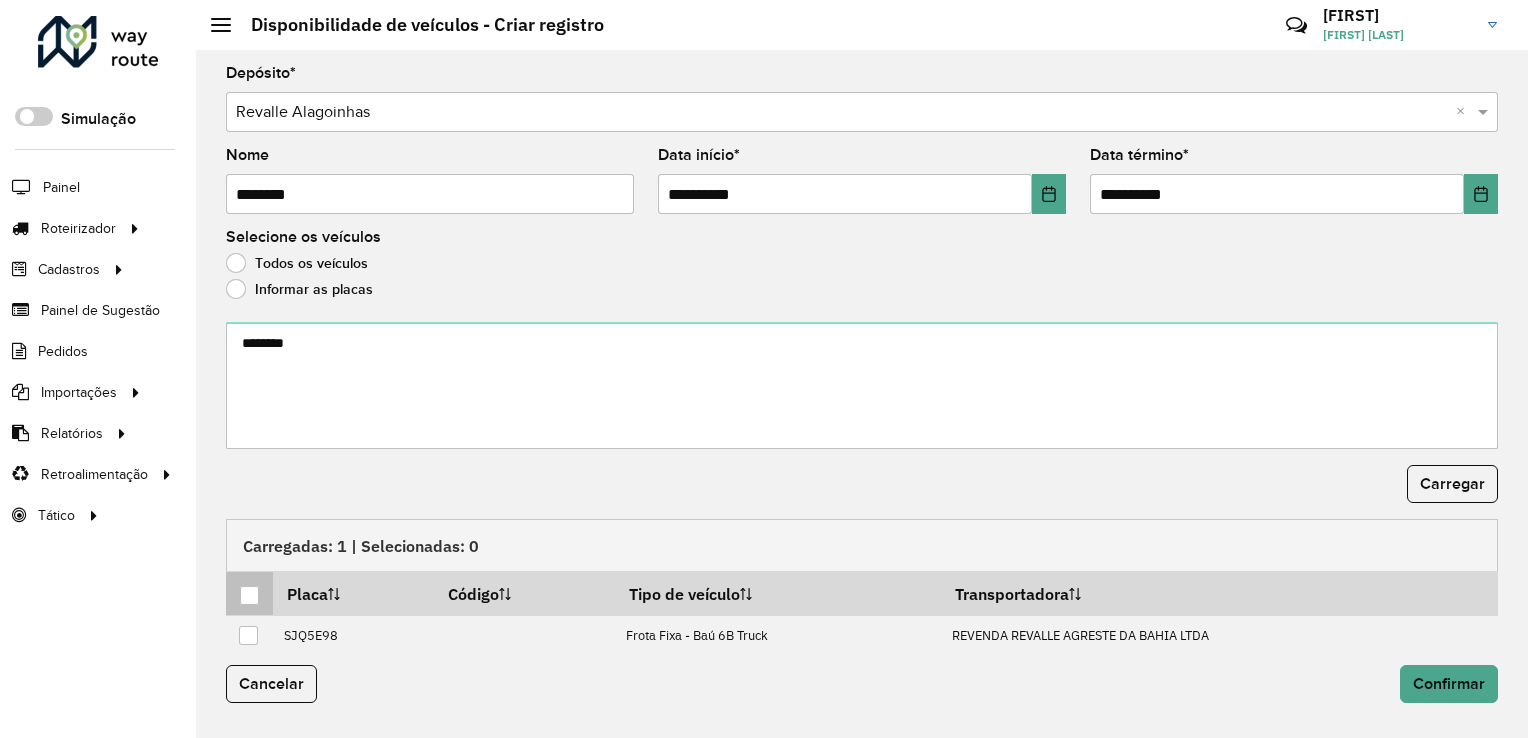 click at bounding box center [249, 595] 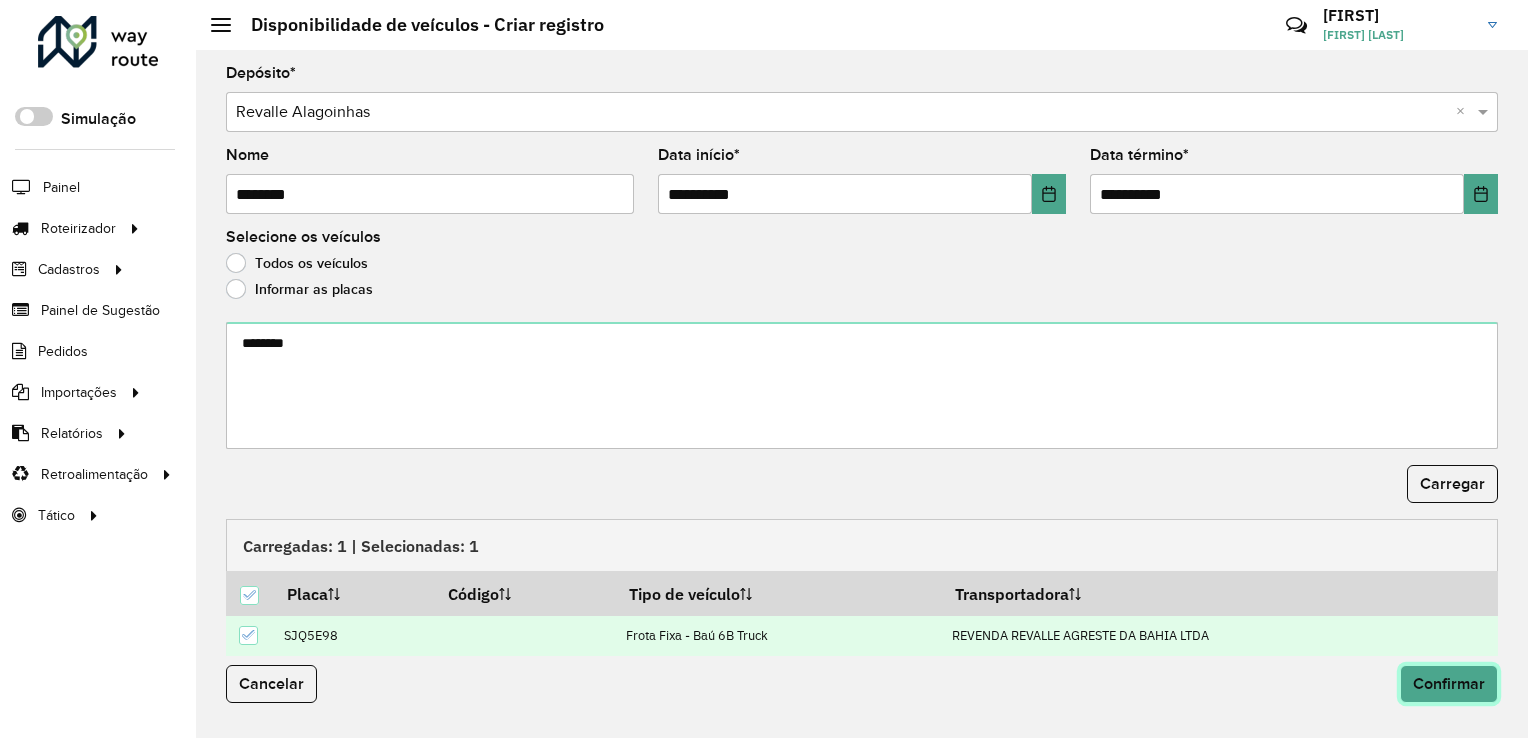 click on "Confirmar" 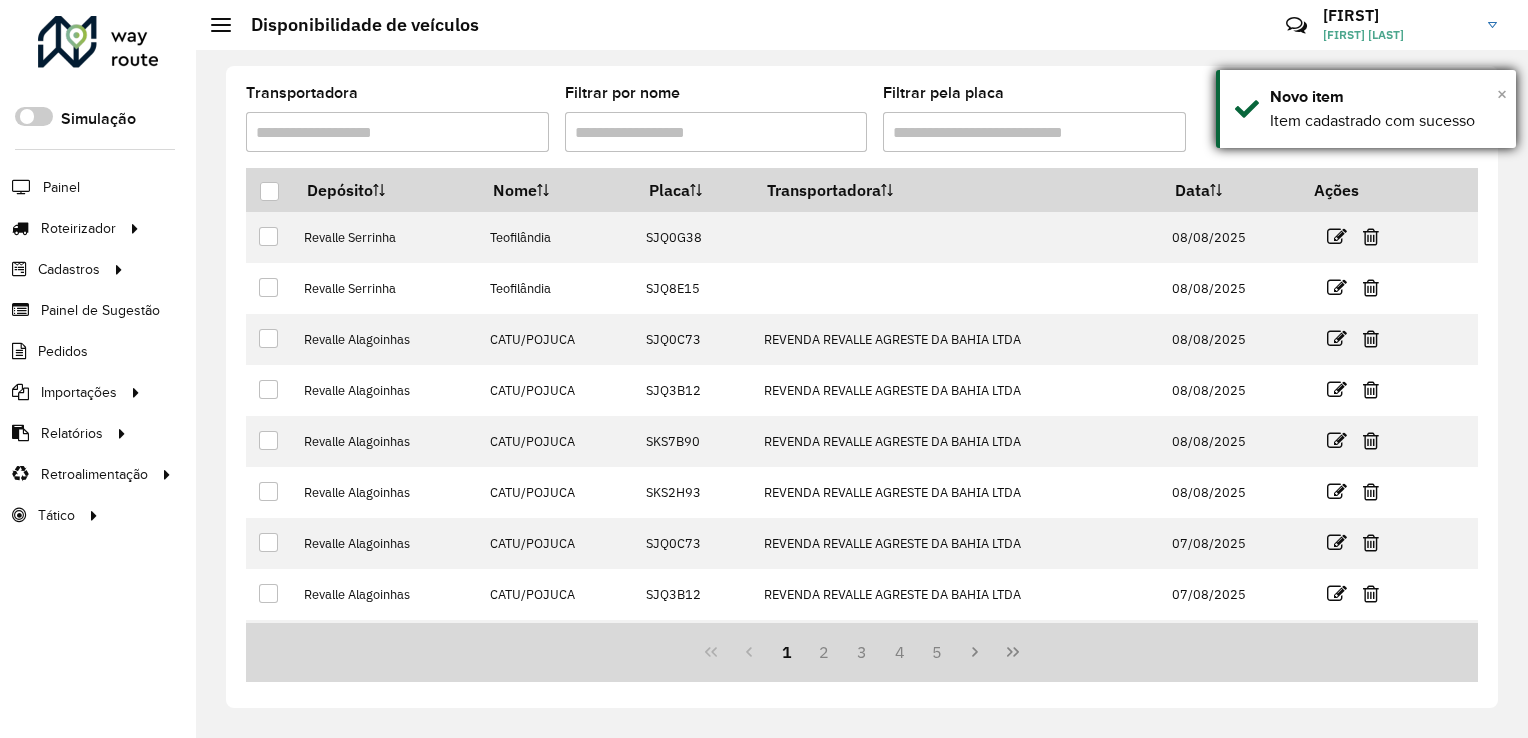 click on "×" at bounding box center [1502, 94] 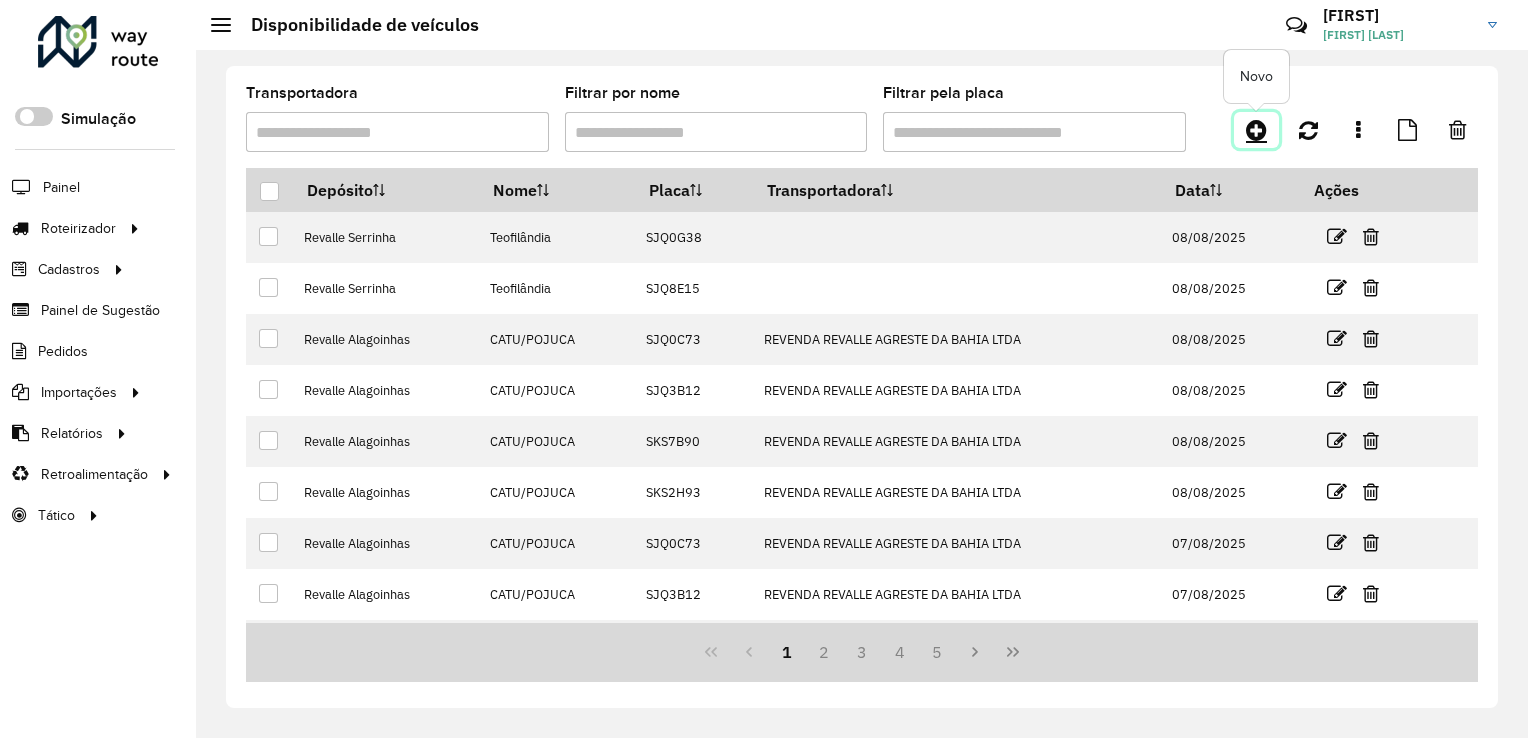 click 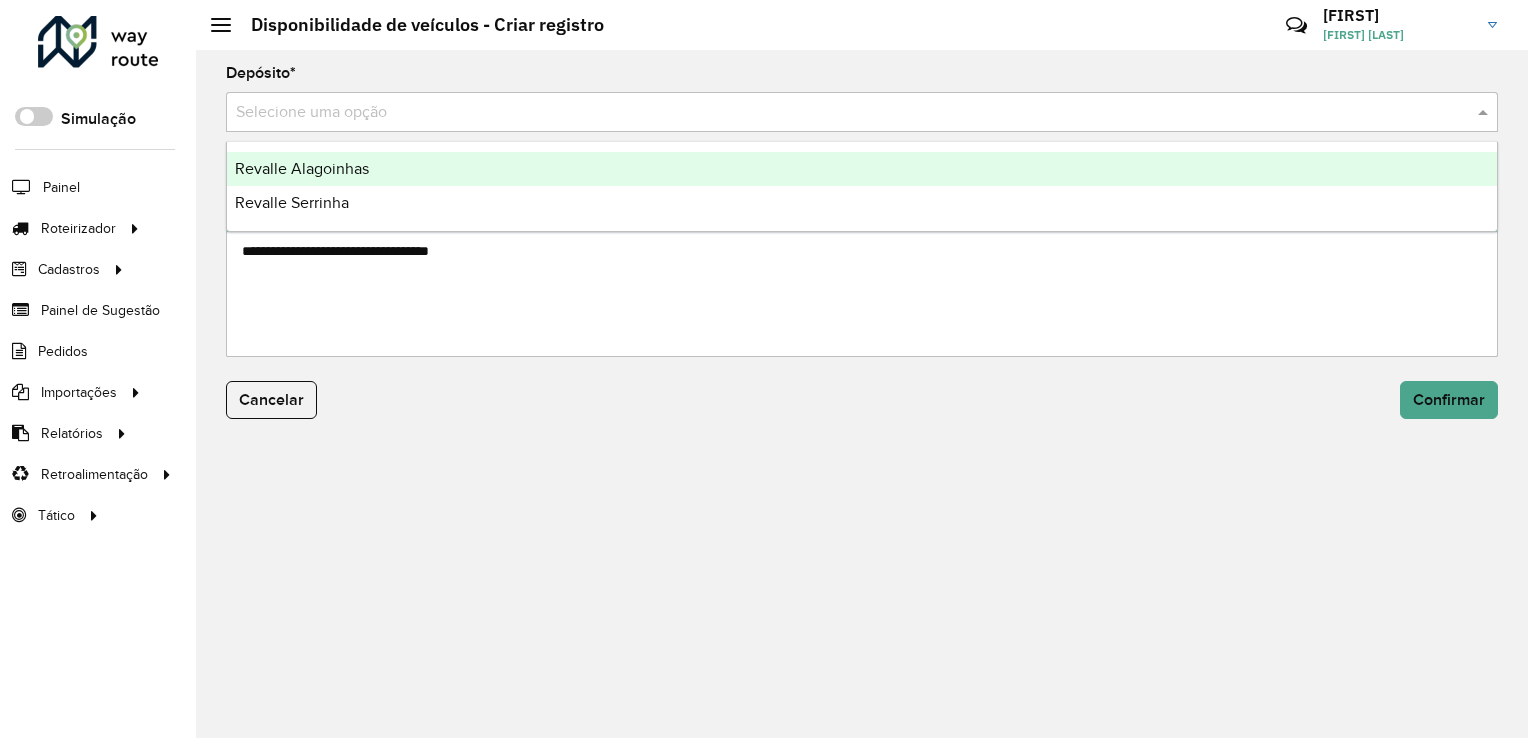 click at bounding box center [842, 113] 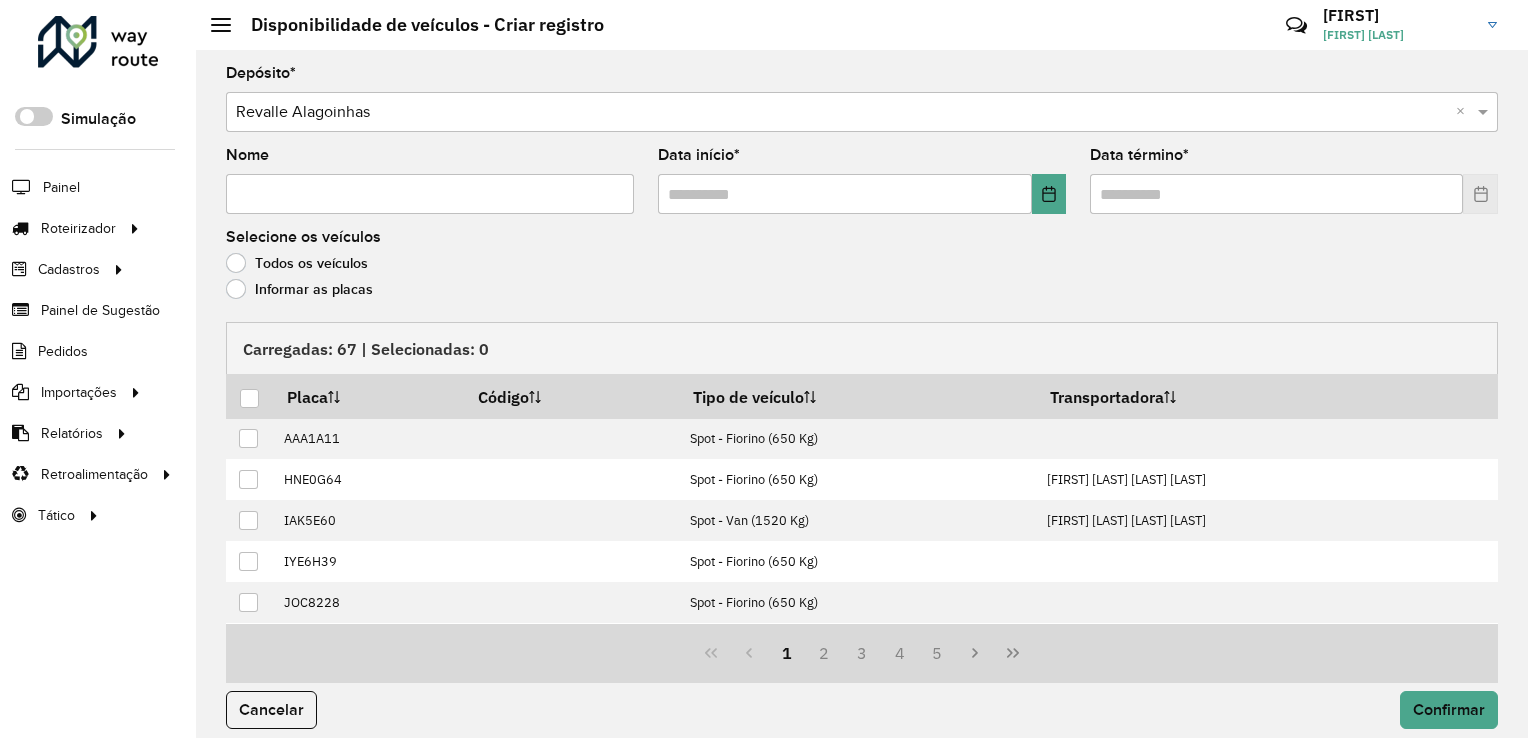 click on "Nome" at bounding box center [430, 194] 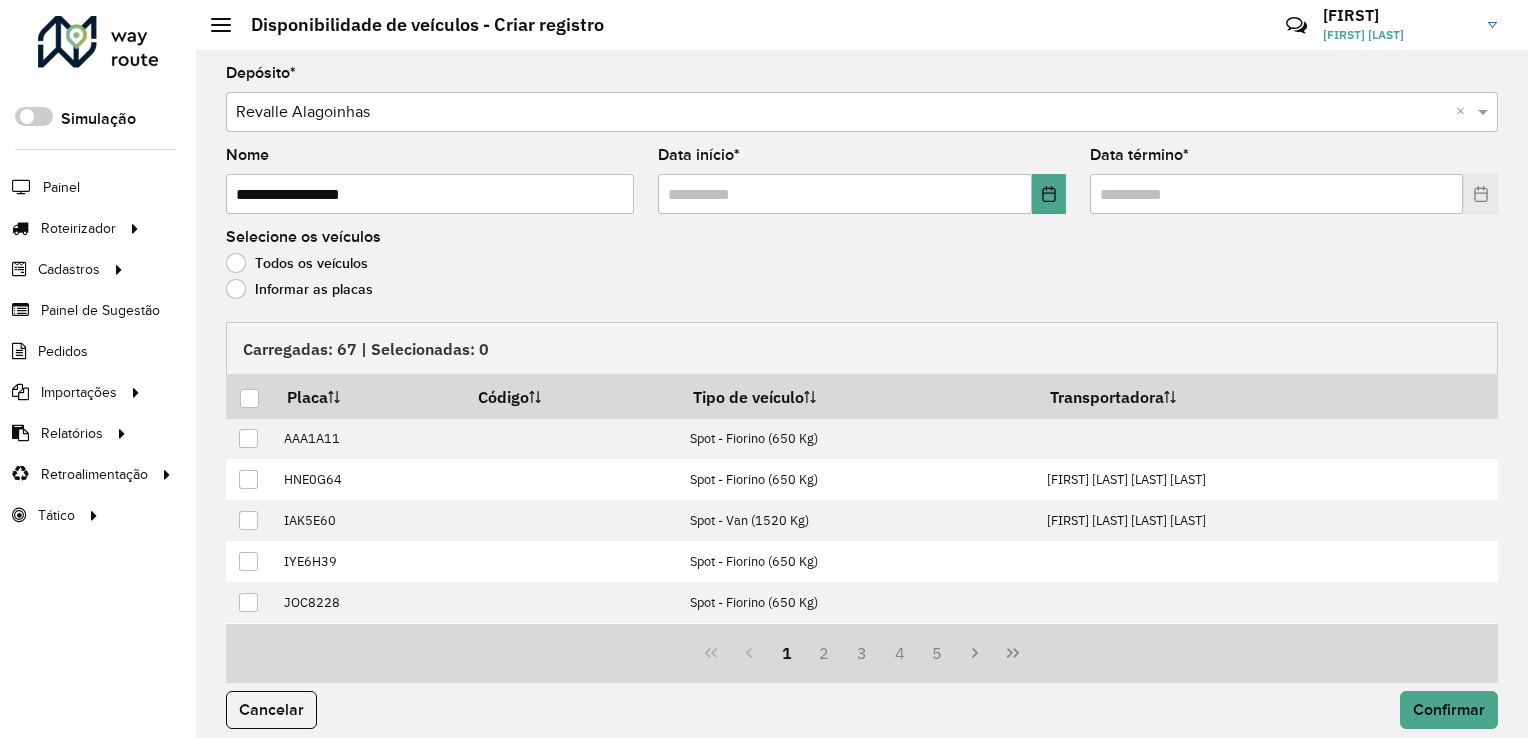 click on "Informar as placas" 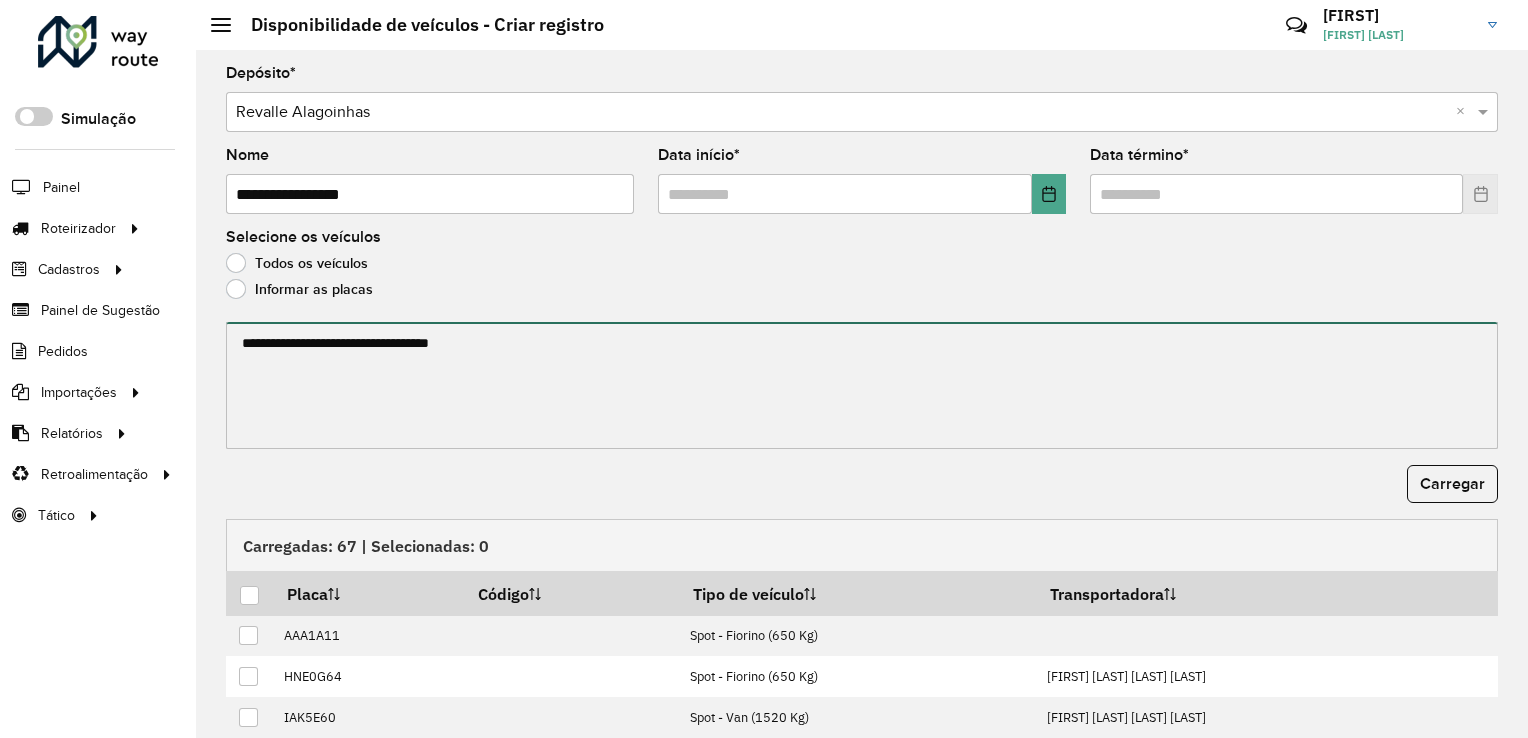 click at bounding box center (862, 385) 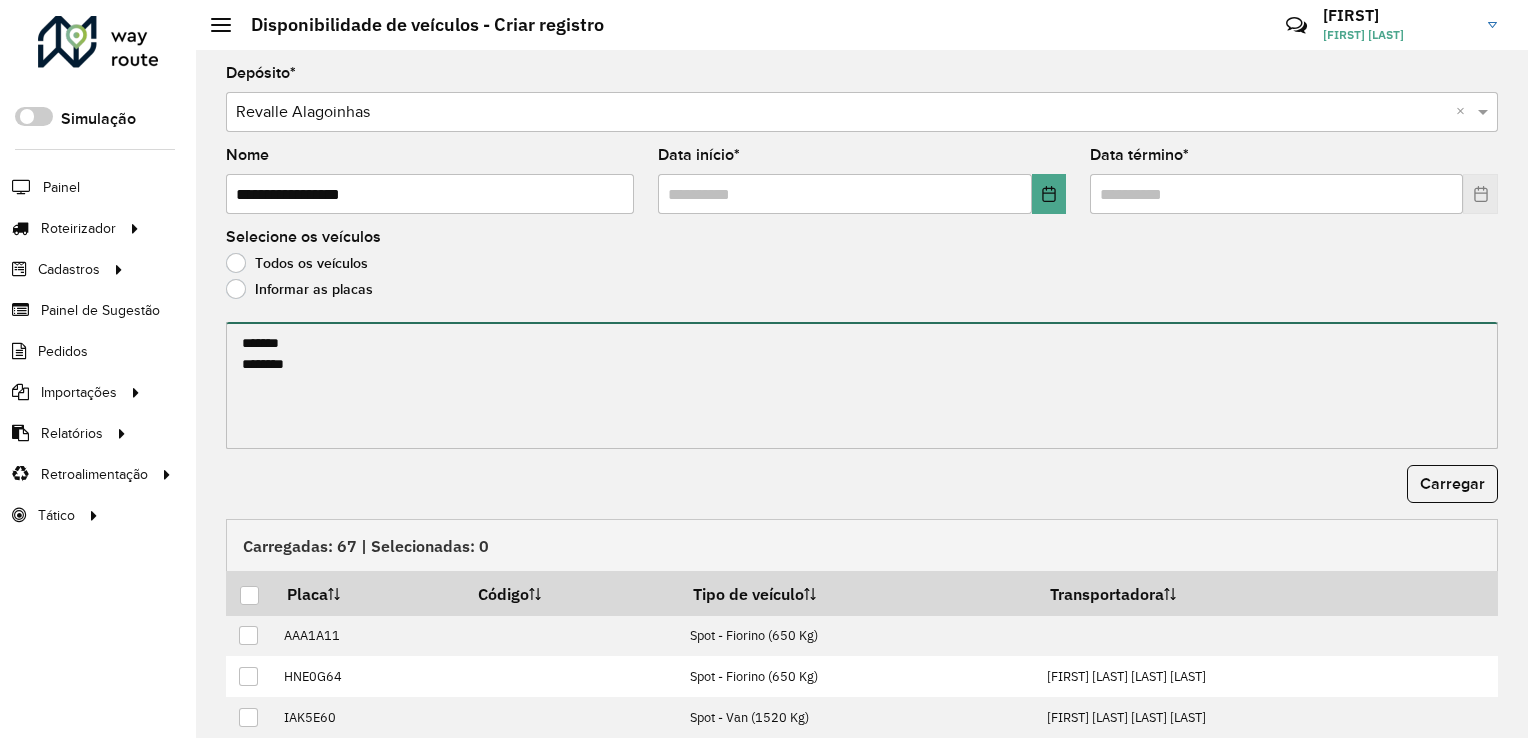 type on "*******
*******" 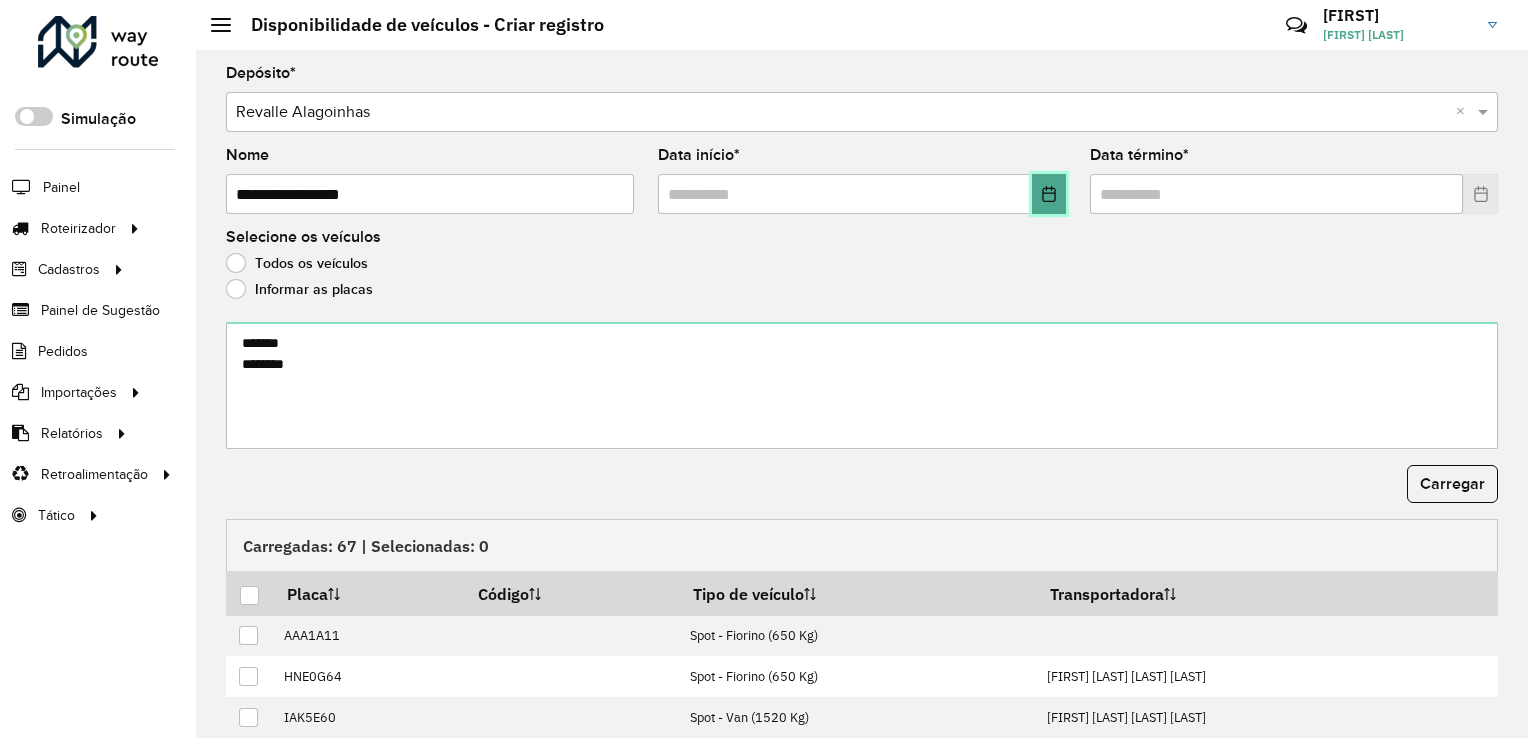 click at bounding box center (1049, 194) 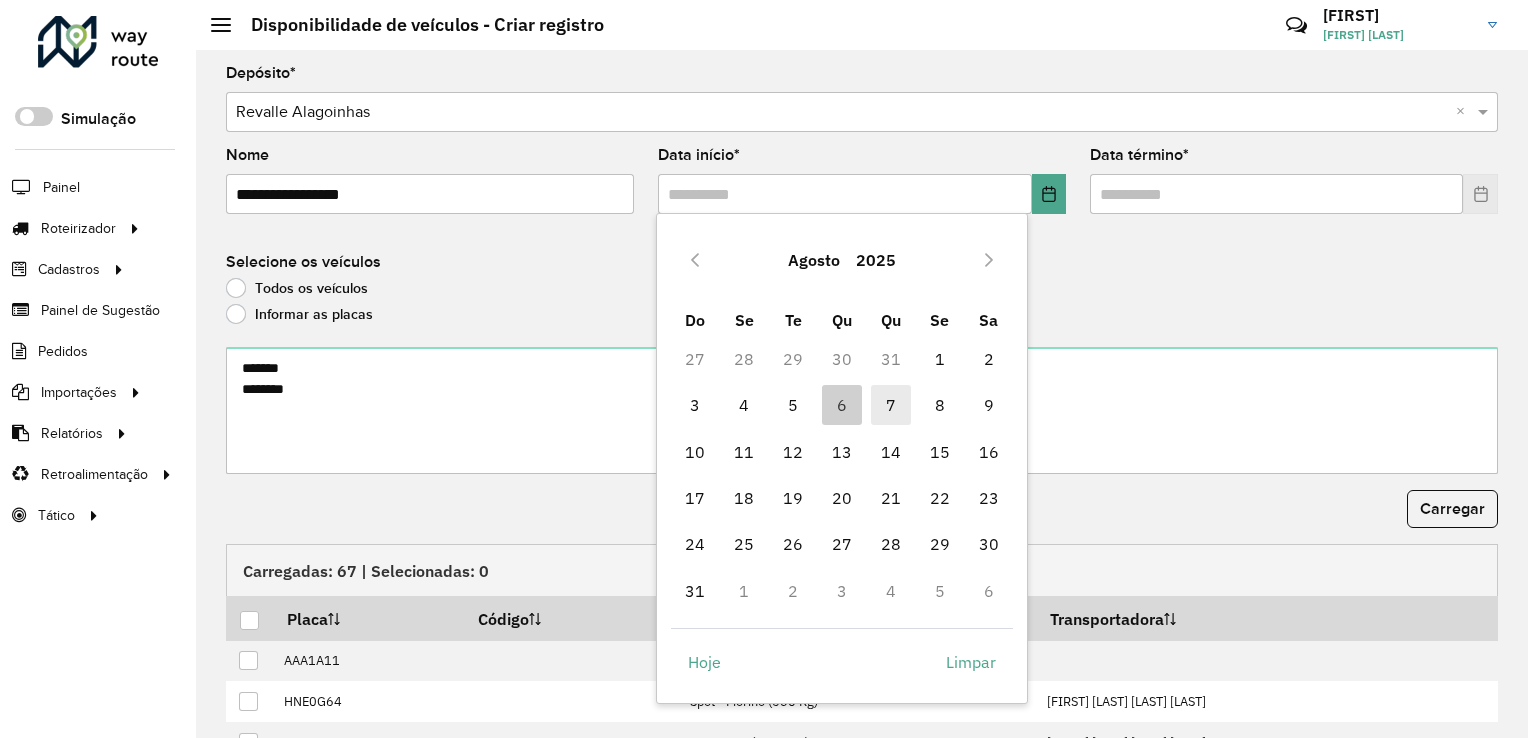 click on "7" at bounding box center (891, 405) 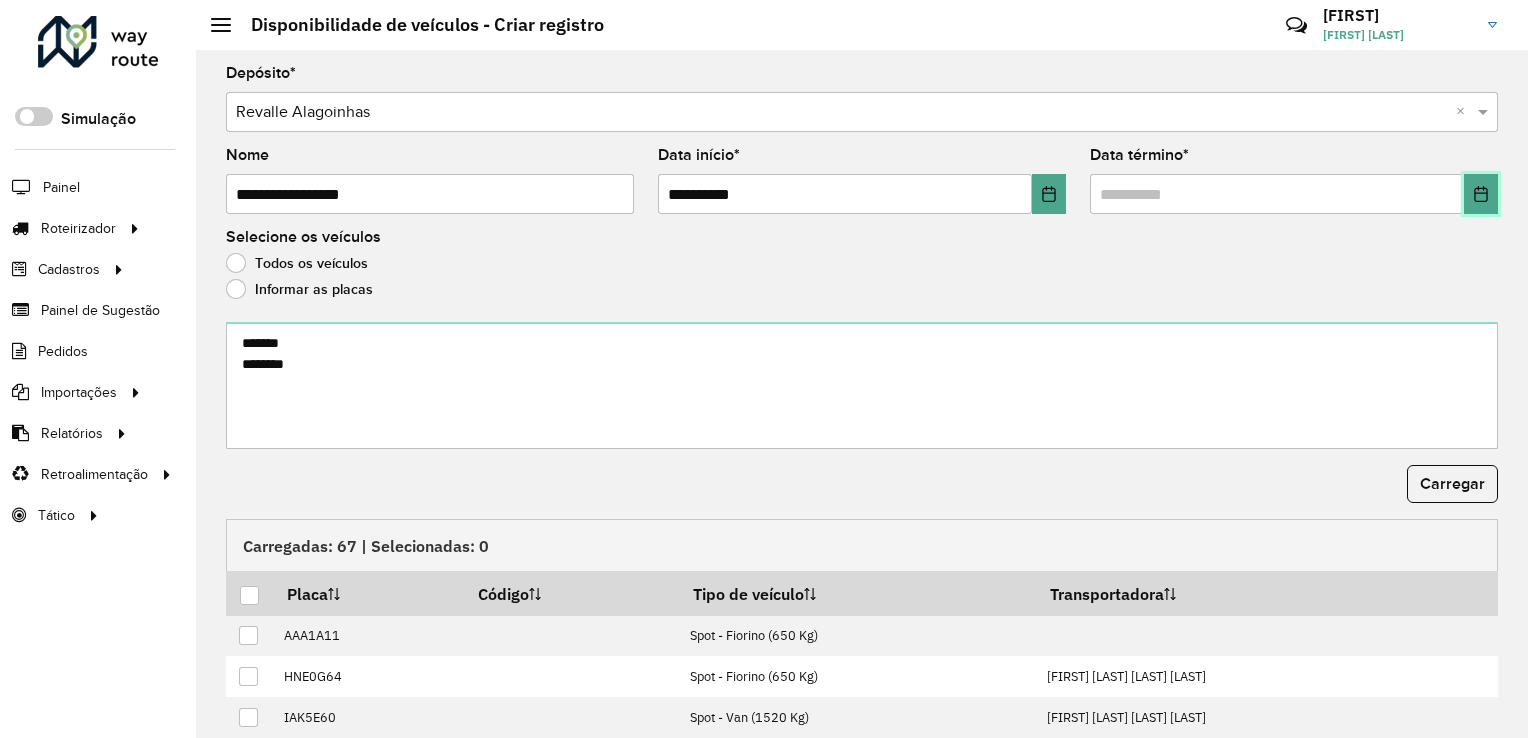 click 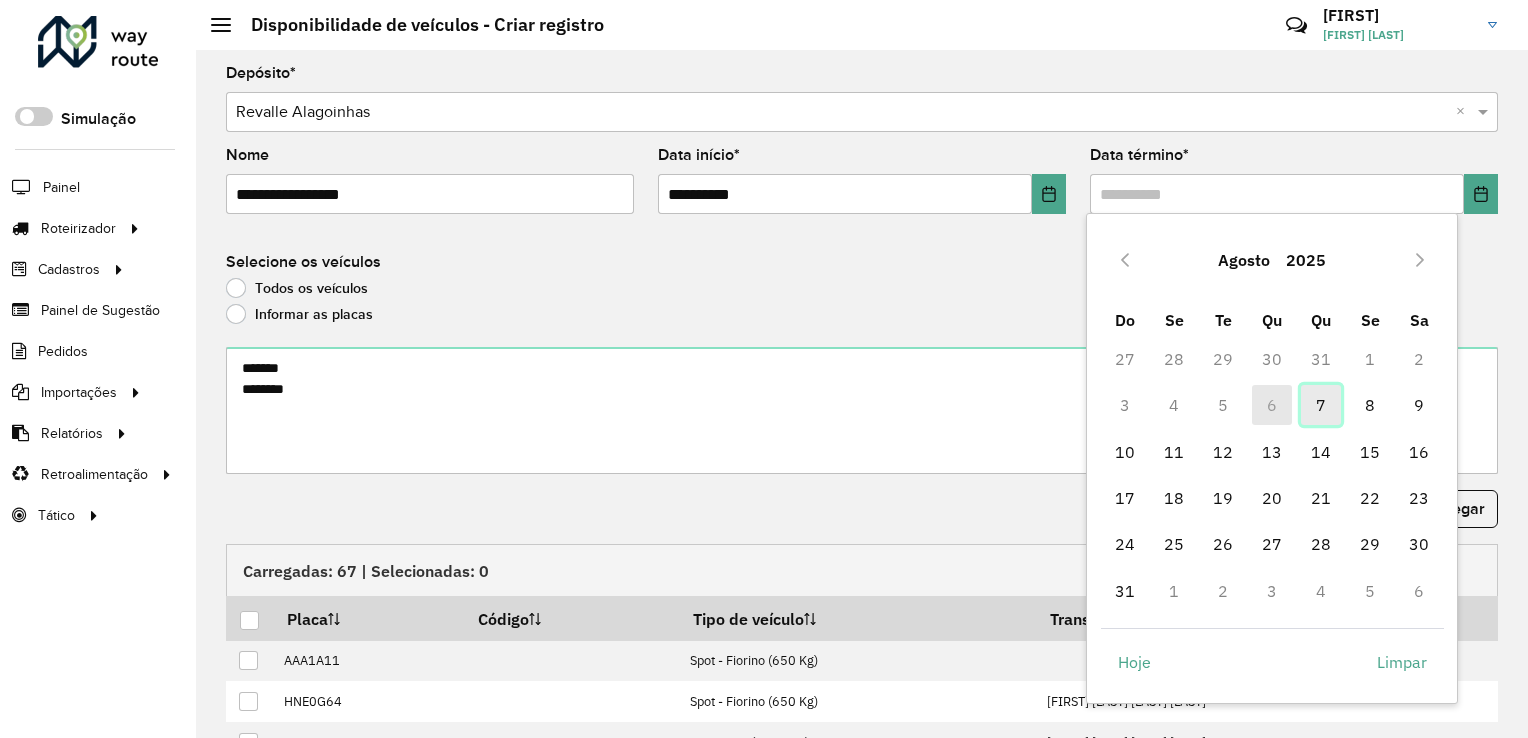 click on "7" at bounding box center [1321, 405] 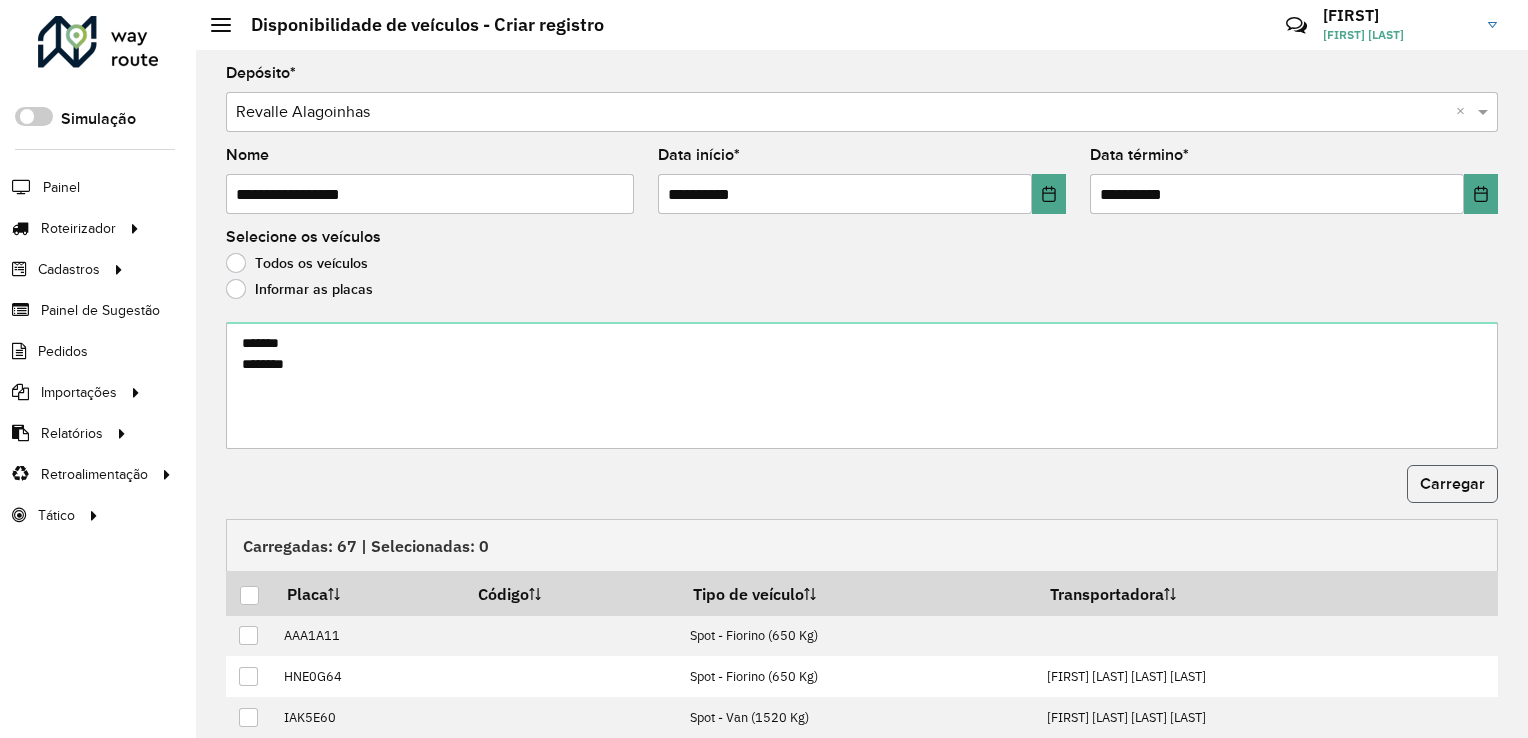 click on "Carregar" 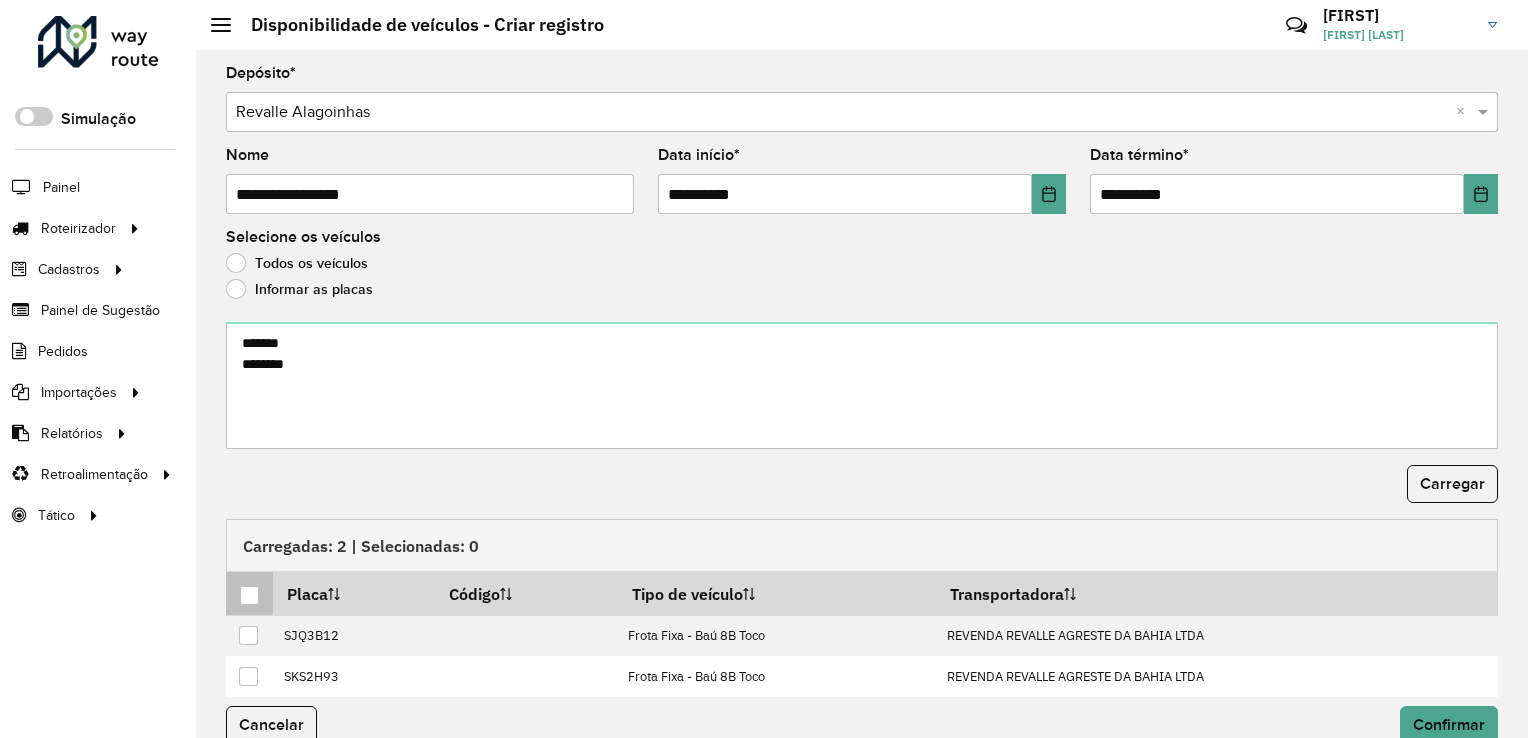 click at bounding box center [249, 595] 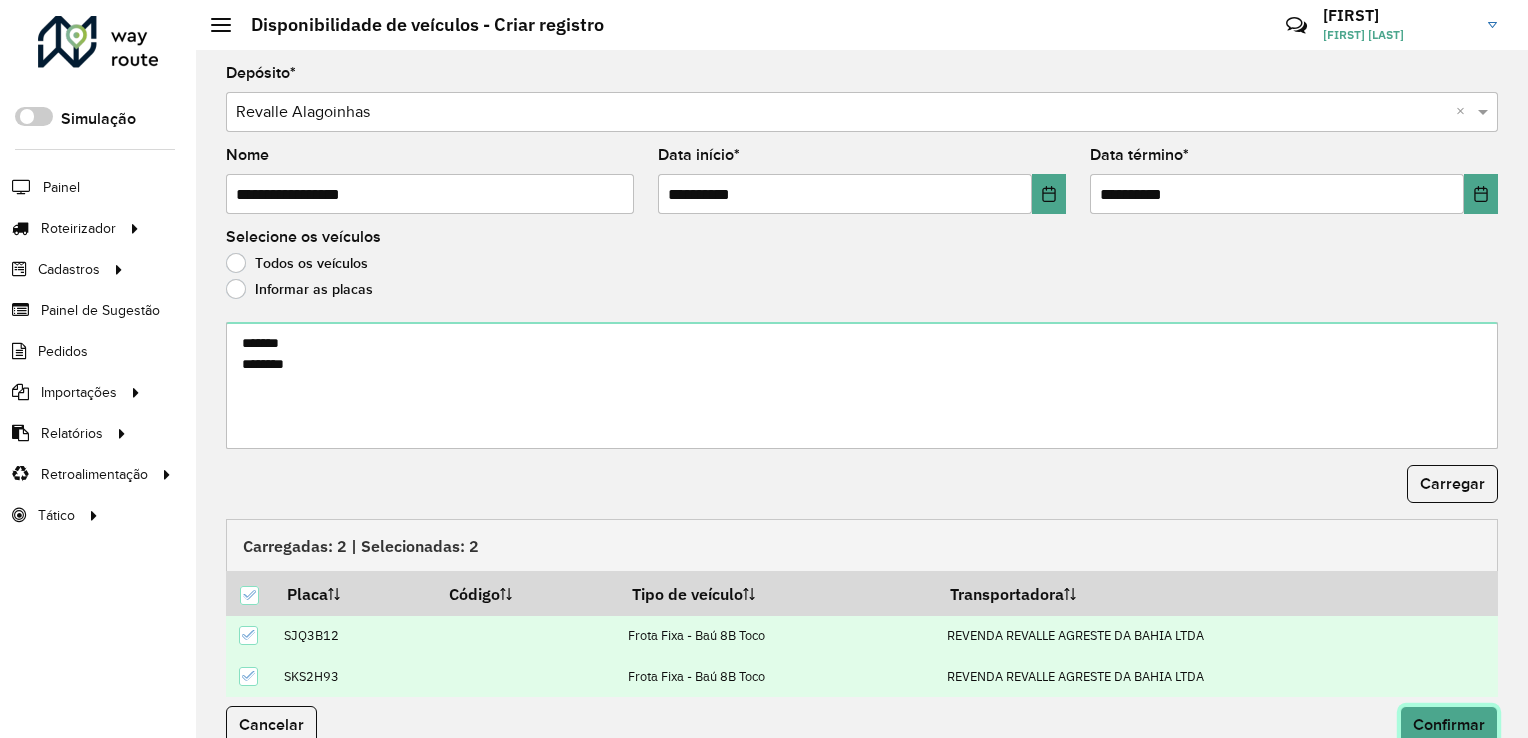 click on "Confirmar" 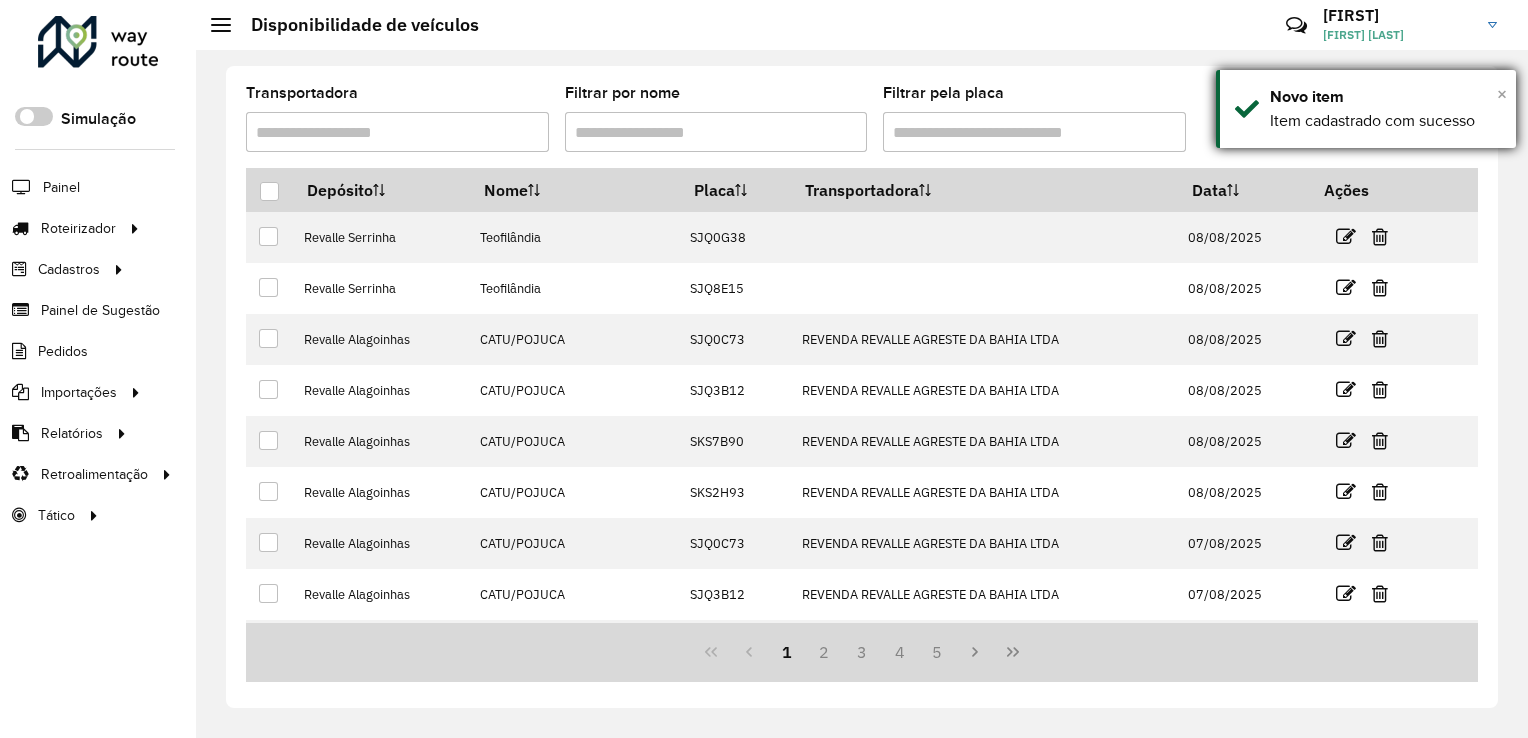 click on "×" at bounding box center [1502, 94] 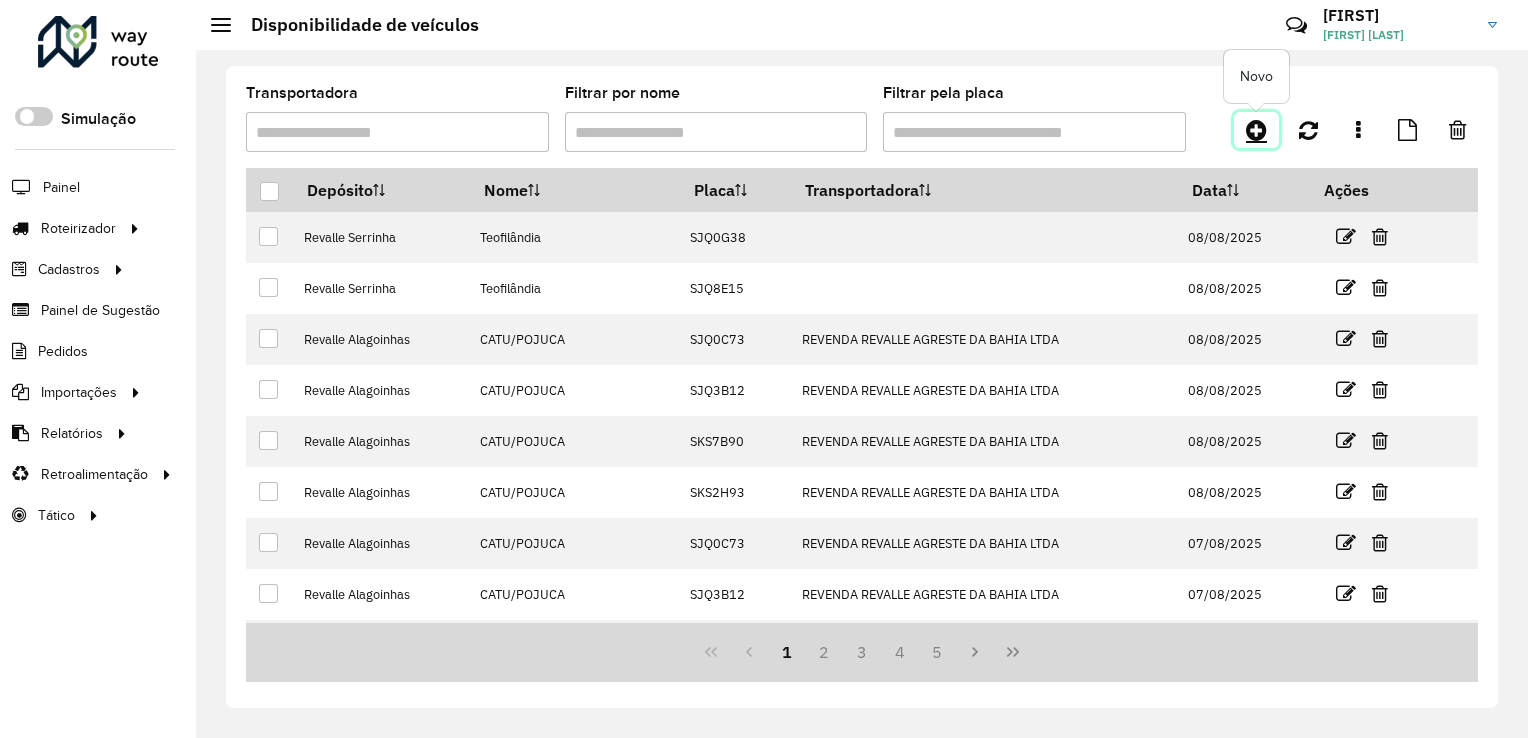 click 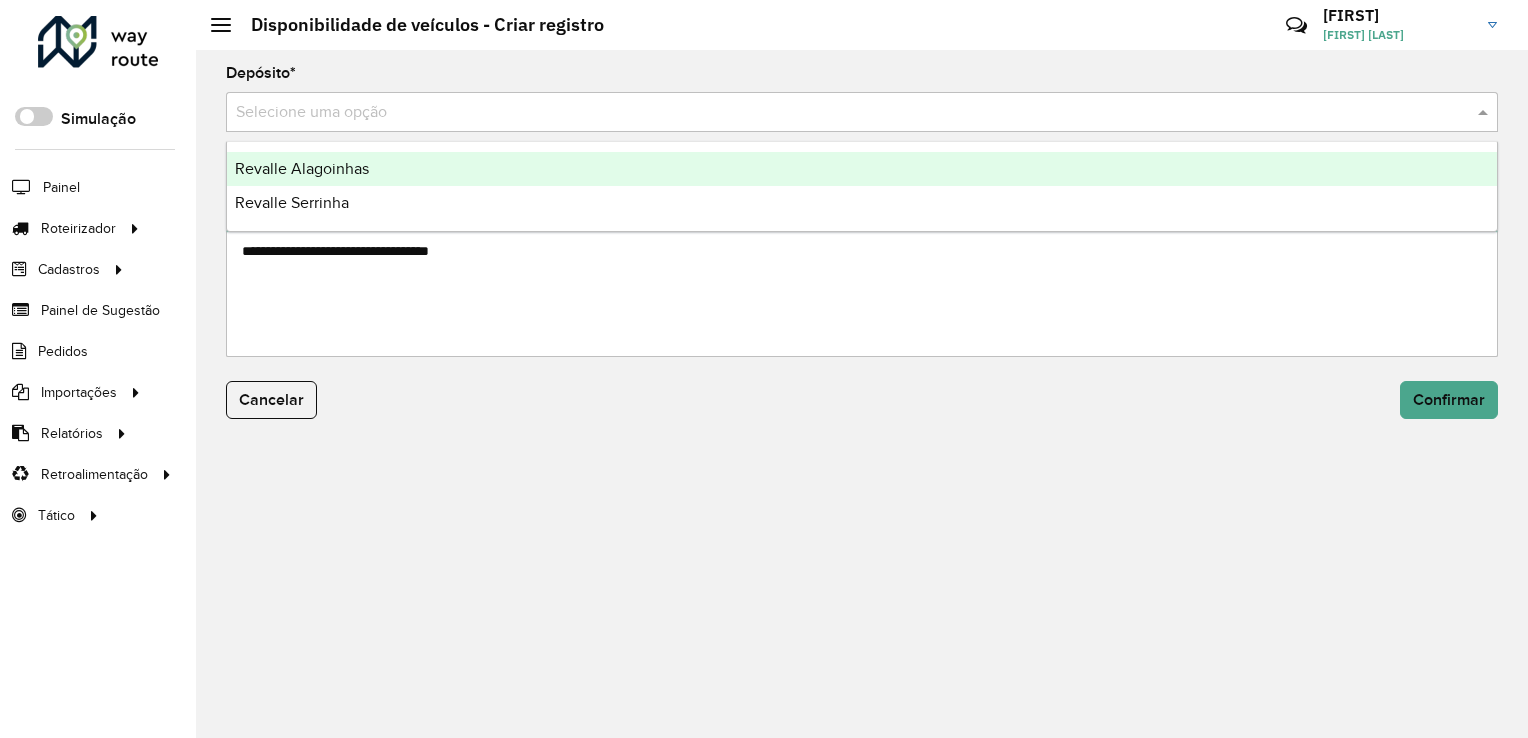 click at bounding box center (842, 113) 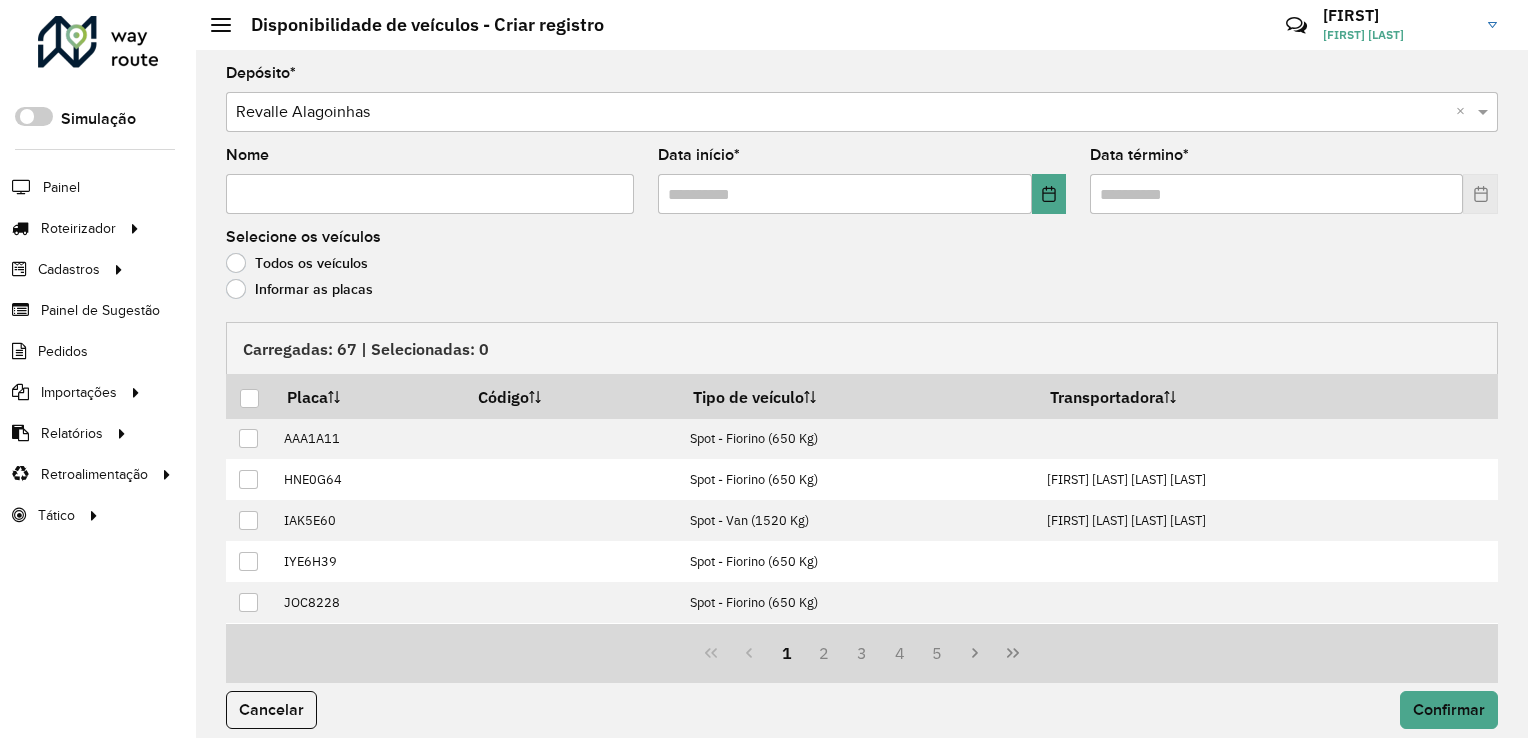 click on "Nome" at bounding box center (430, 194) 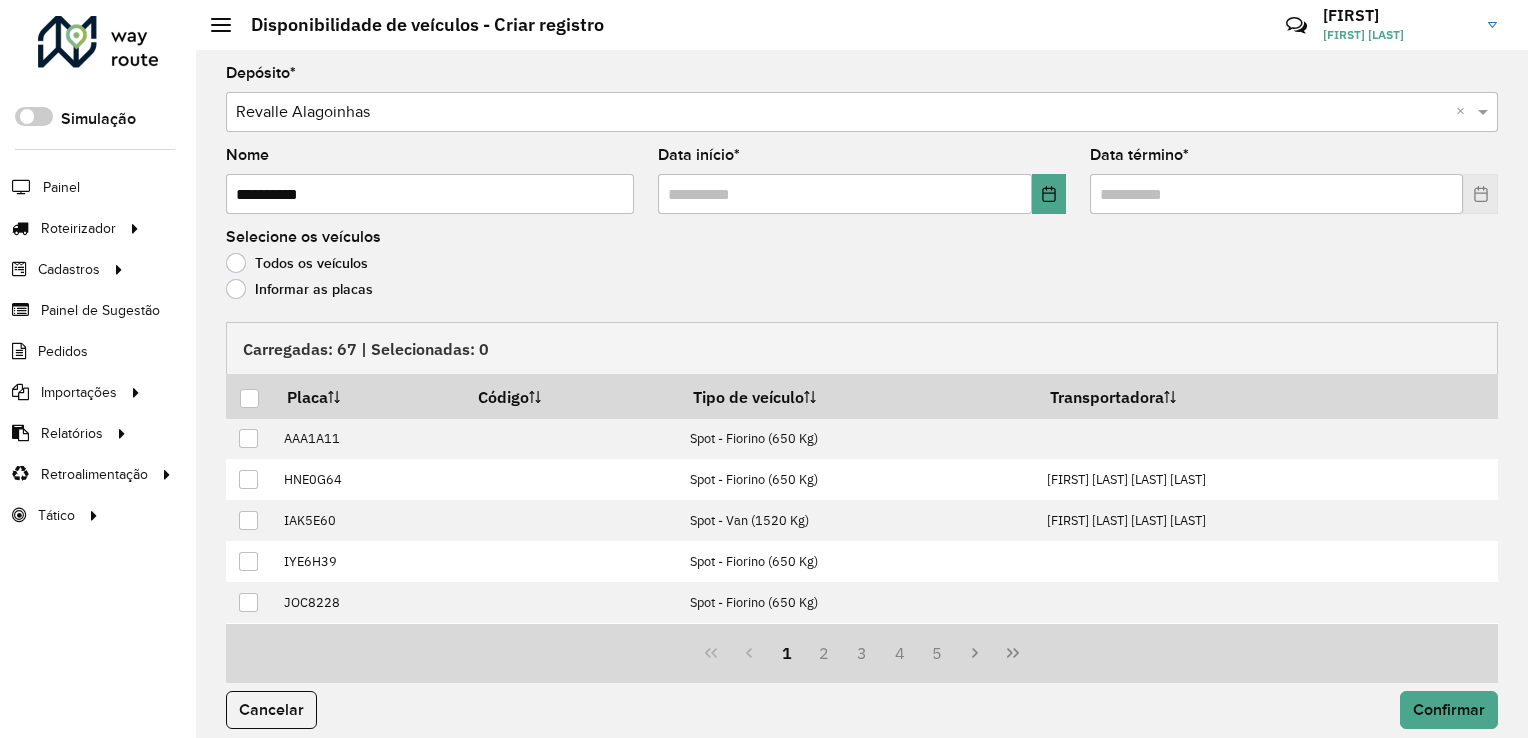 type on "**********" 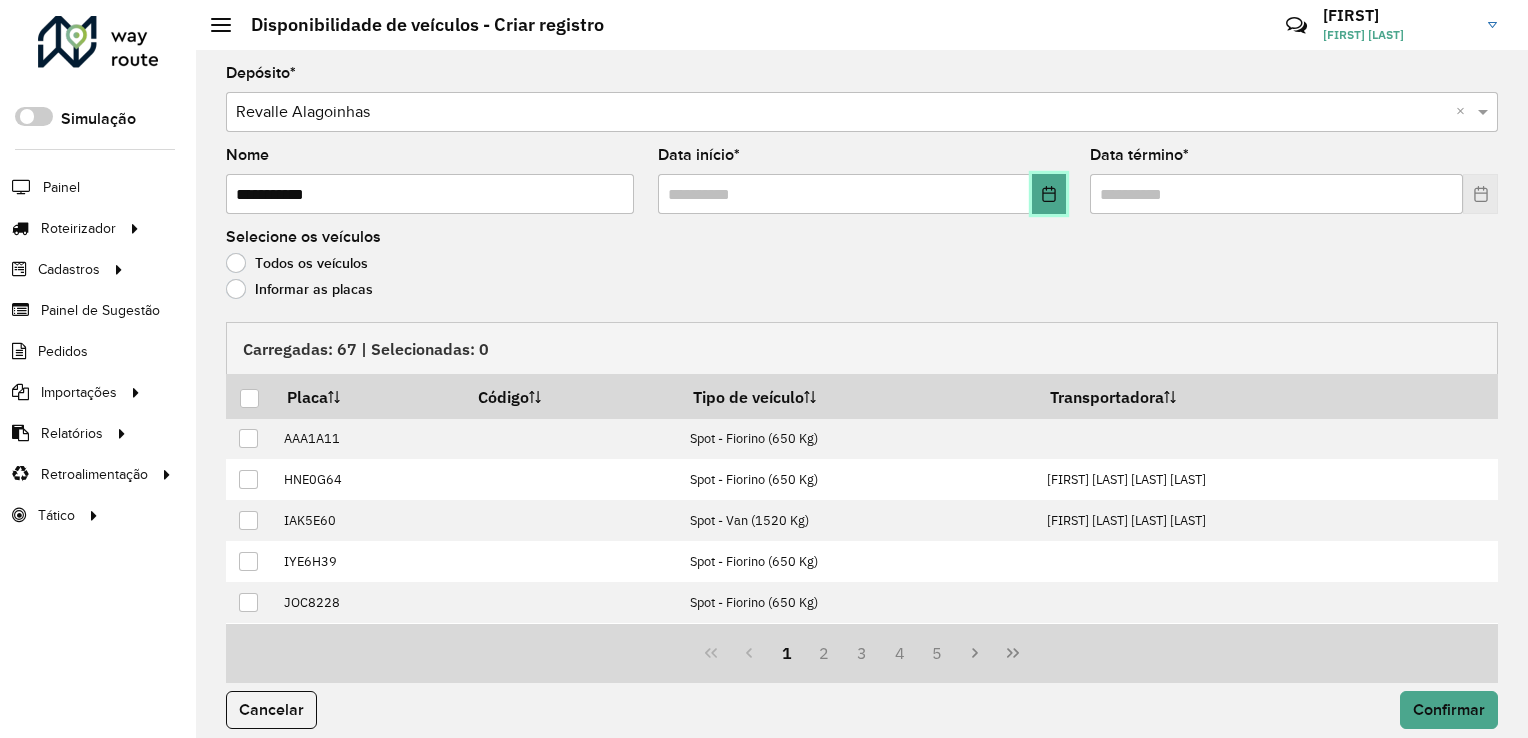 click 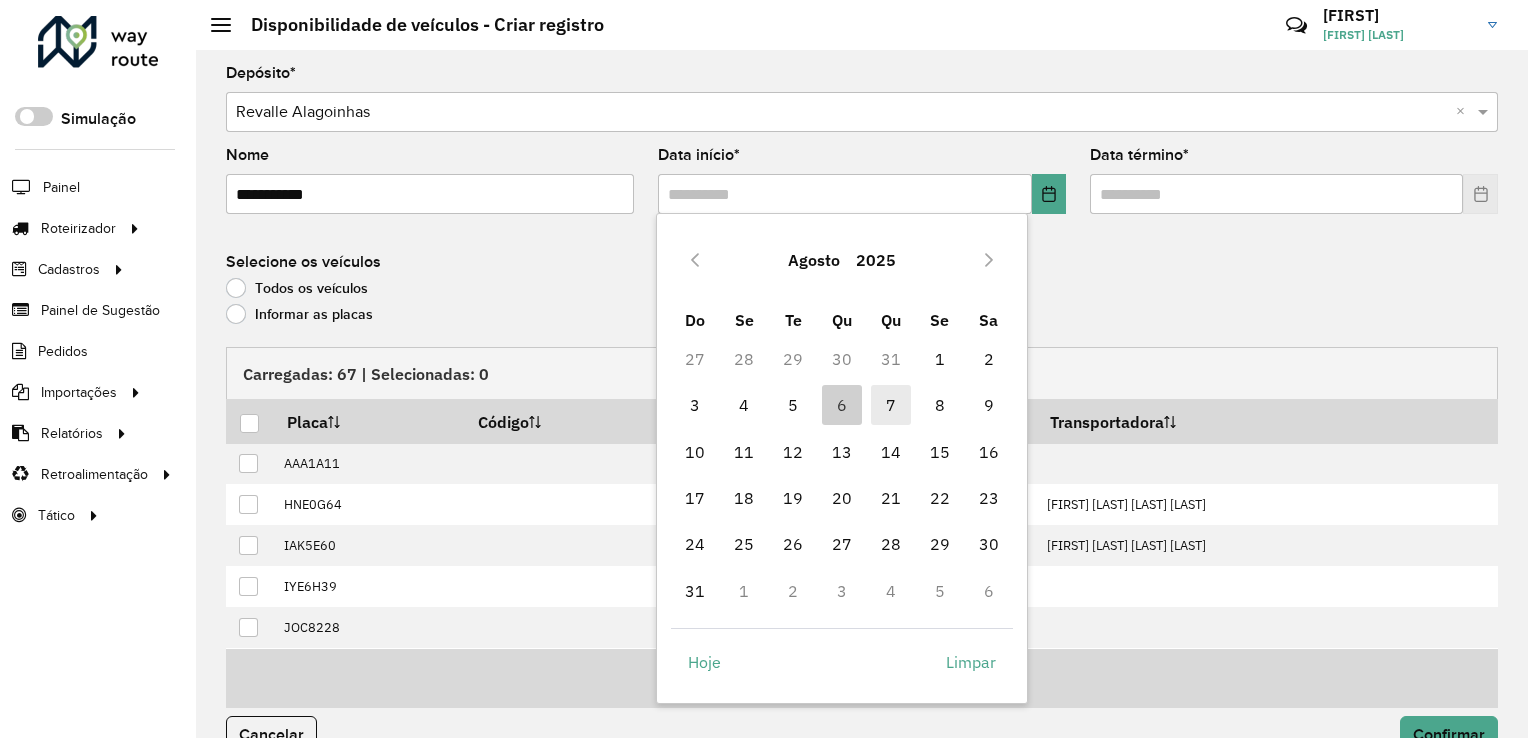 click on "7" at bounding box center [891, 405] 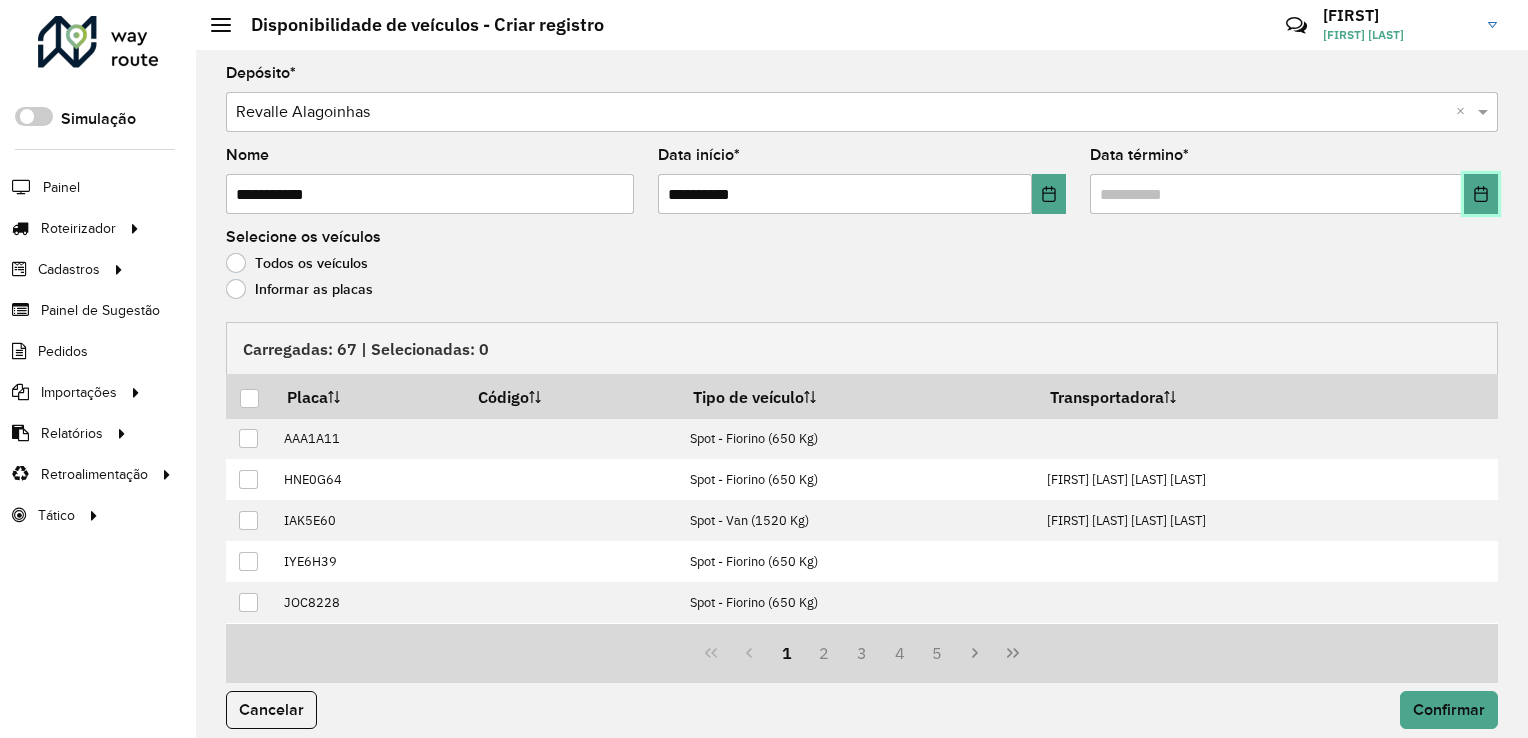 click 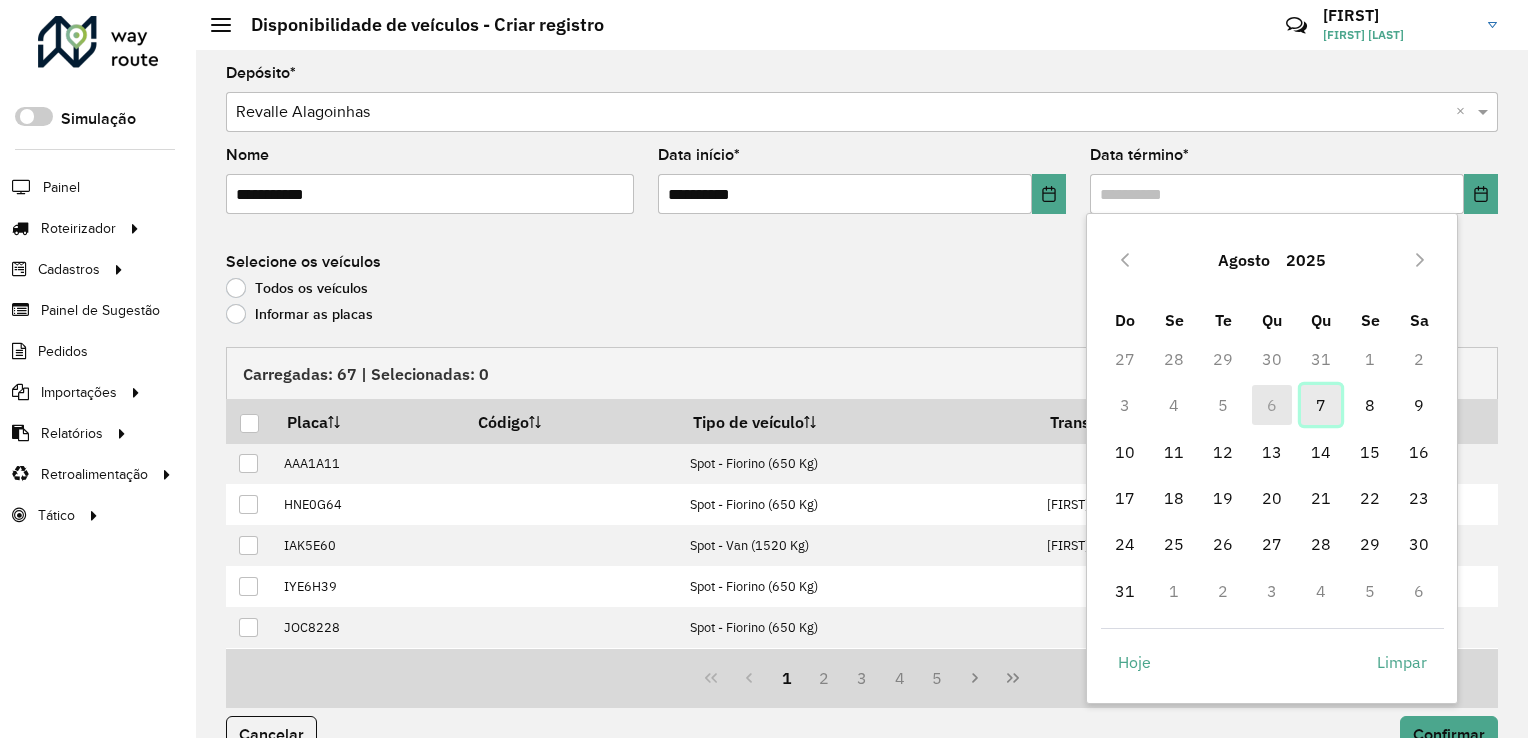 click on "7" at bounding box center (1321, 405) 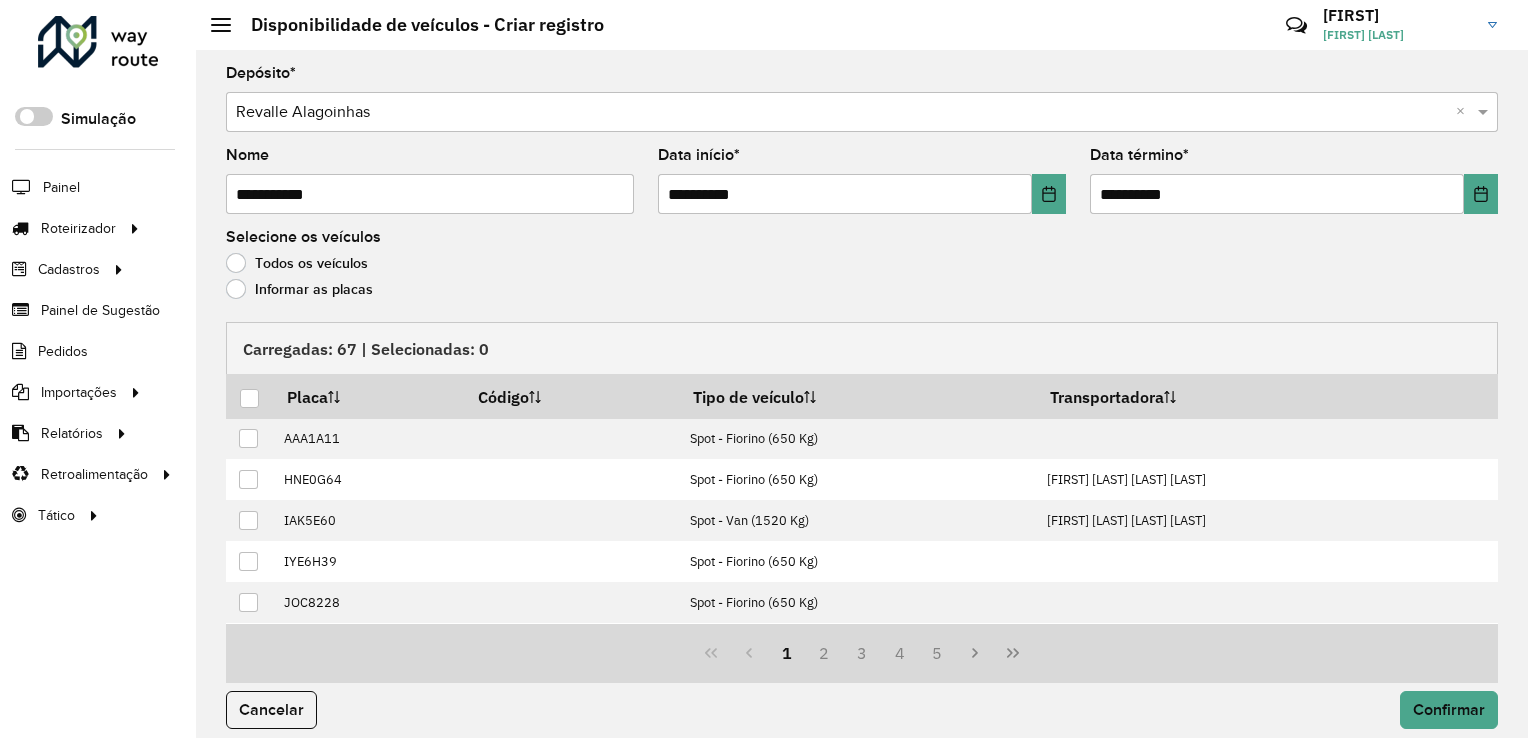 click on "Informar as placas" 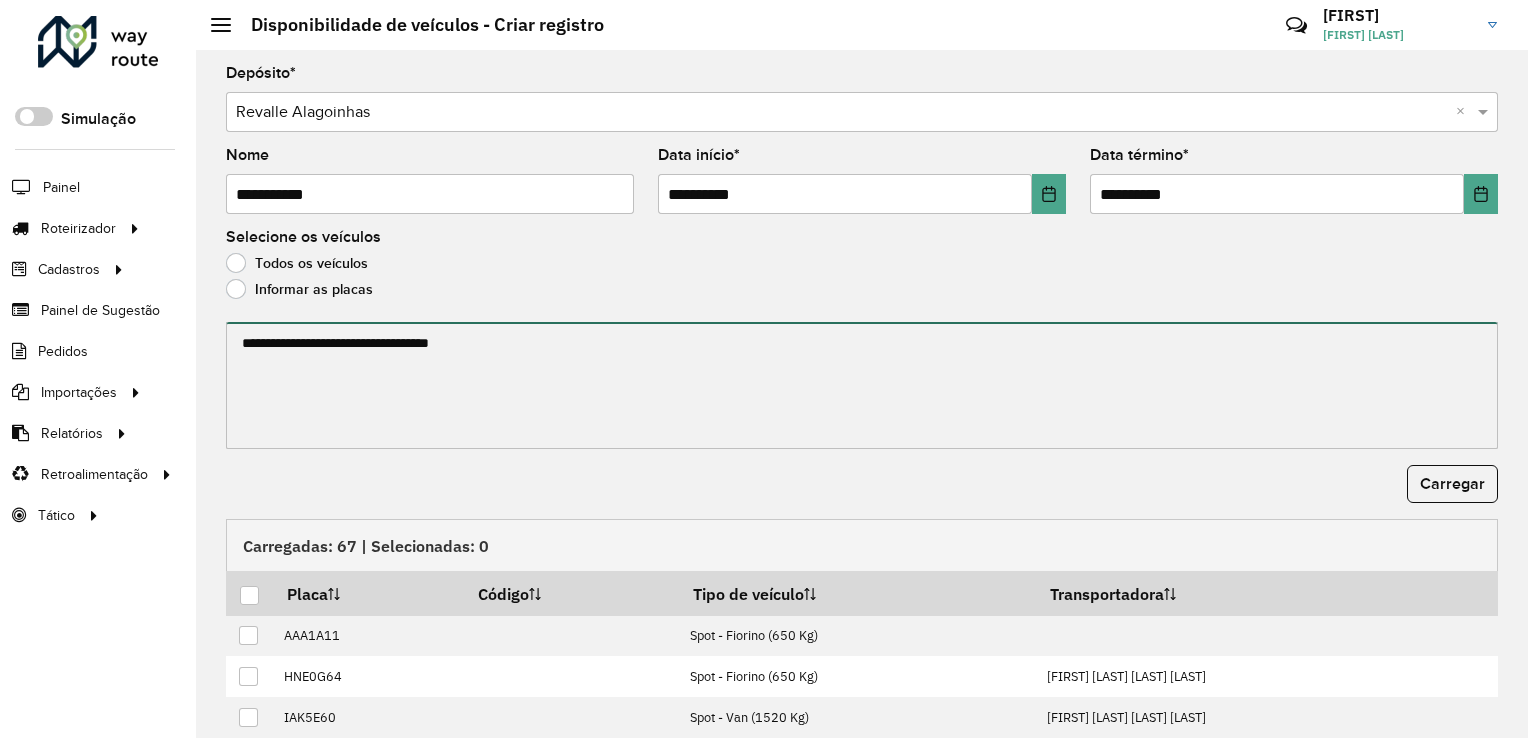 click at bounding box center [862, 385] 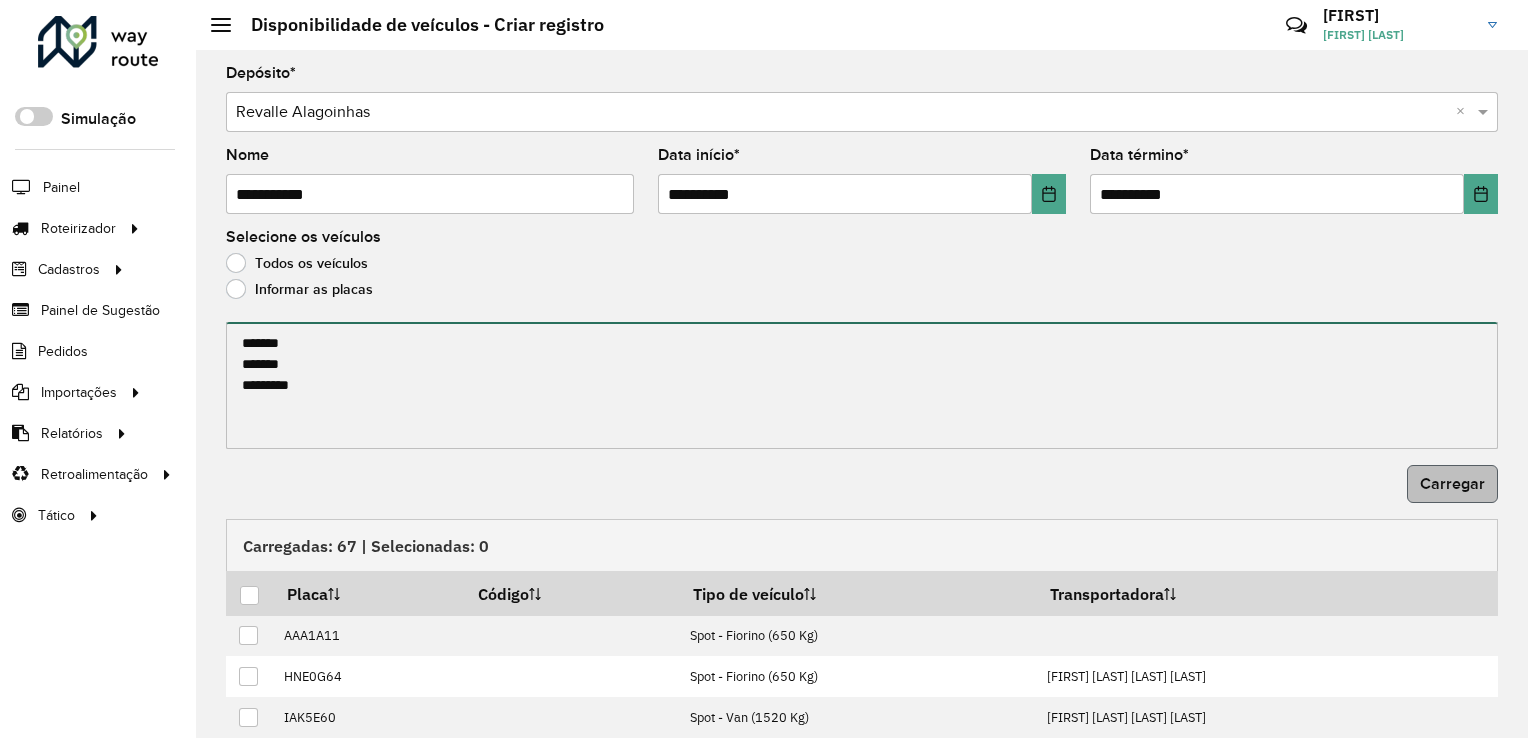 type on "*******
*******
*******" 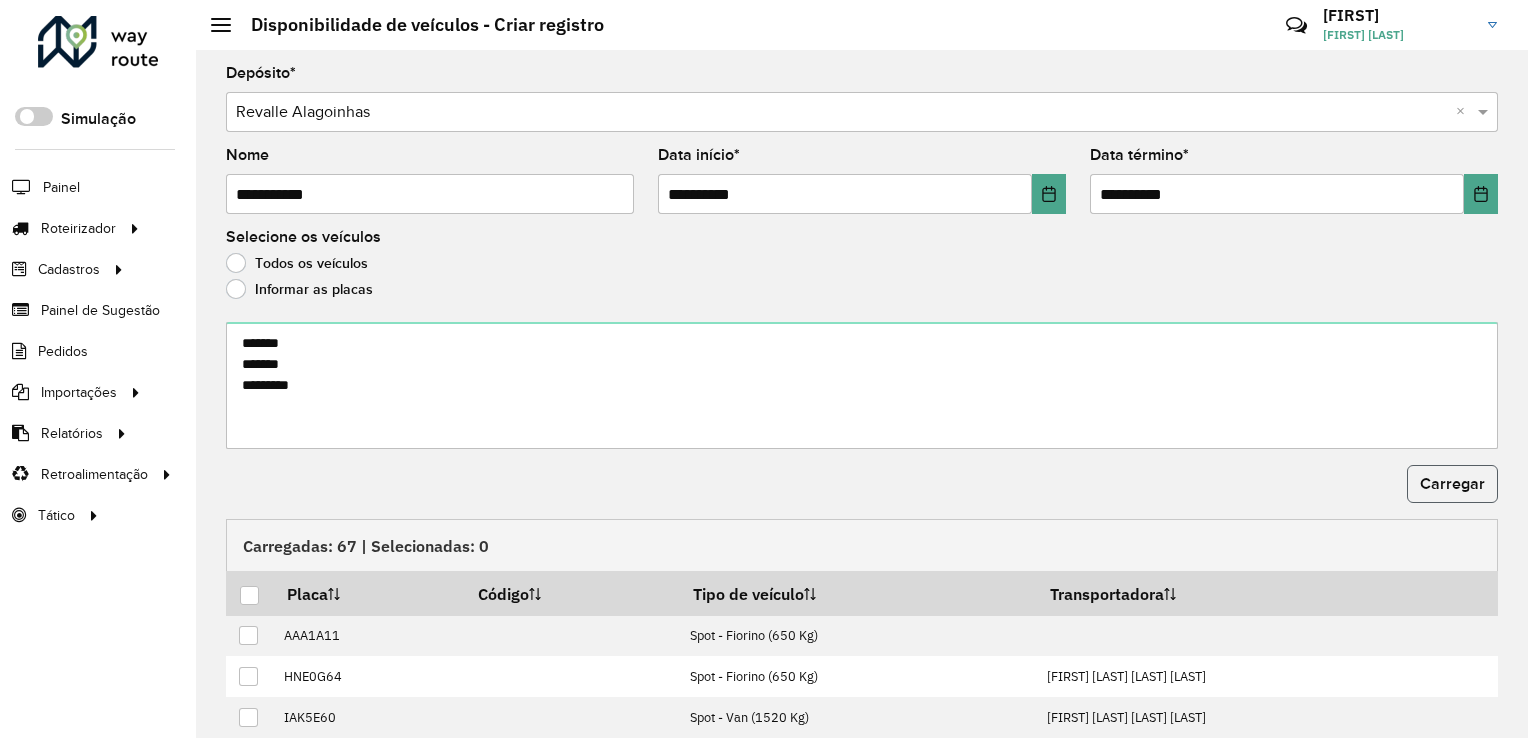 click on "Carregar" 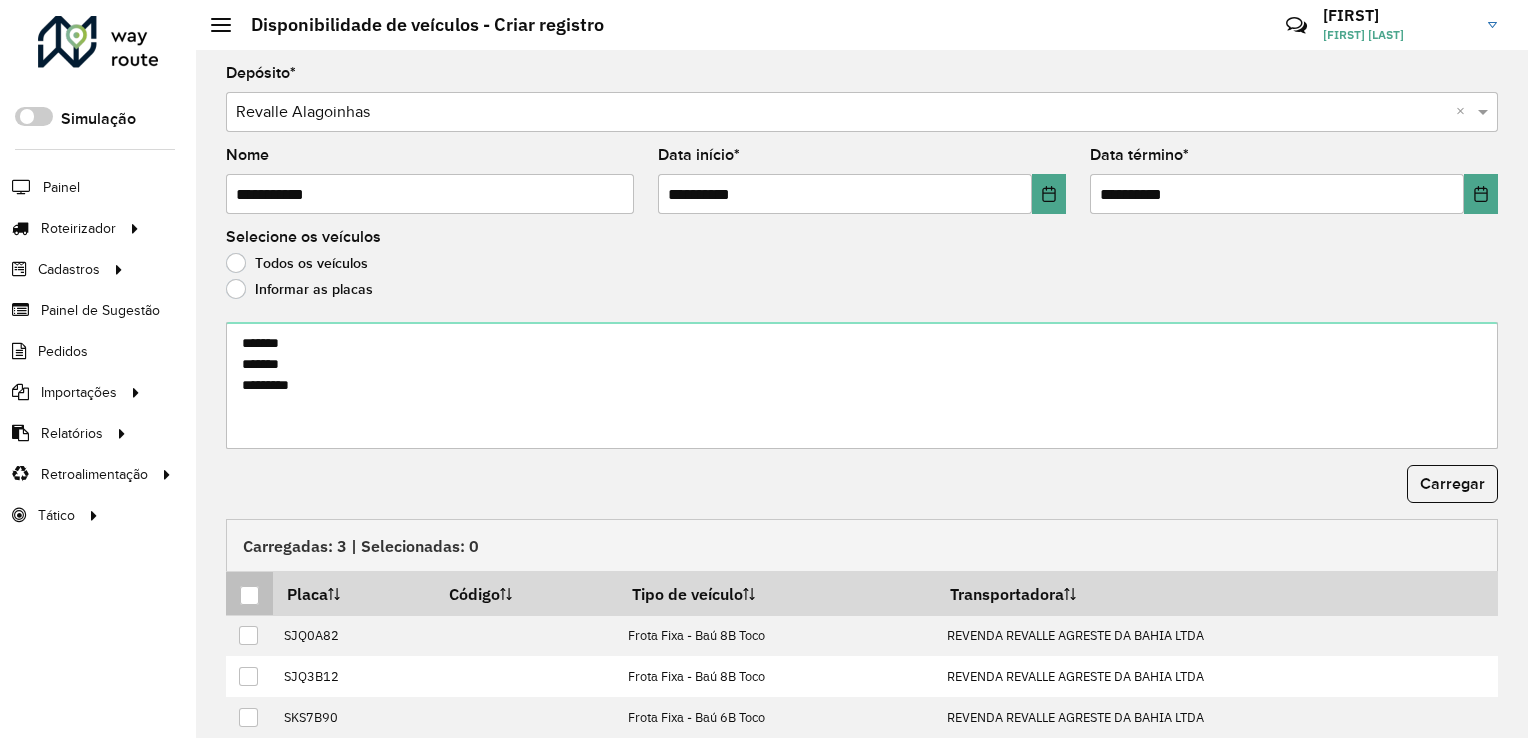 click at bounding box center [249, 595] 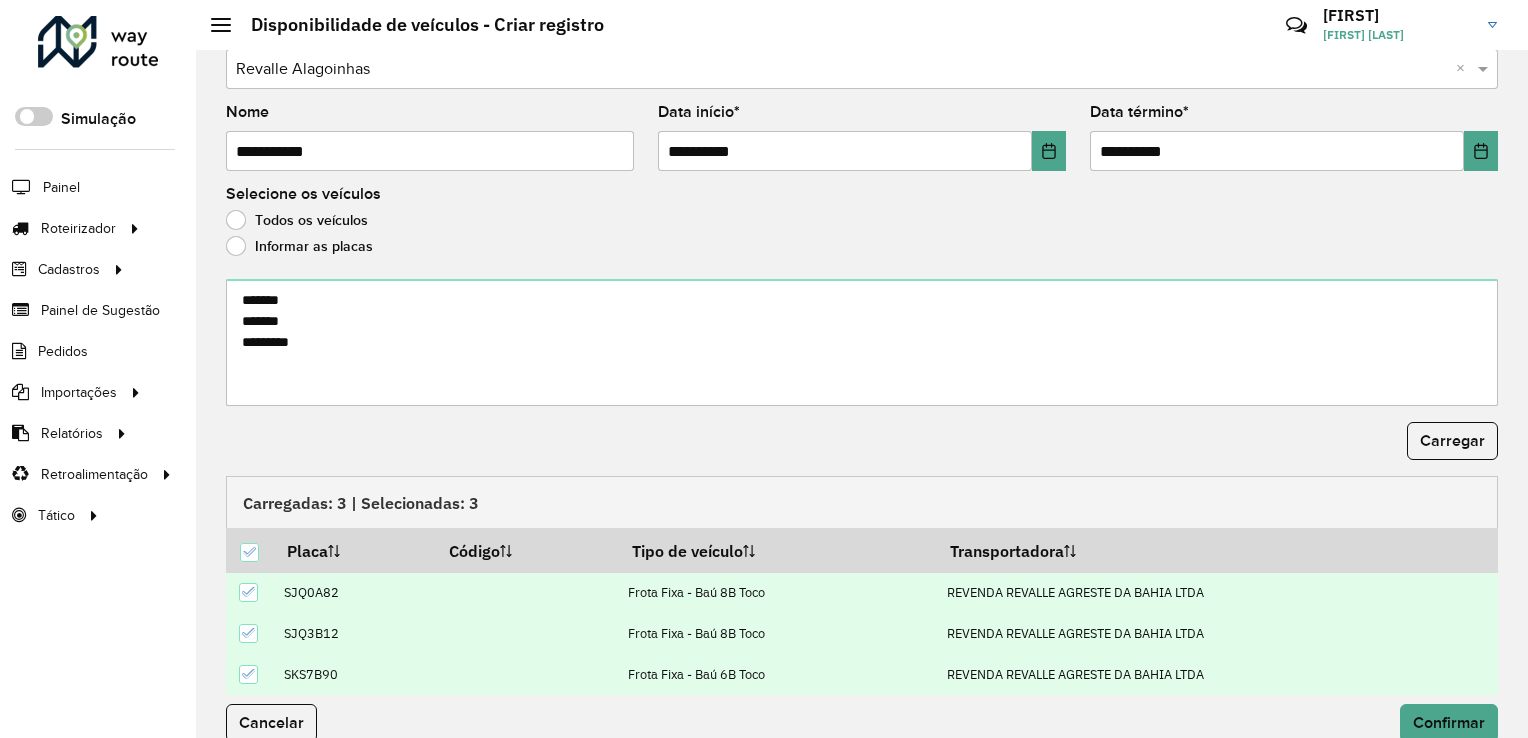 scroll, scrollTop: 66, scrollLeft: 0, axis: vertical 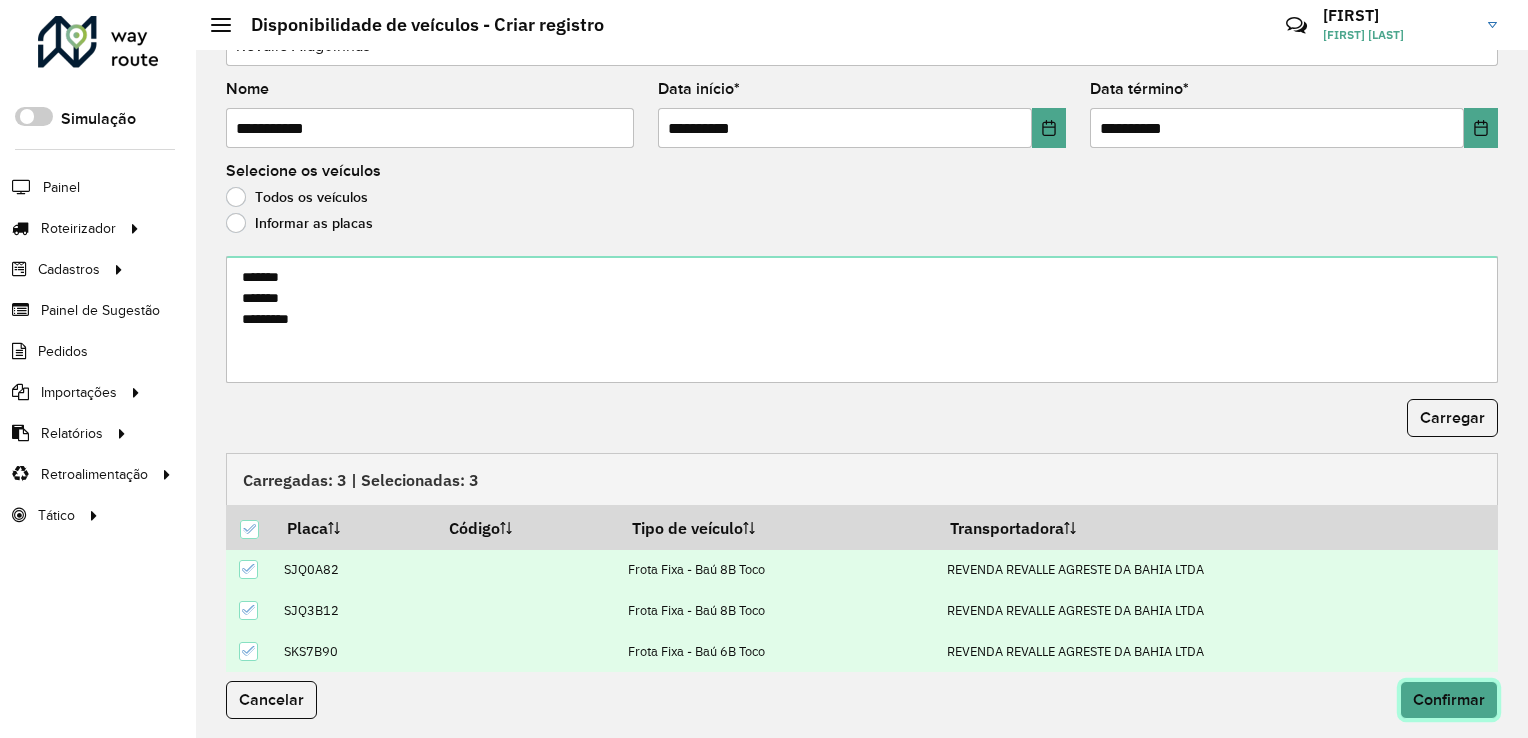 click on "Confirmar" 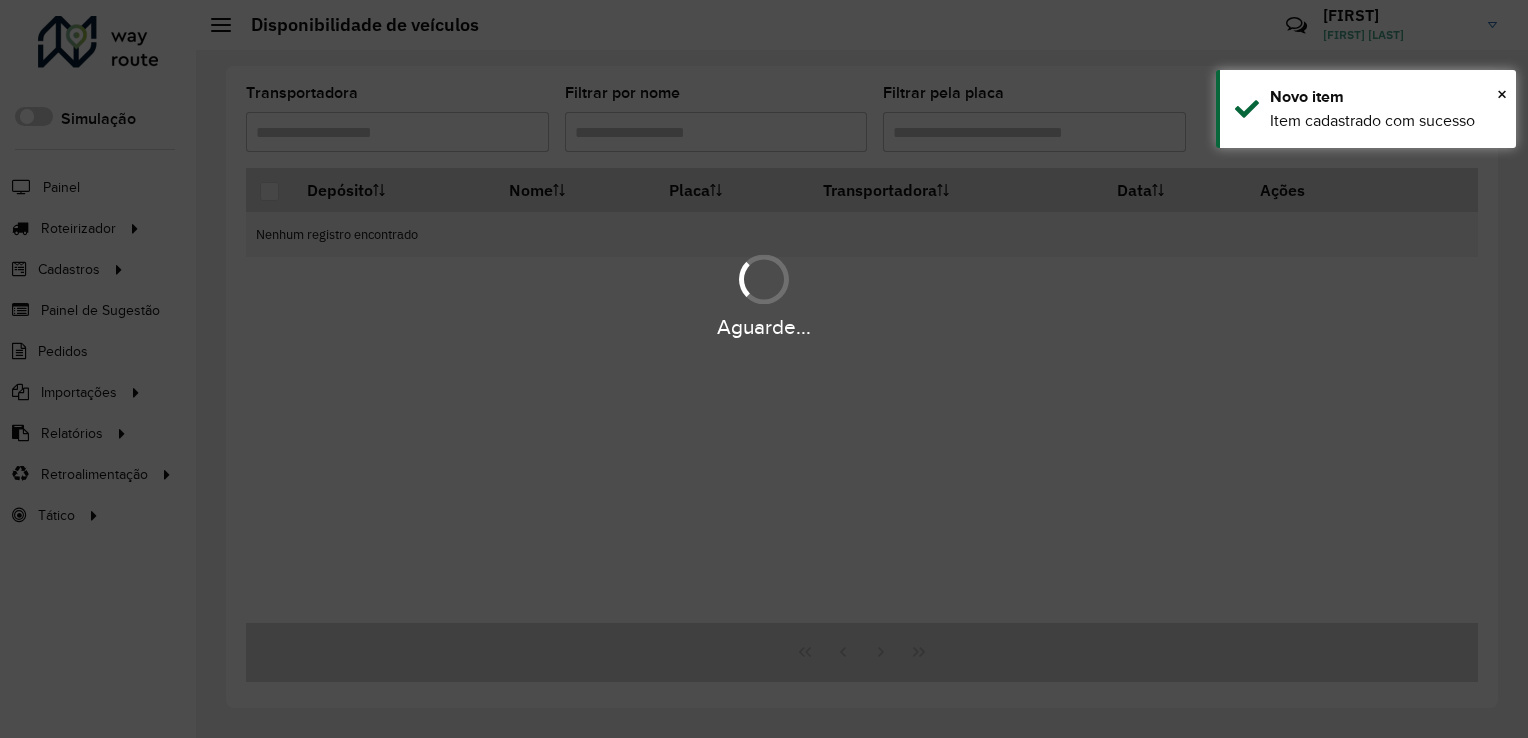 scroll, scrollTop: 0, scrollLeft: 0, axis: both 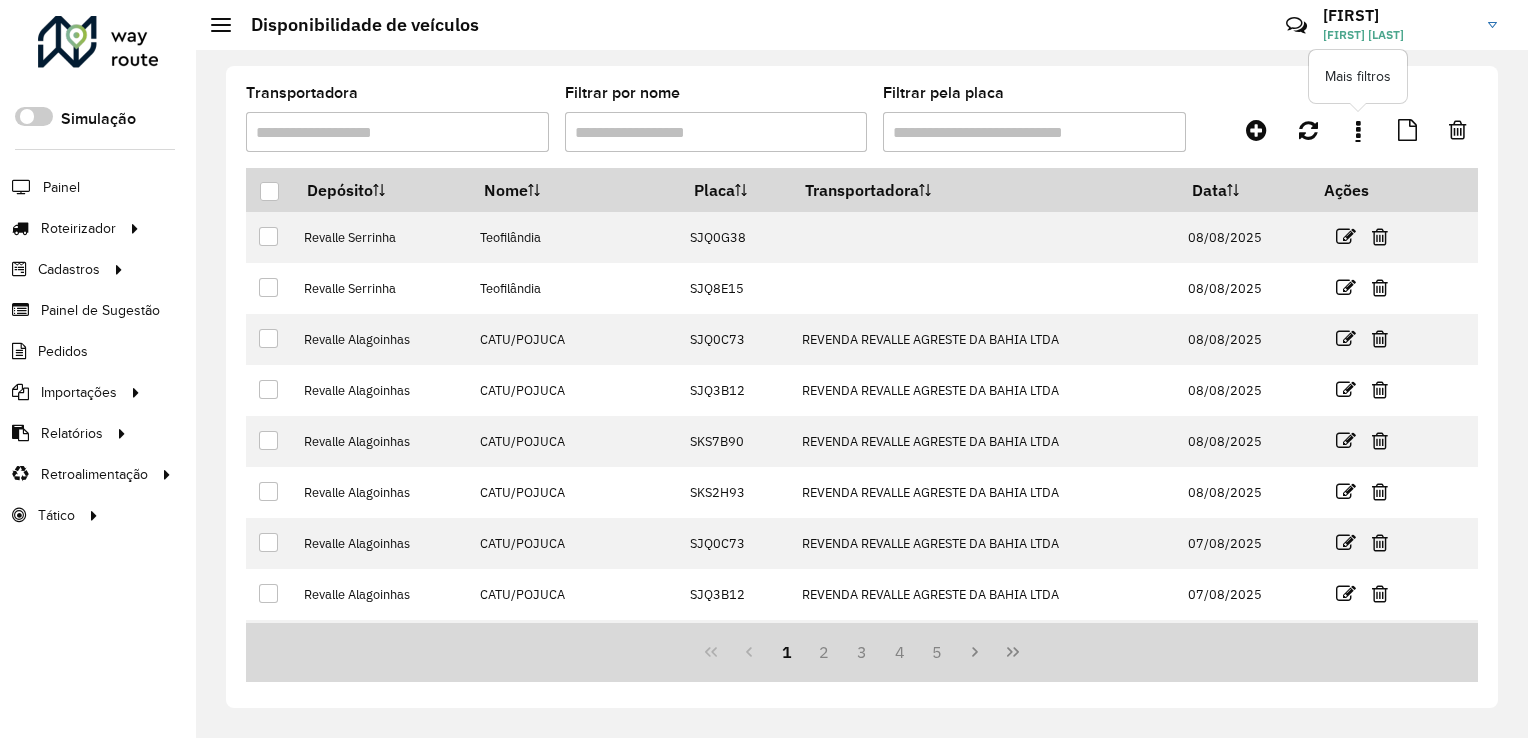 click 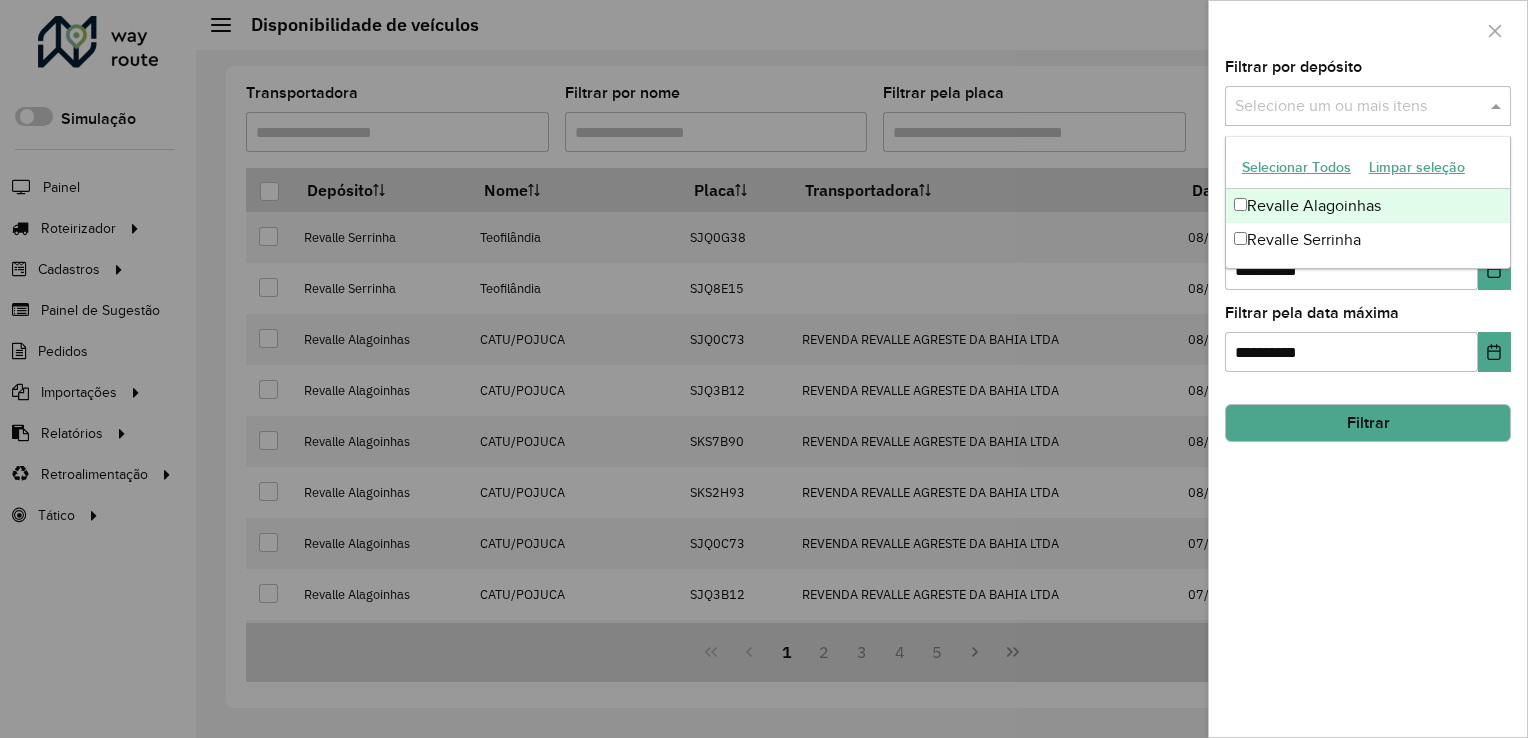 click at bounding box center (1358, 107) 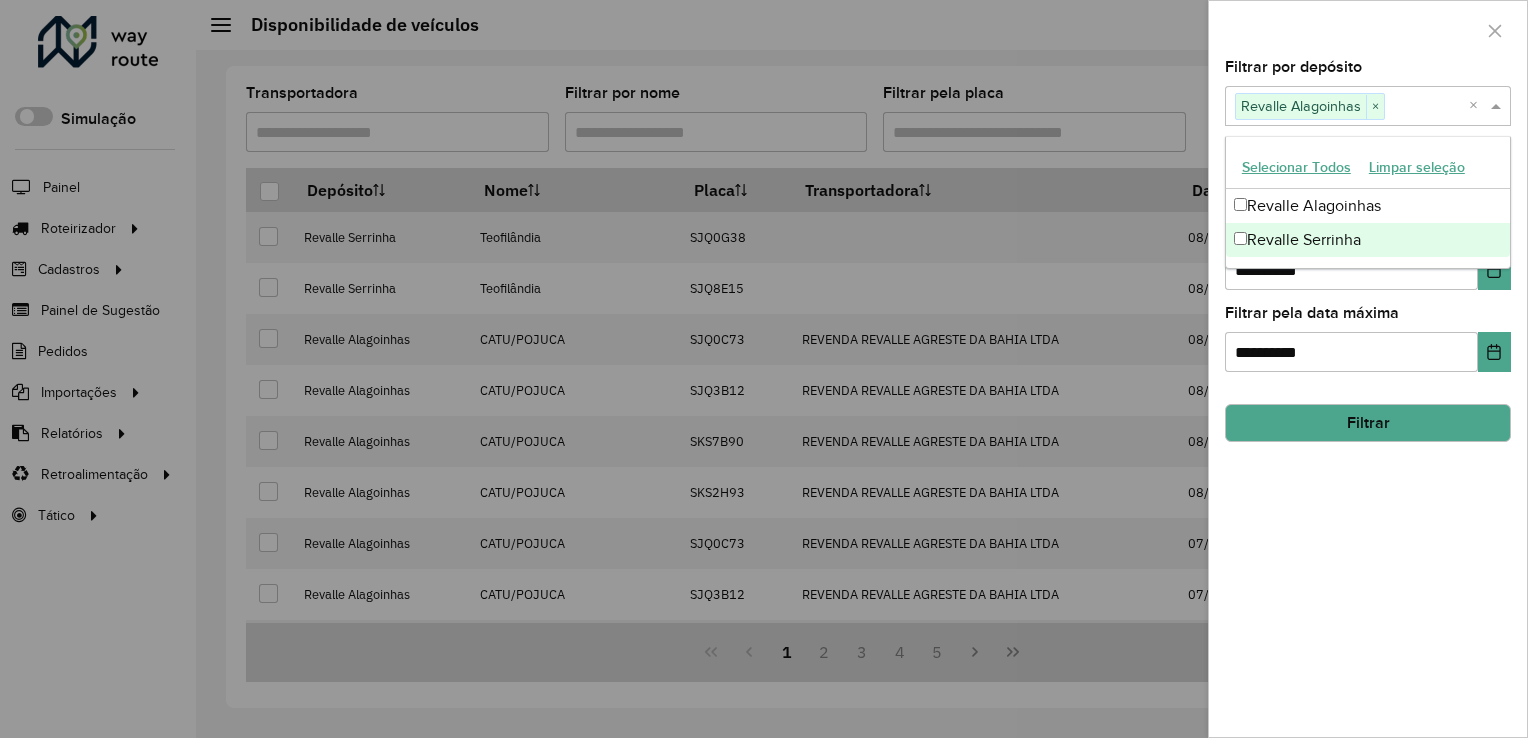 click on "Filtrar" 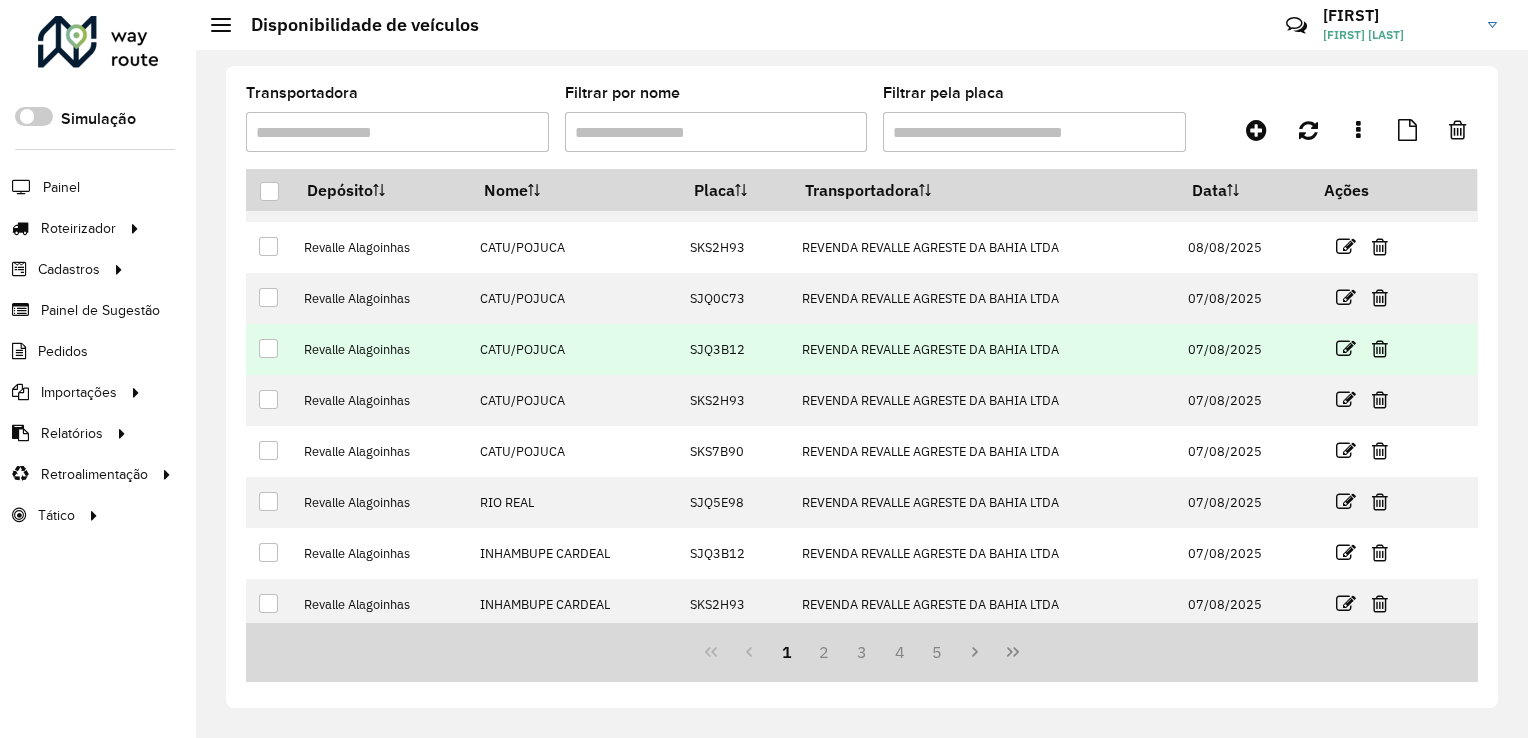 scroll, scrollTop: 197, scrollLeft: 0, axis: vertical 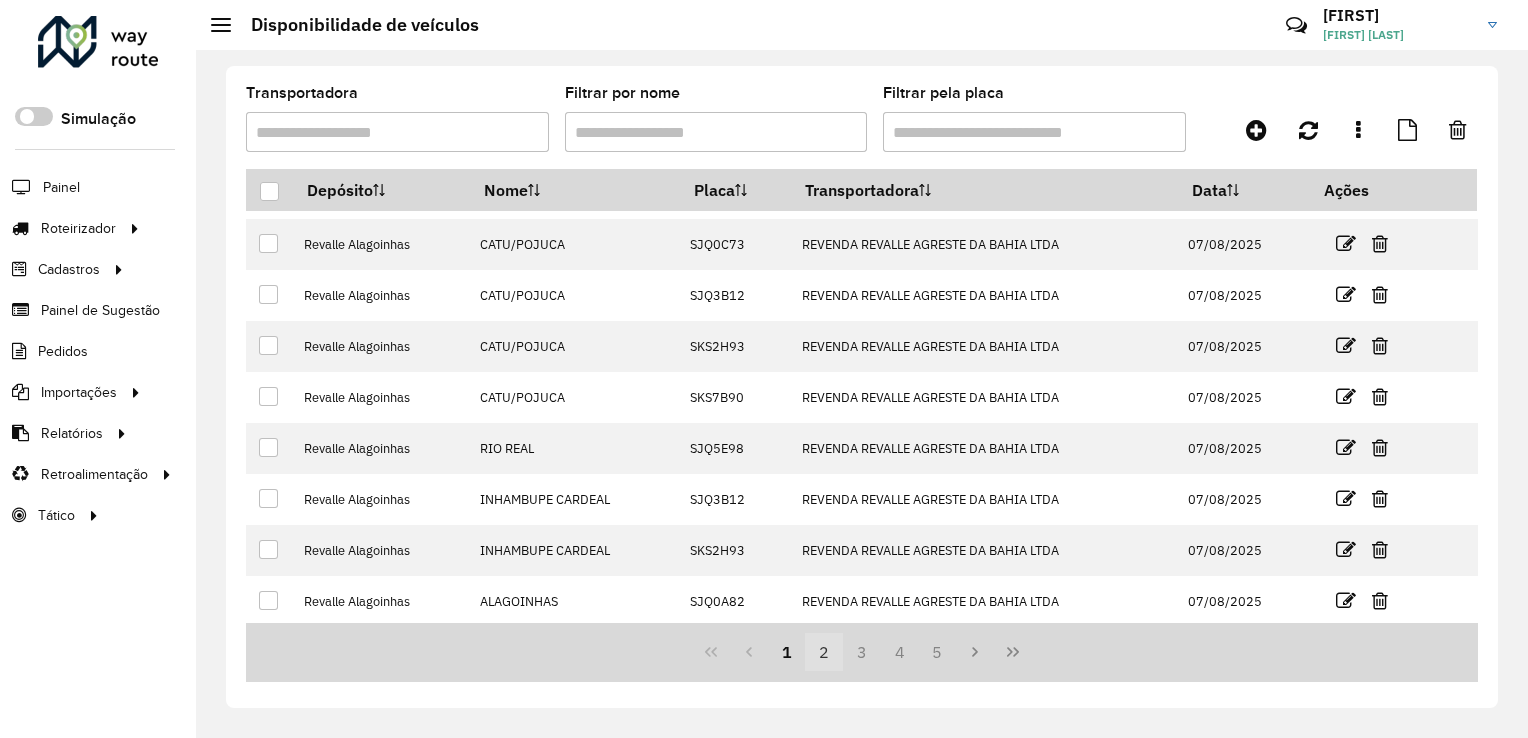click on "2" at bounding box center [824, 652] 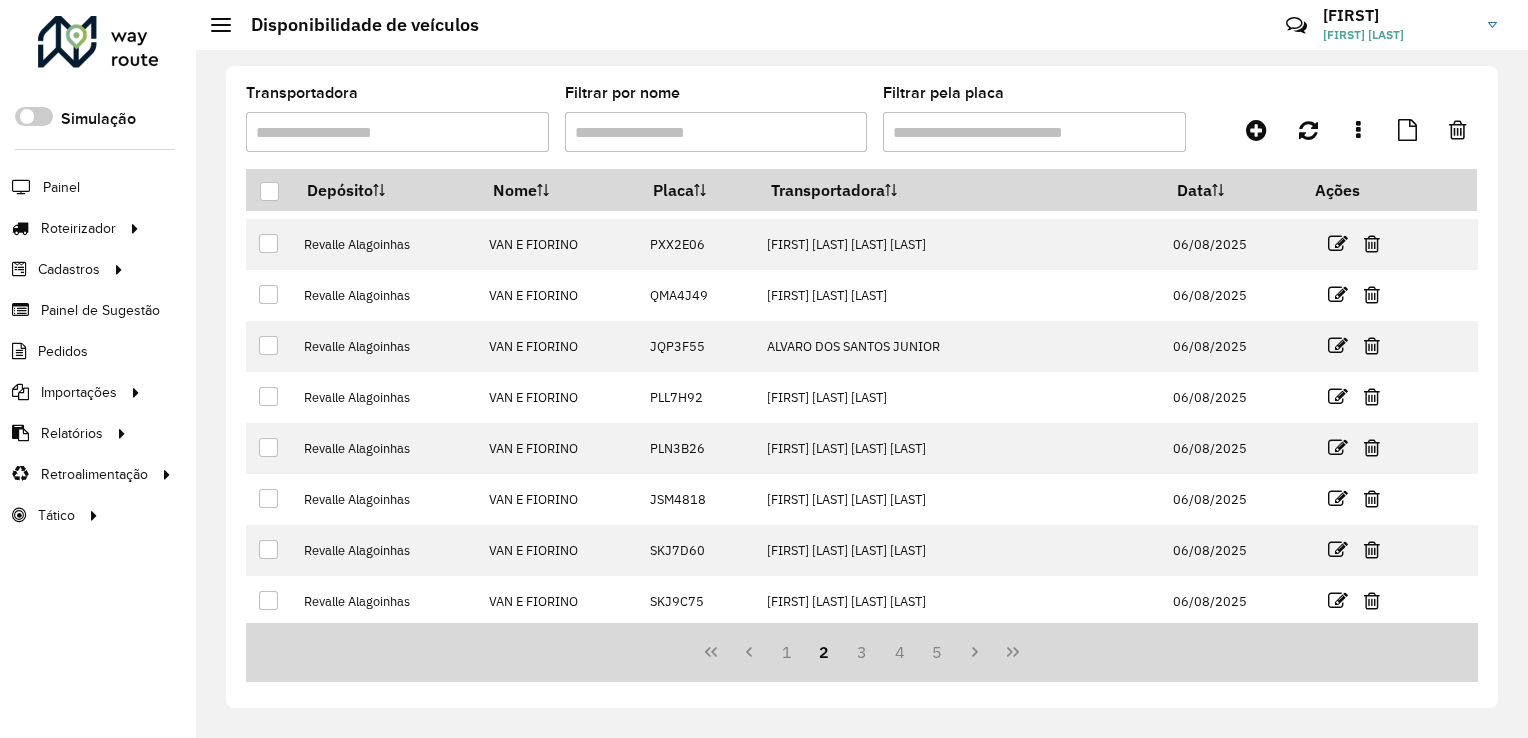 scroll, scrollTop: 0, scrollLeft: 0, axis: both 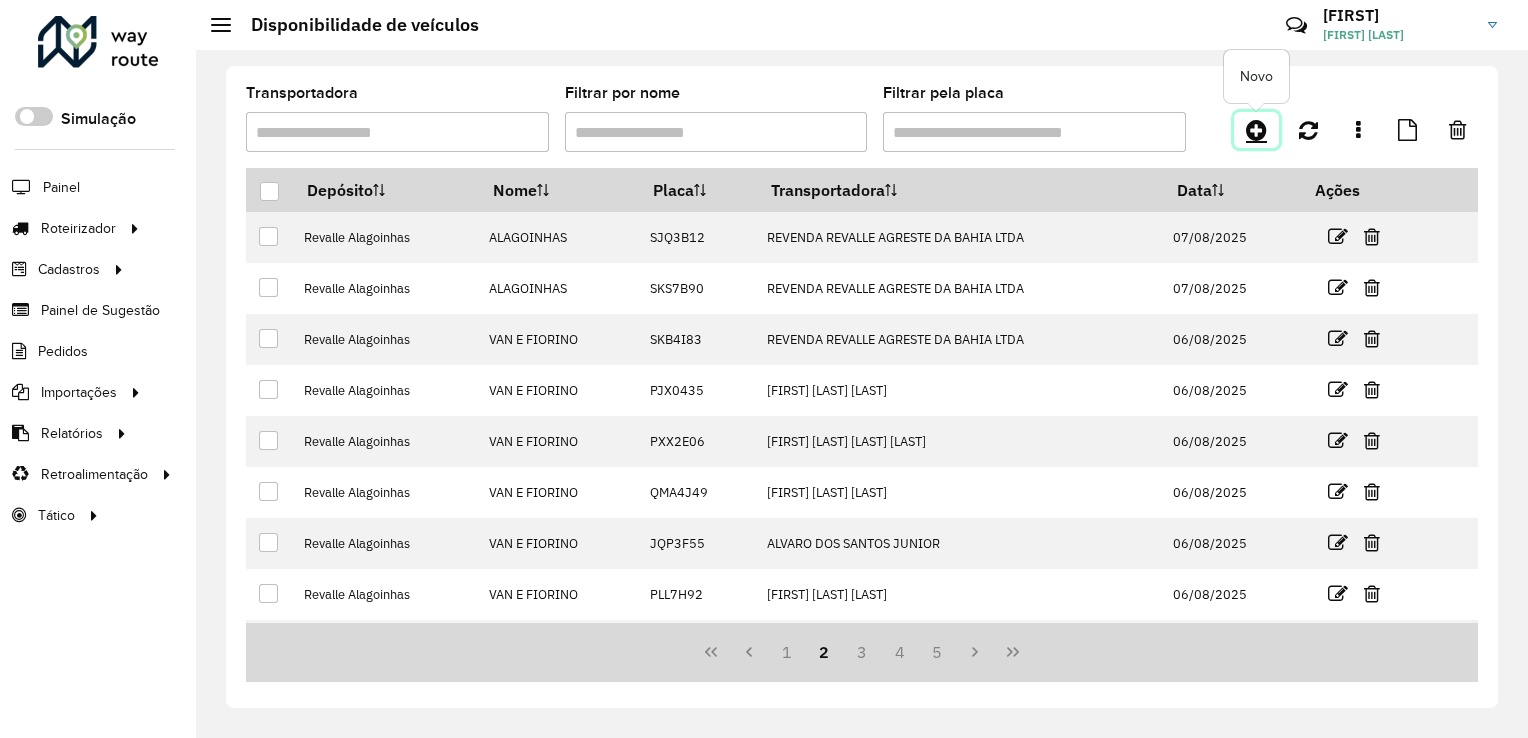 click 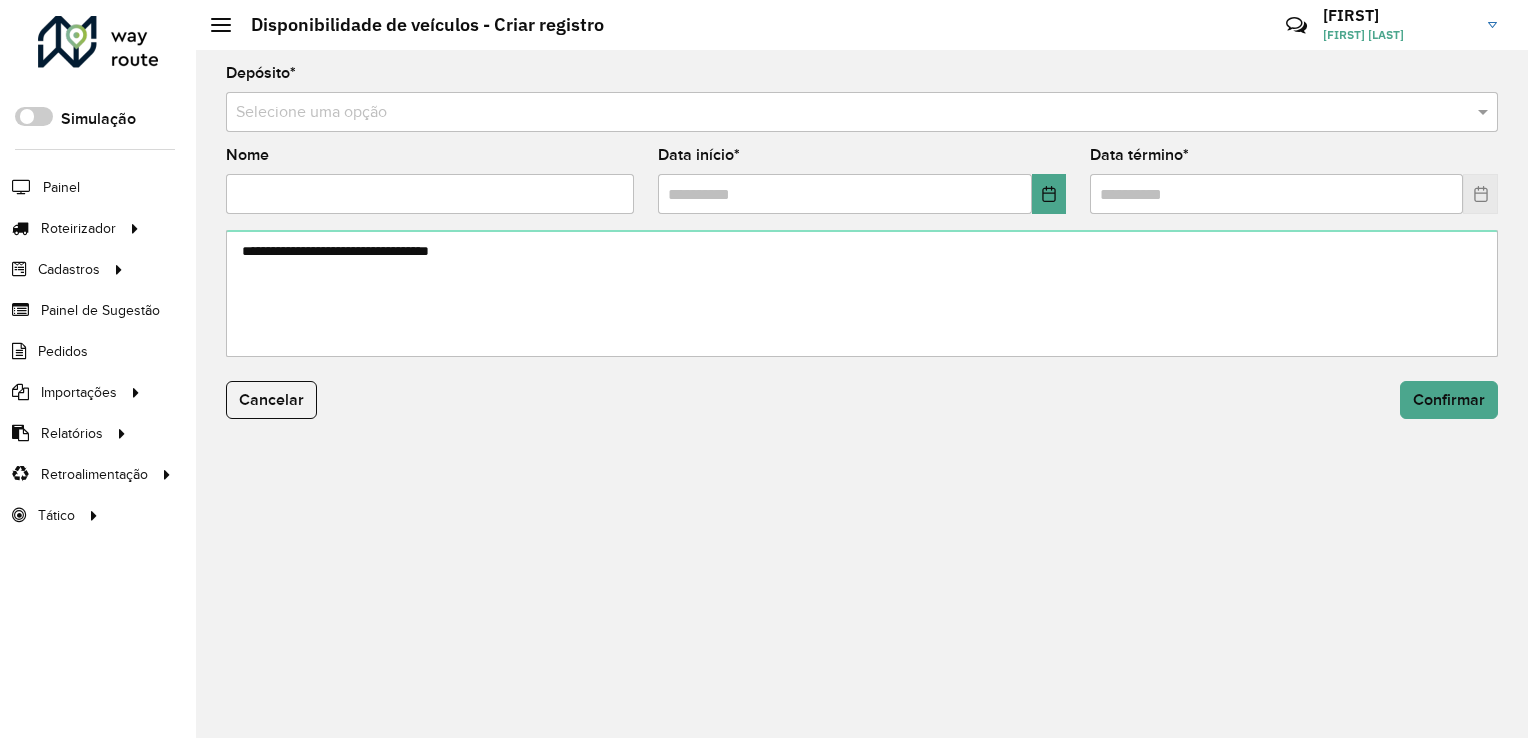click at bounding box center [842, 113] 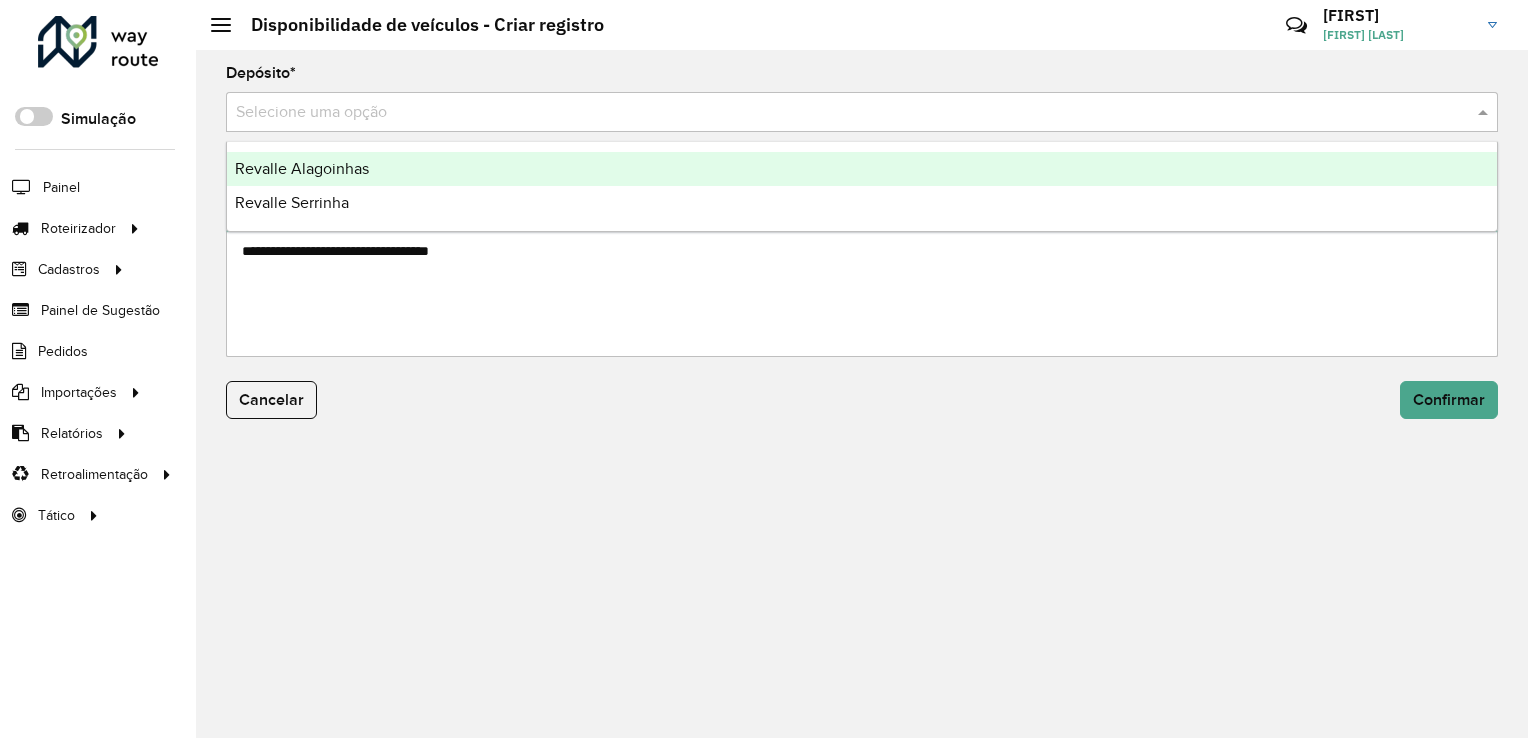 click on "Revalle Alagoinhas" at bounding box center [862, 169] 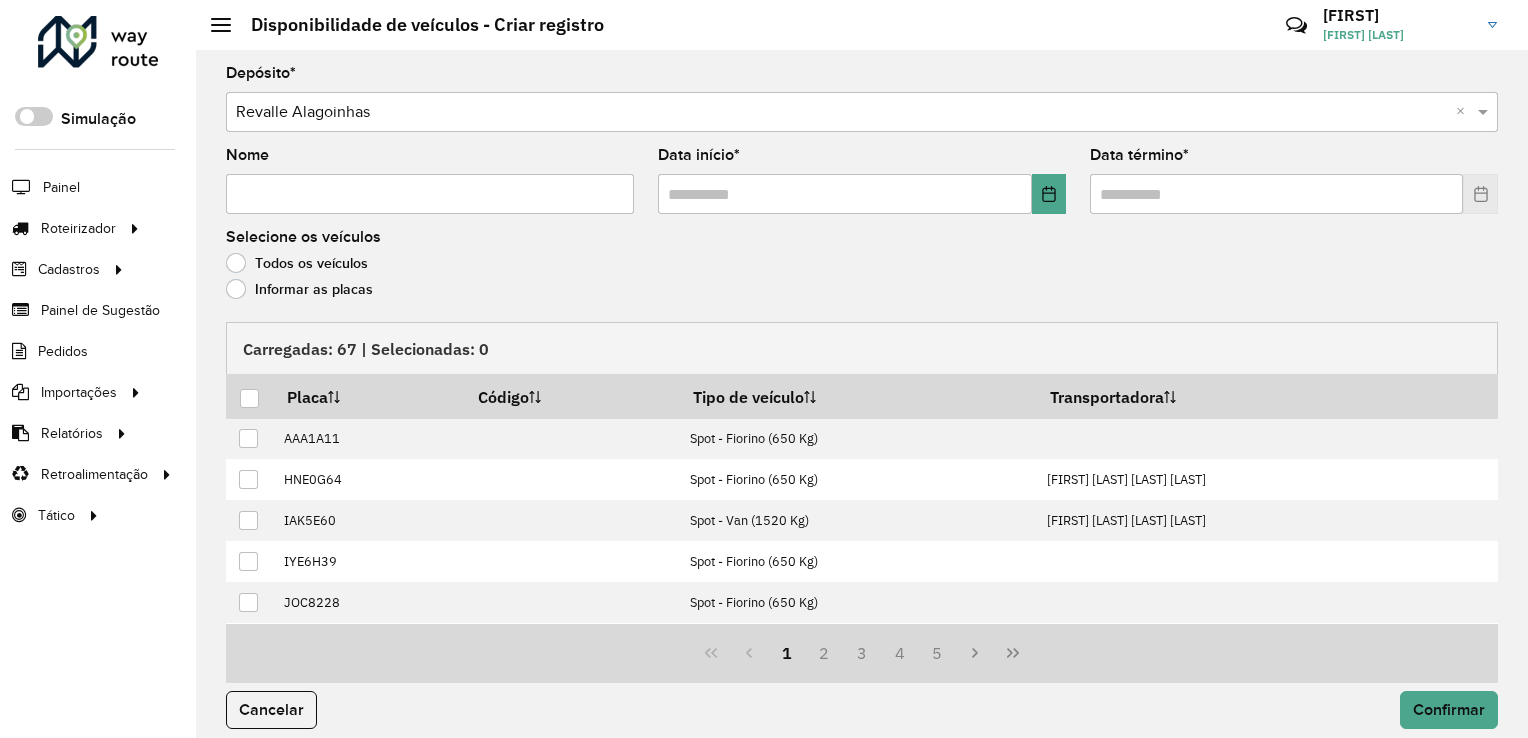 click on "Nome" at bounding box center [430, 194] 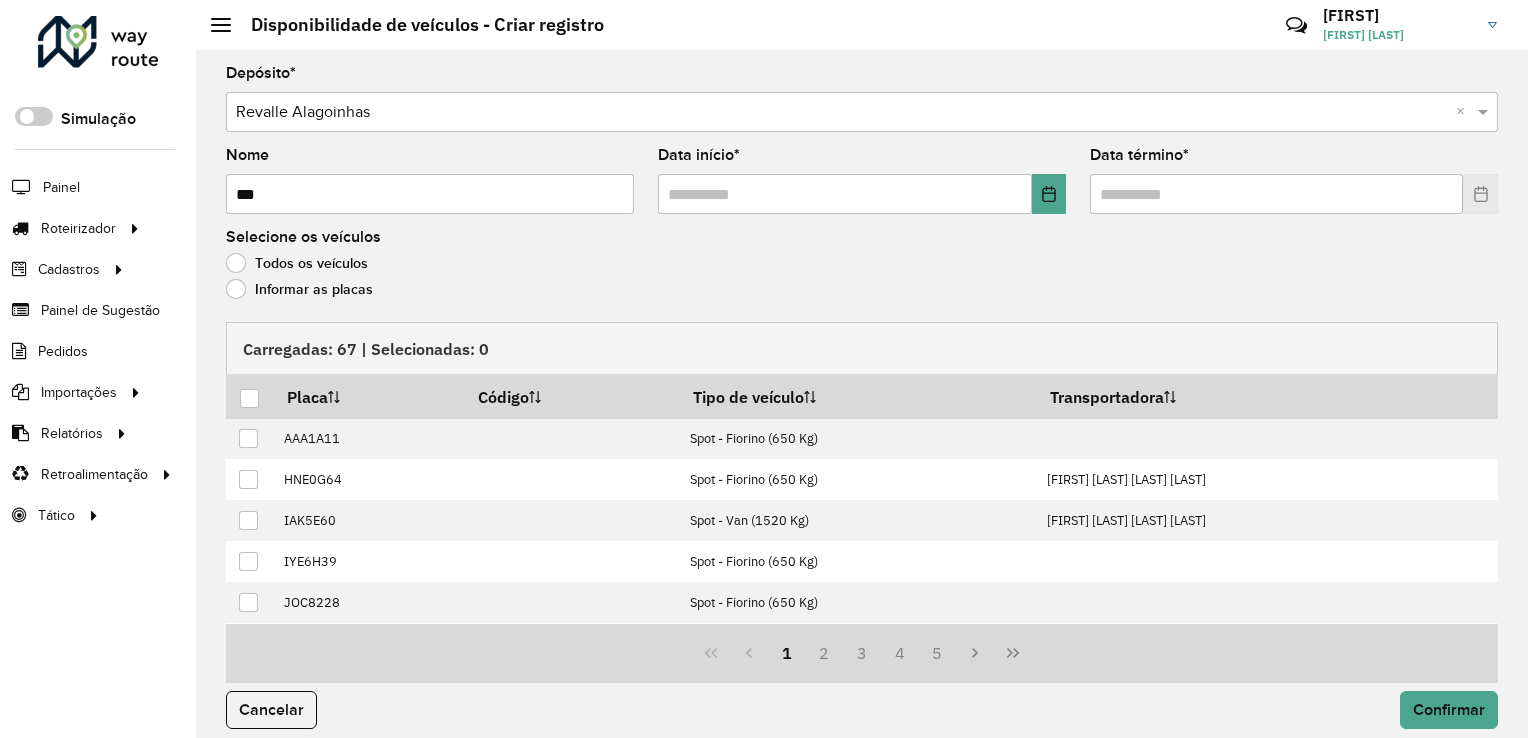 type on "**********" 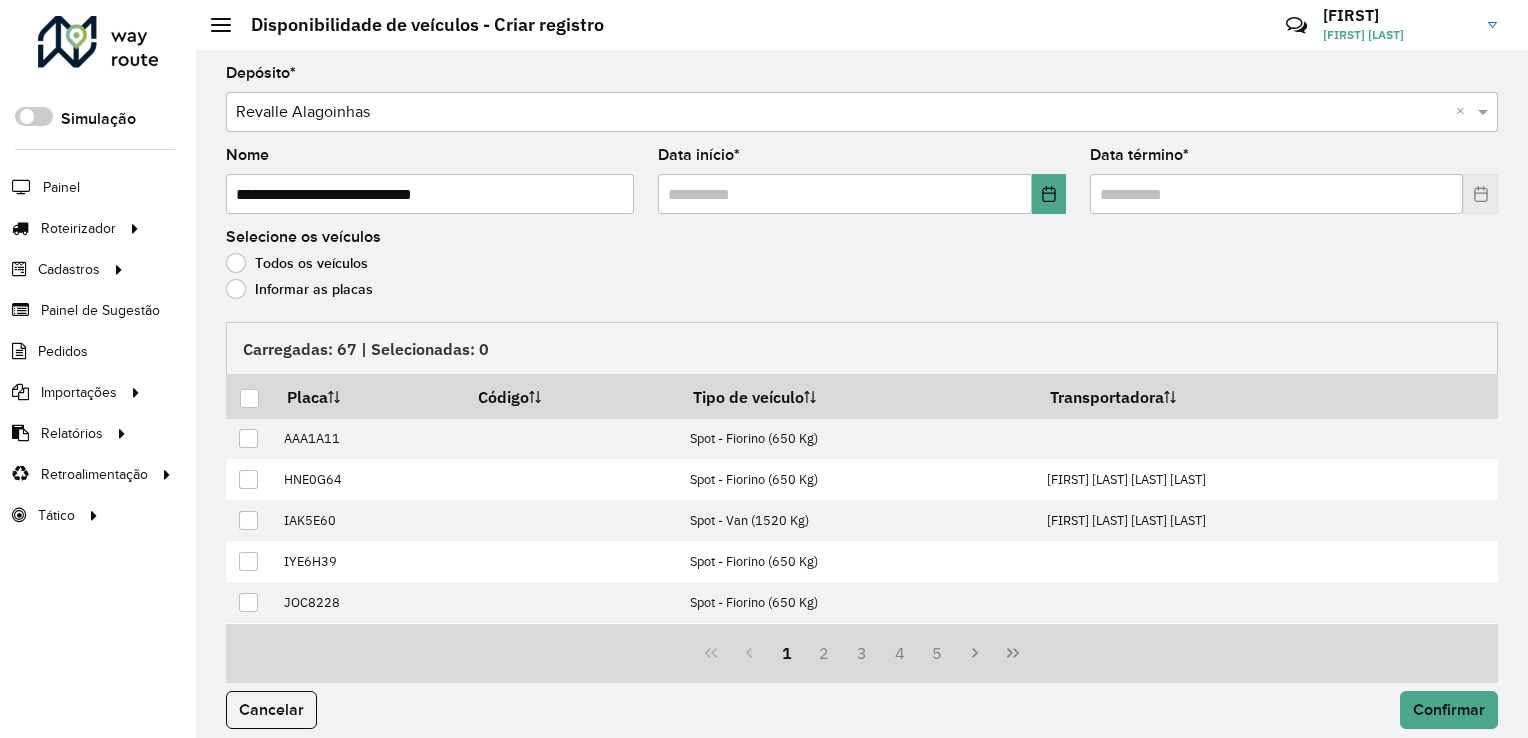 click on "Informar as placas" 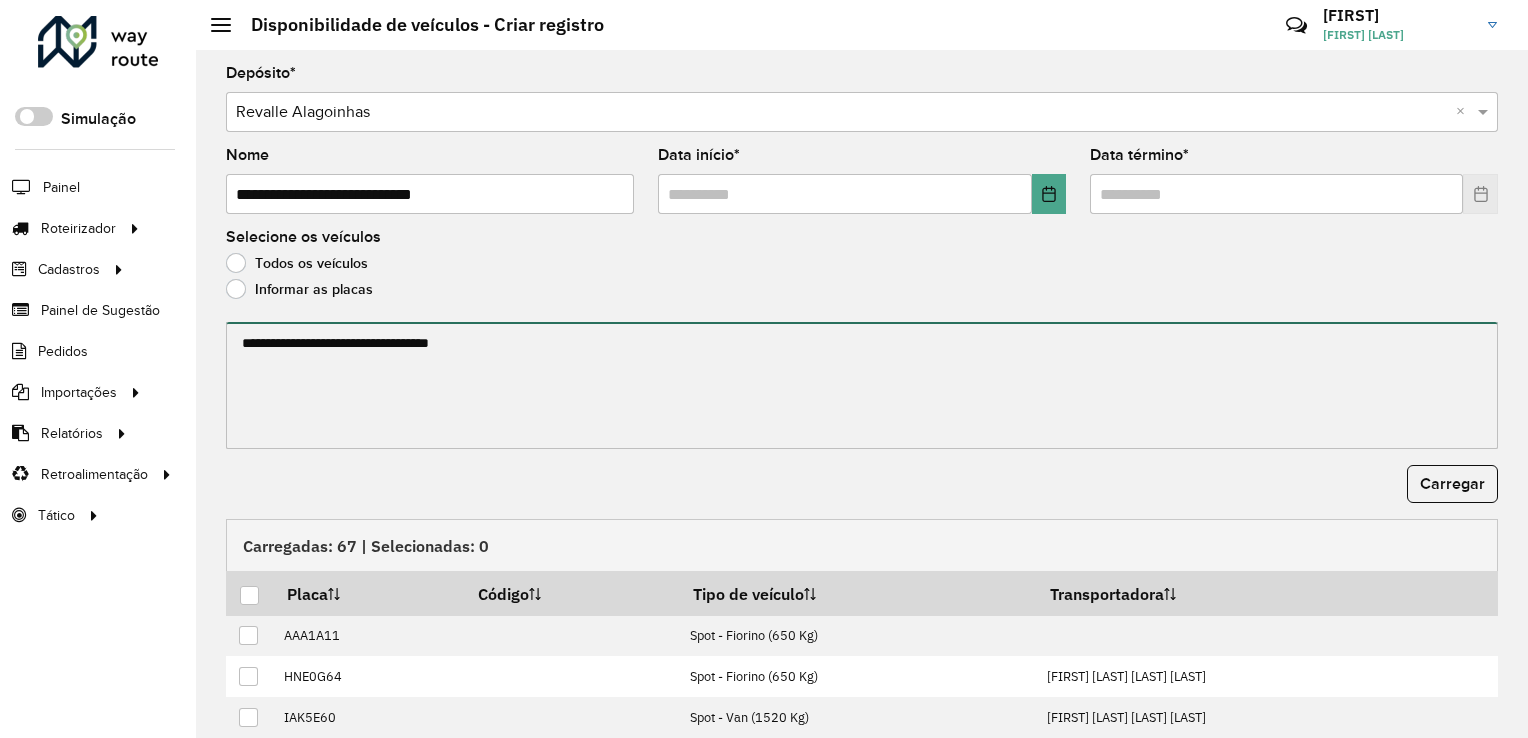 click at bounding box center (862, 385) 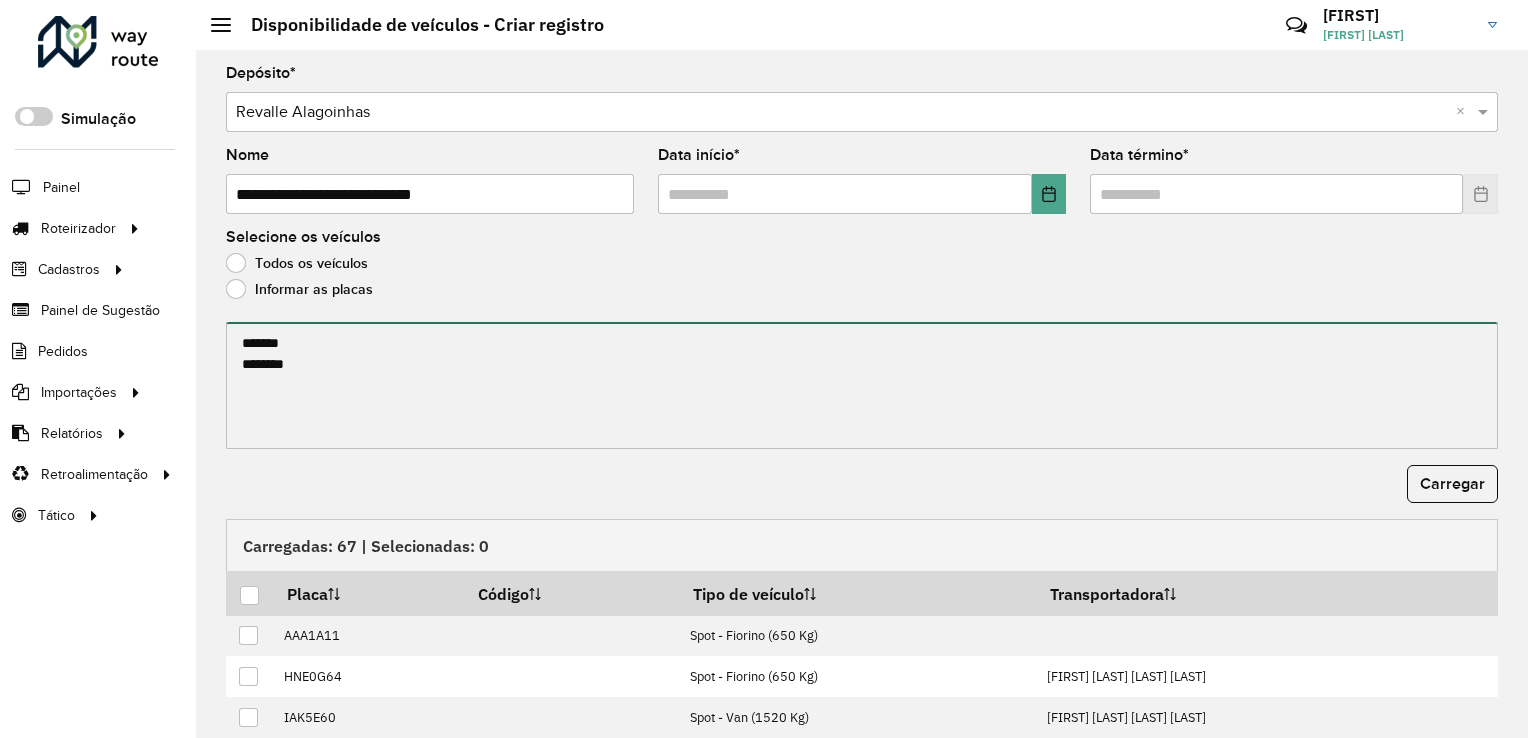type on "*******
*******" 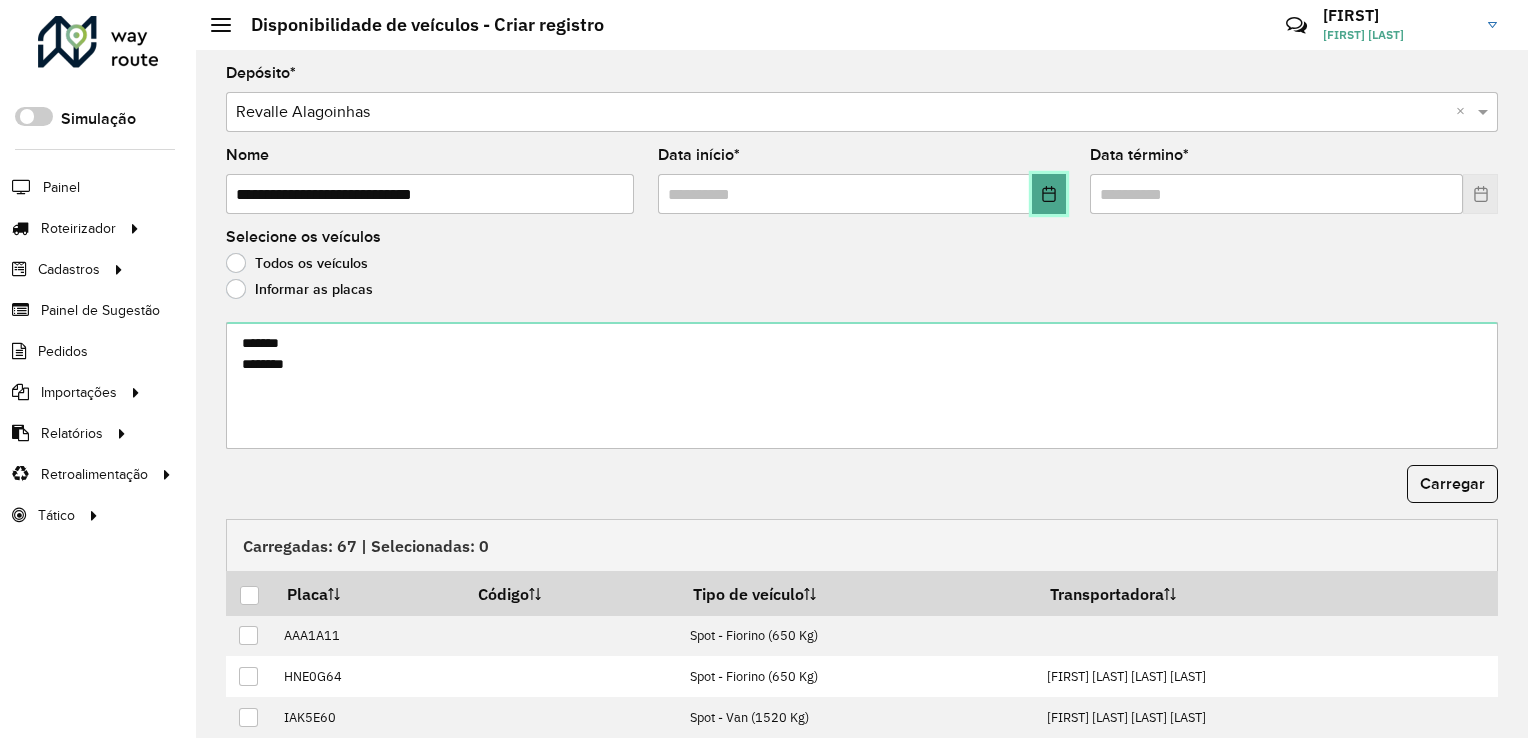 click at bounding box center (1049, 194) 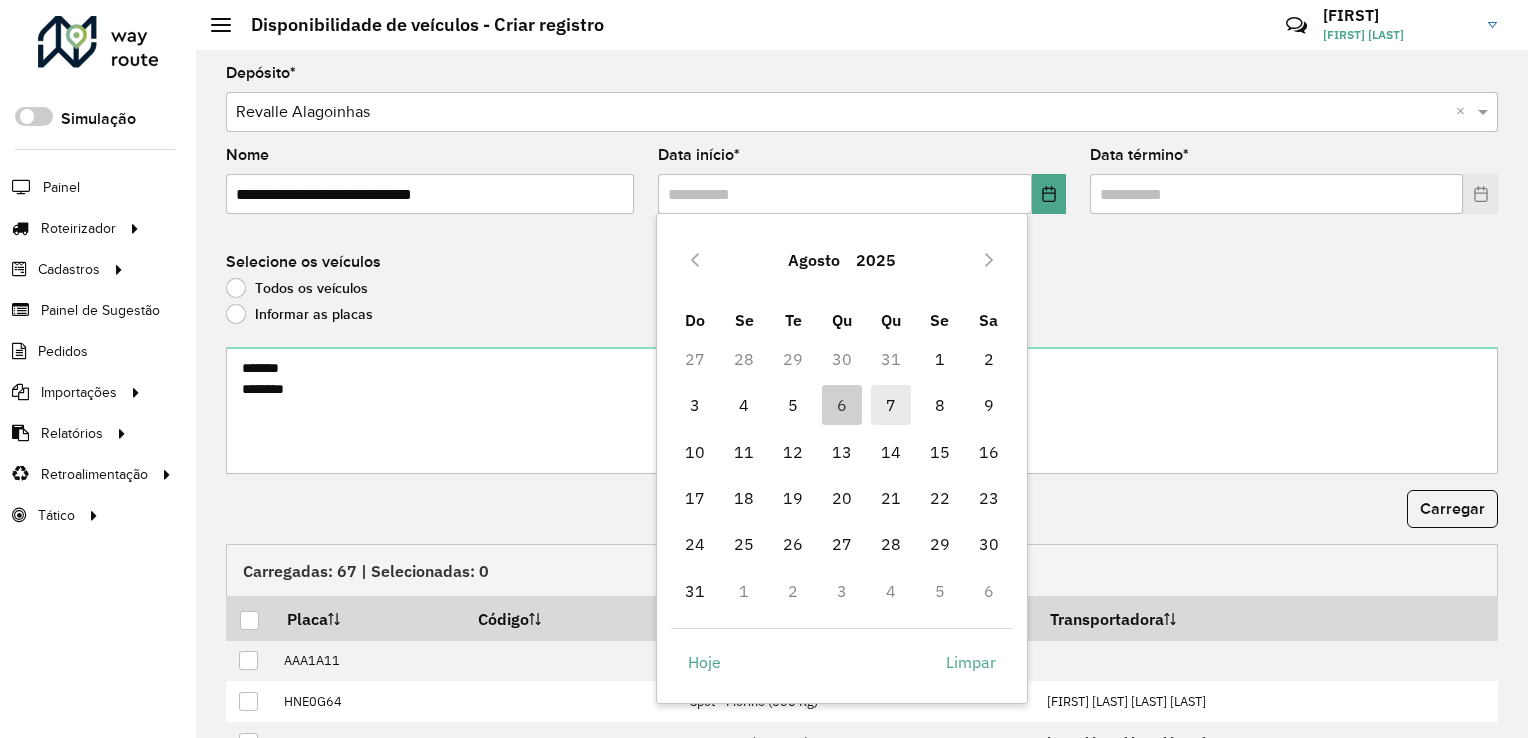 click on "7" at bounding box center (891, 405) 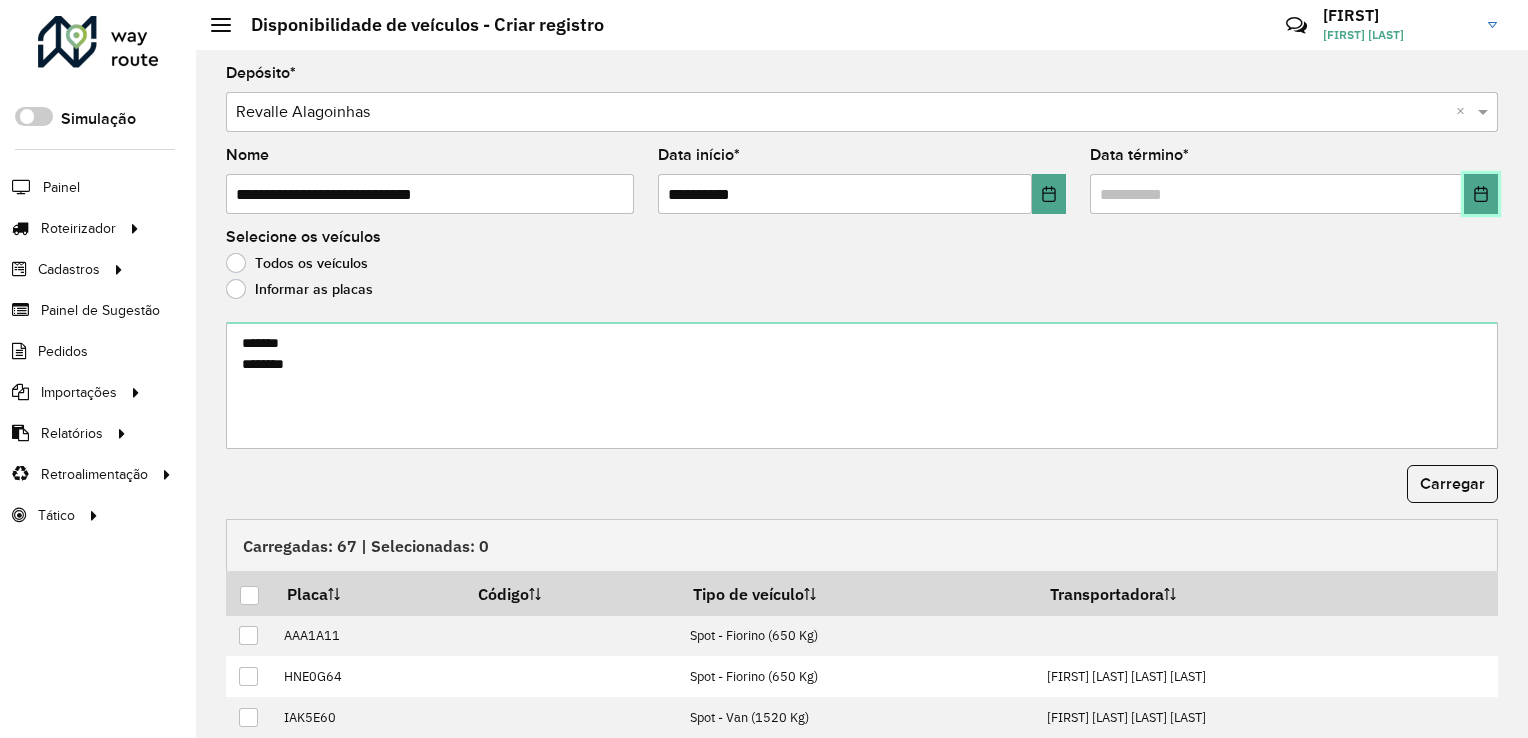 click 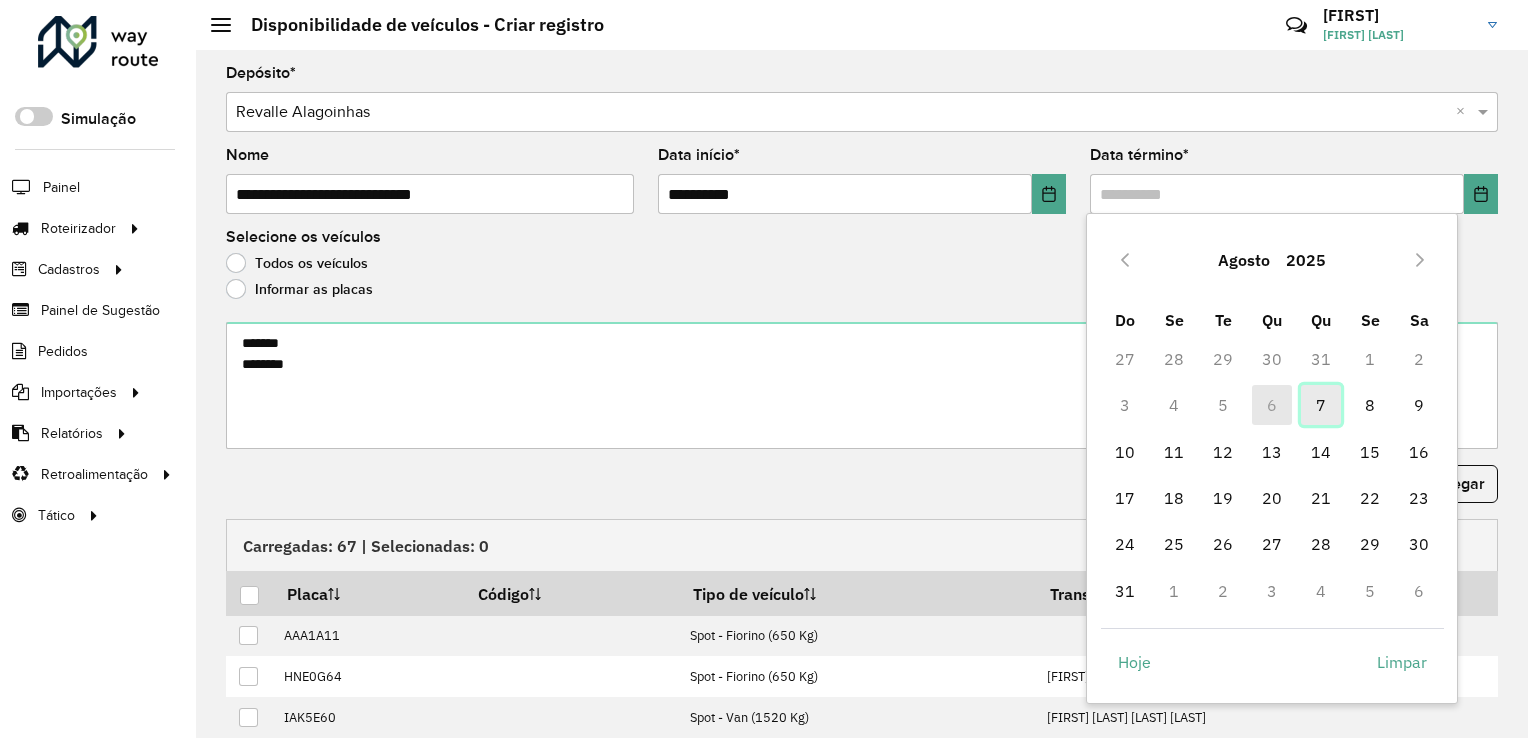 click on "7" at bounding box center [1321, 405] 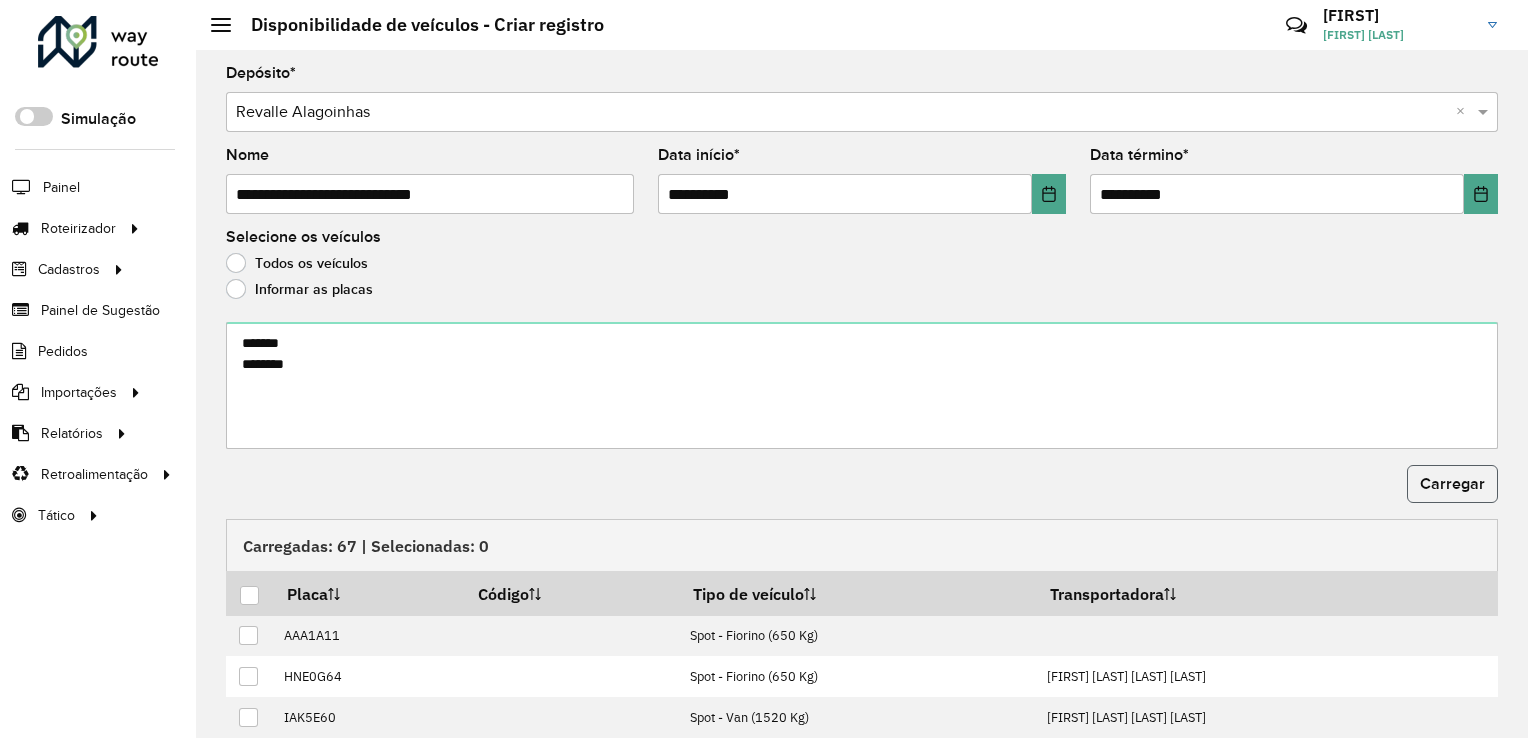 click on "Carregar" 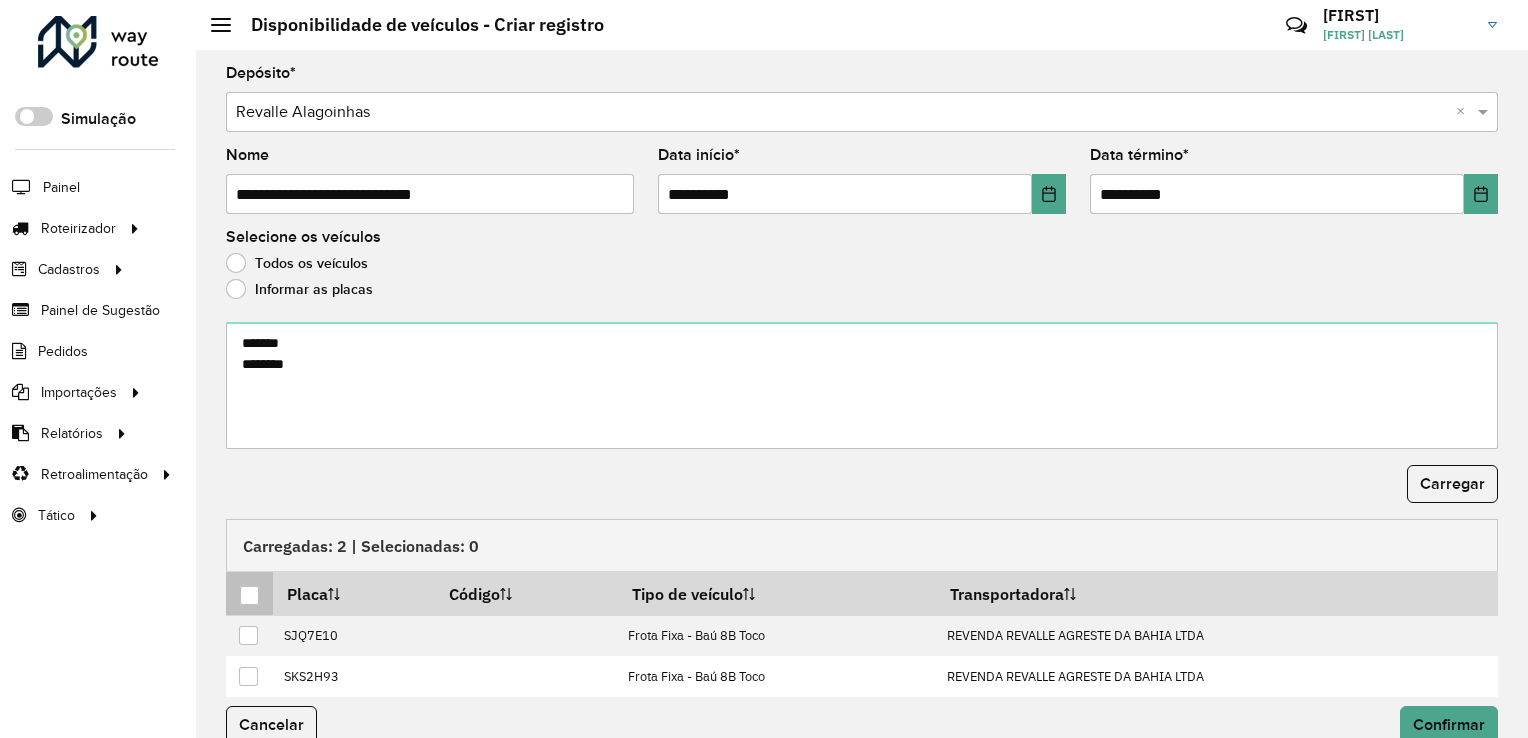 click at bounding box center (249, 595) 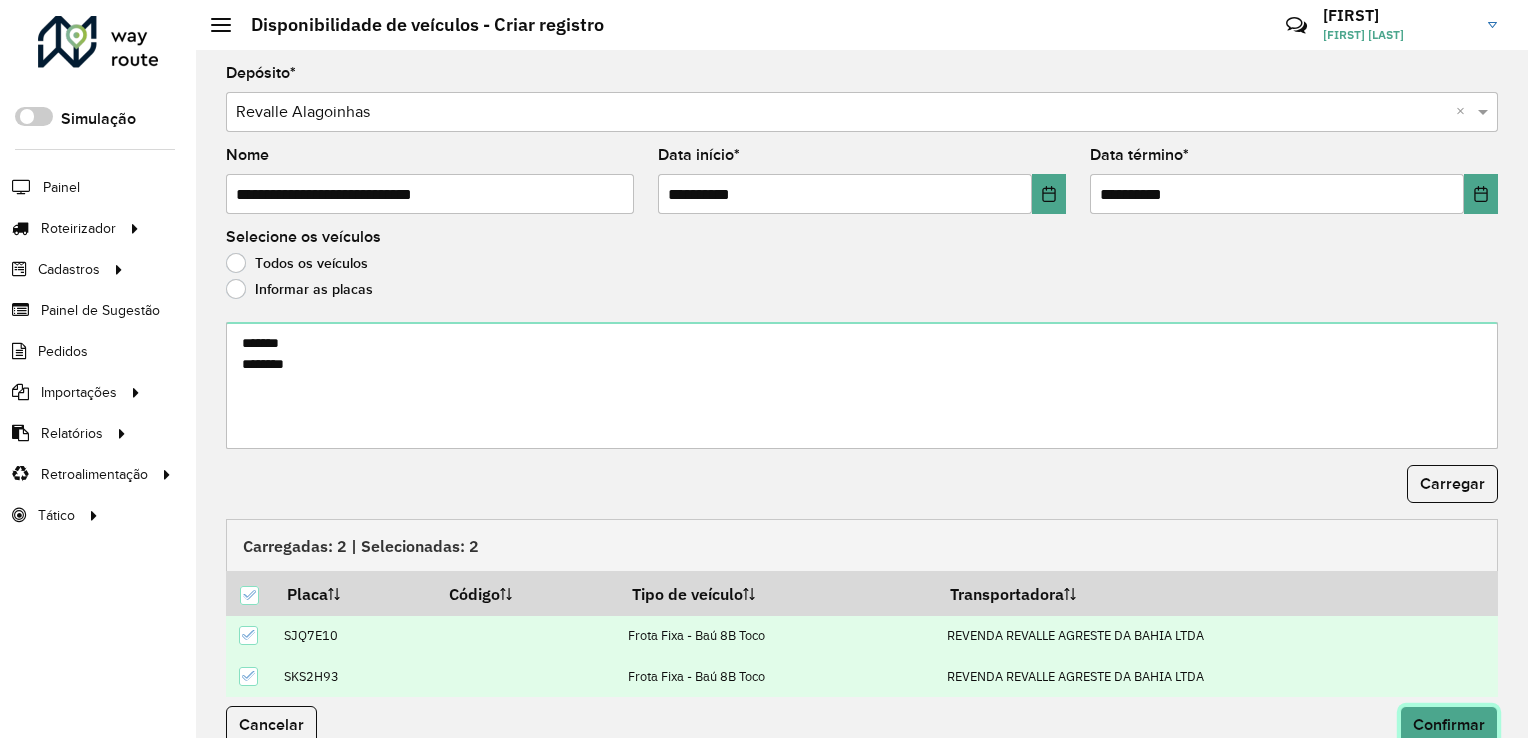 click on "Confirmar" 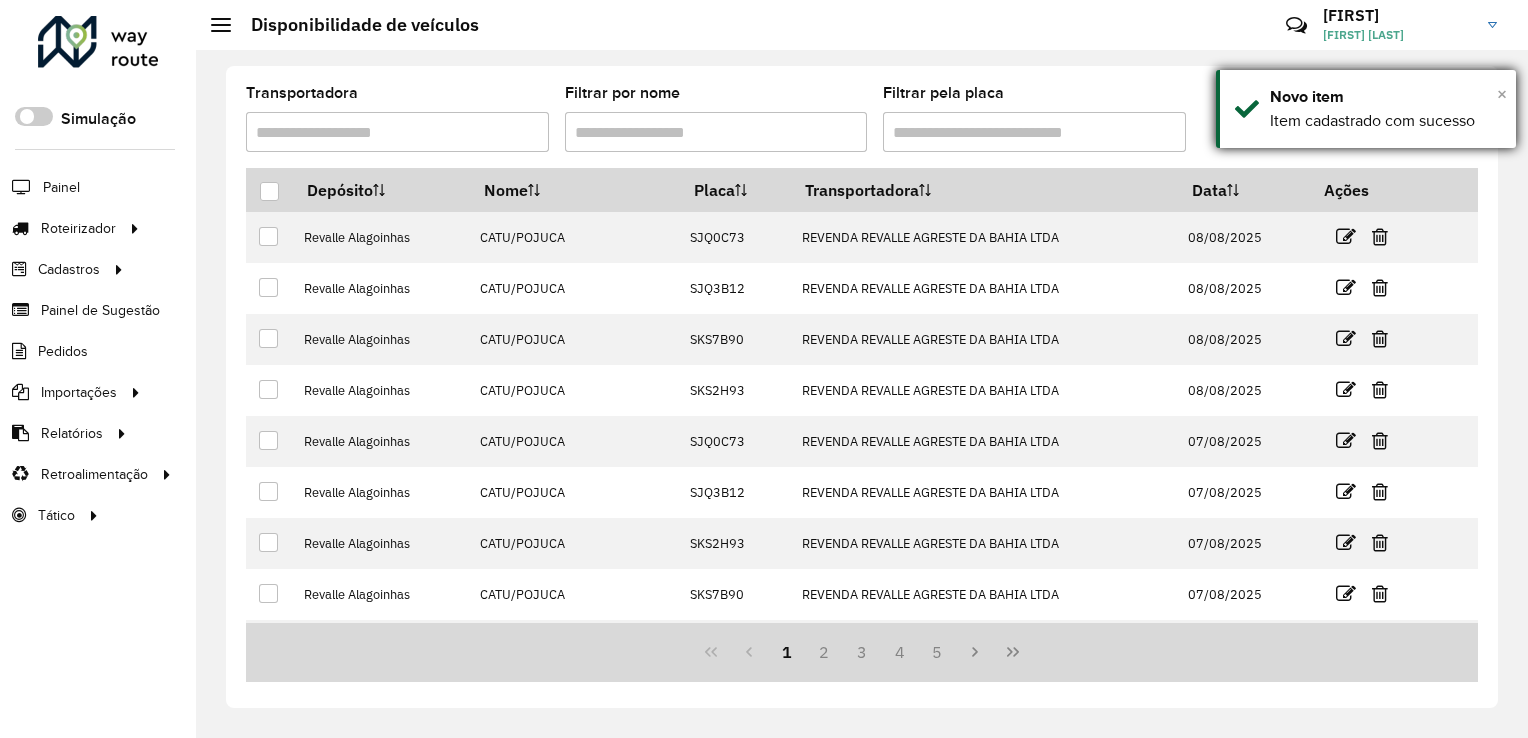 click on "×" at bounding box center (1502, 94) 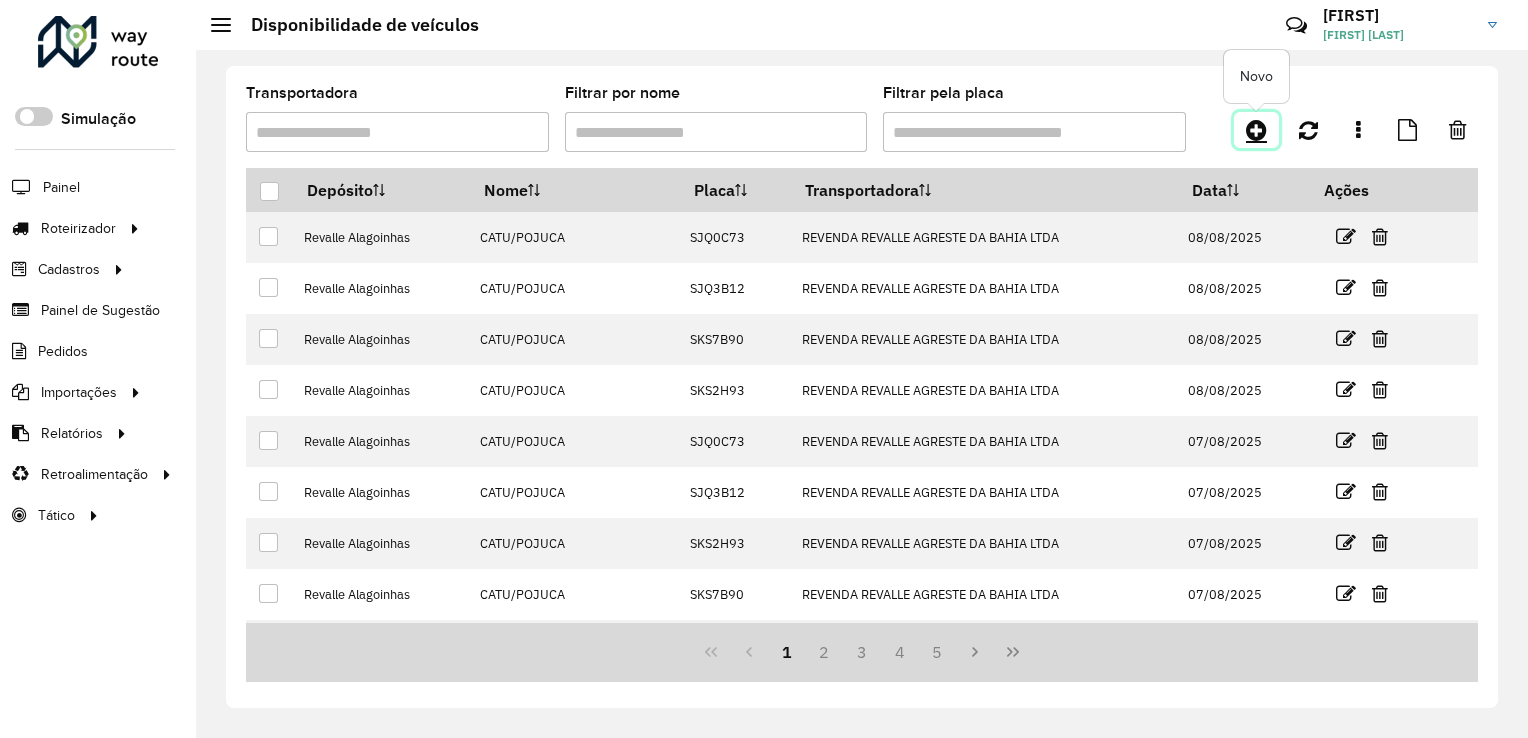 click 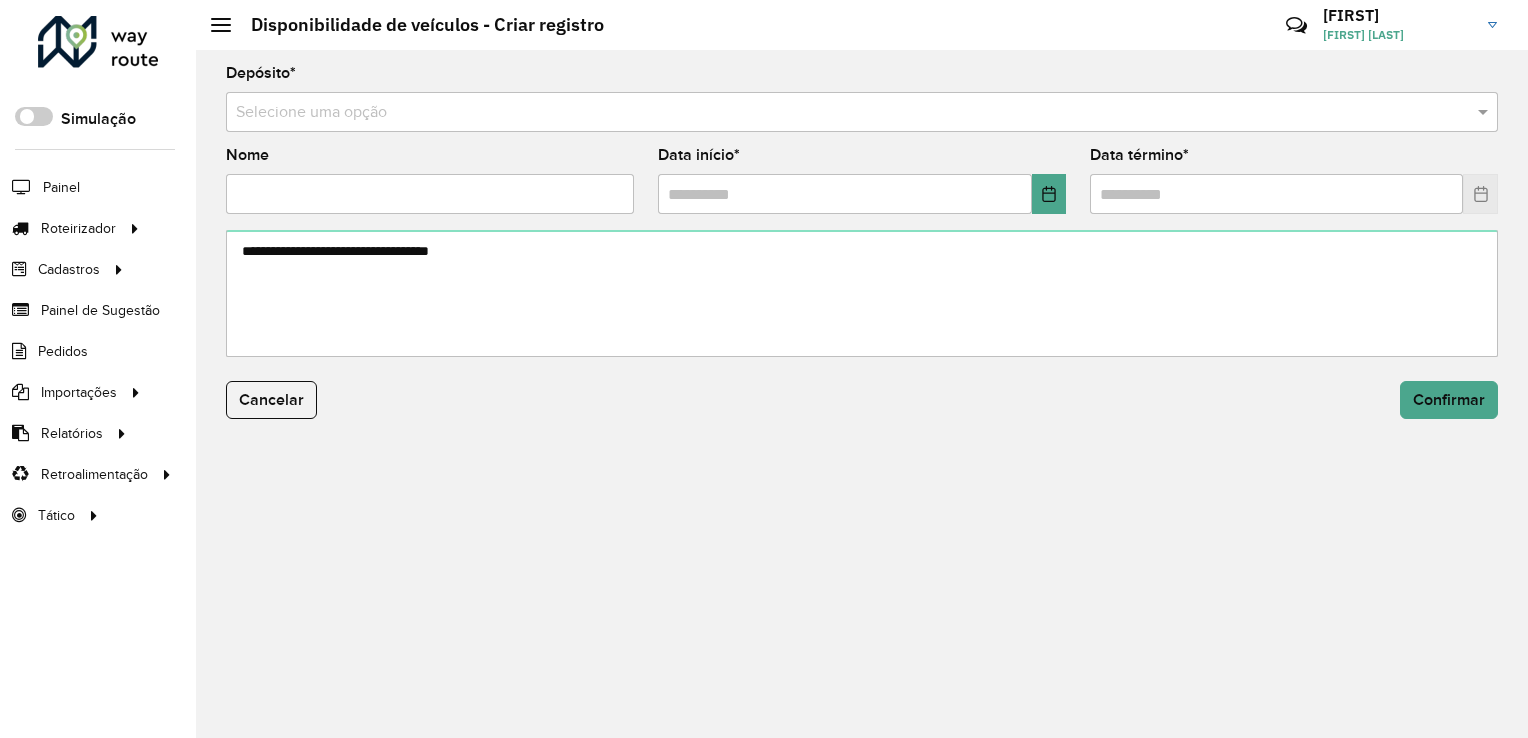 click at bounding box center (842, 113) 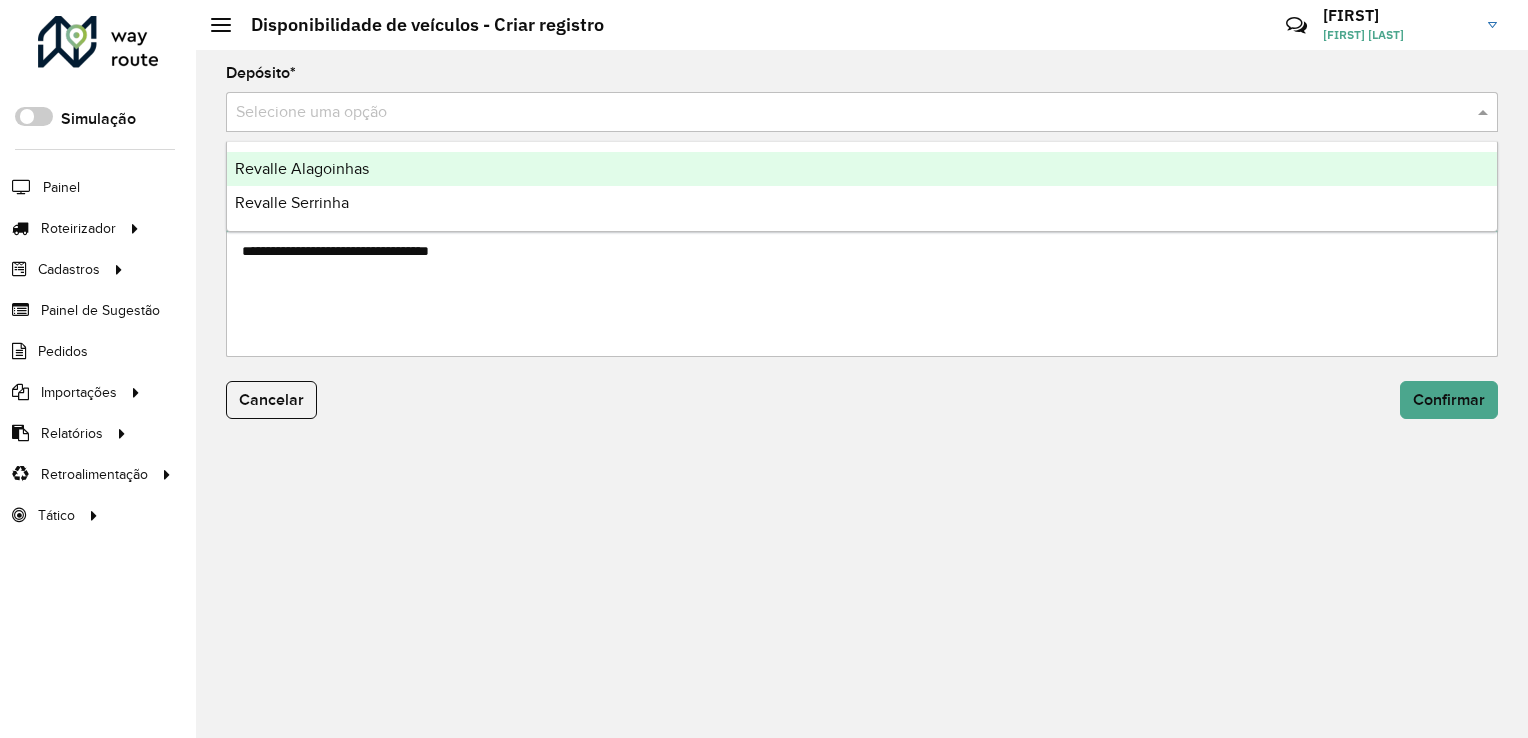 click on "Revalle Alagoinhas" at bounding box center (302, 168) 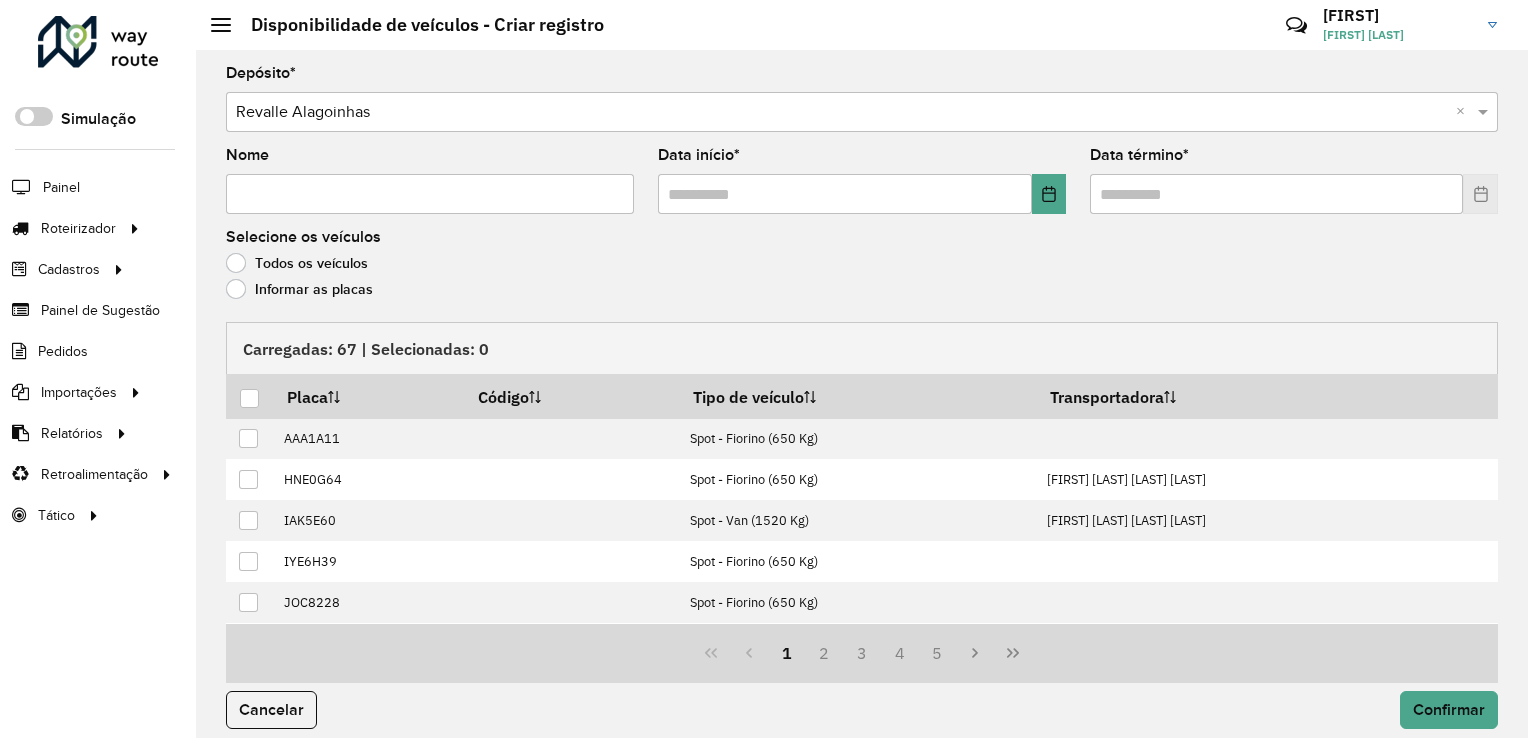 click on "Nome" at bounding box center (430, 194) 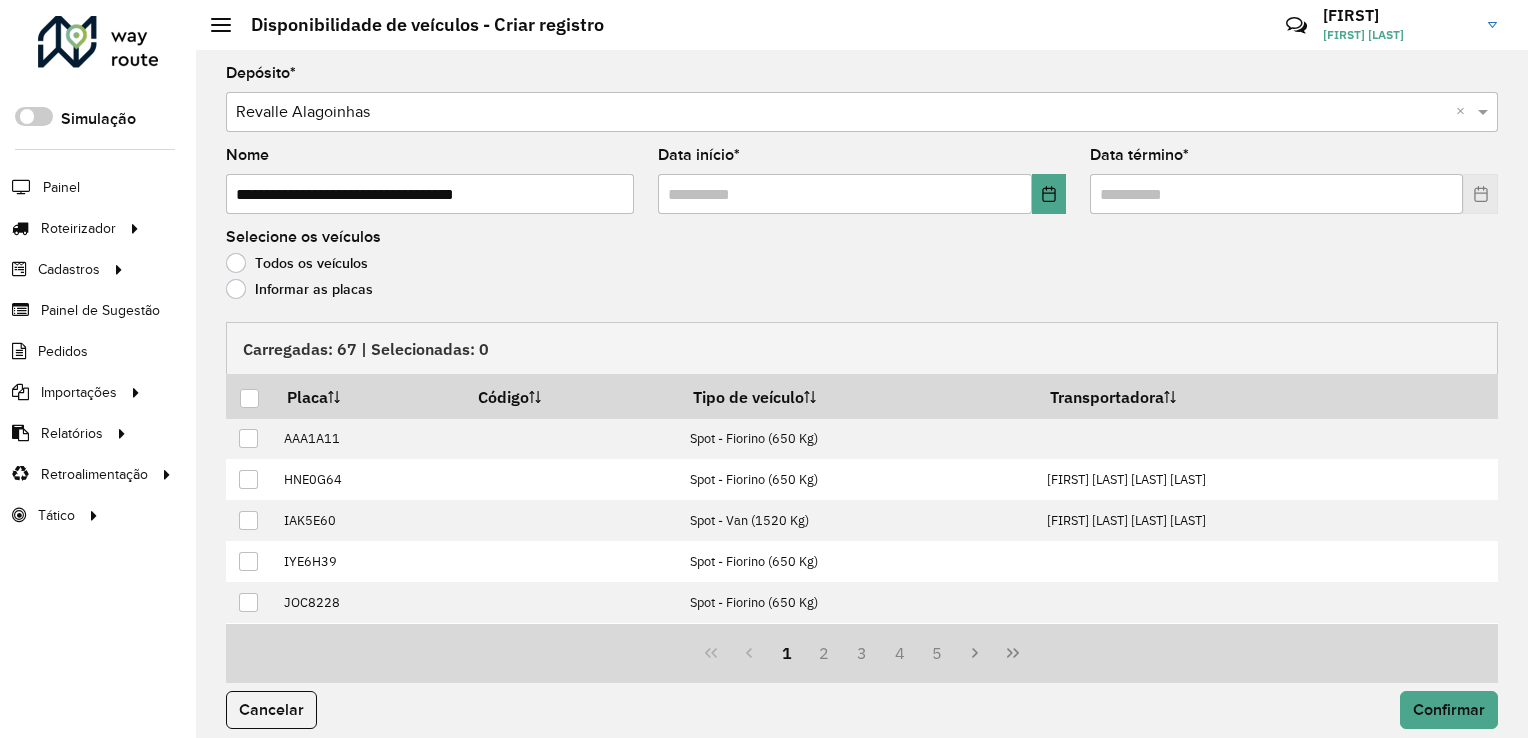 type on "**********" 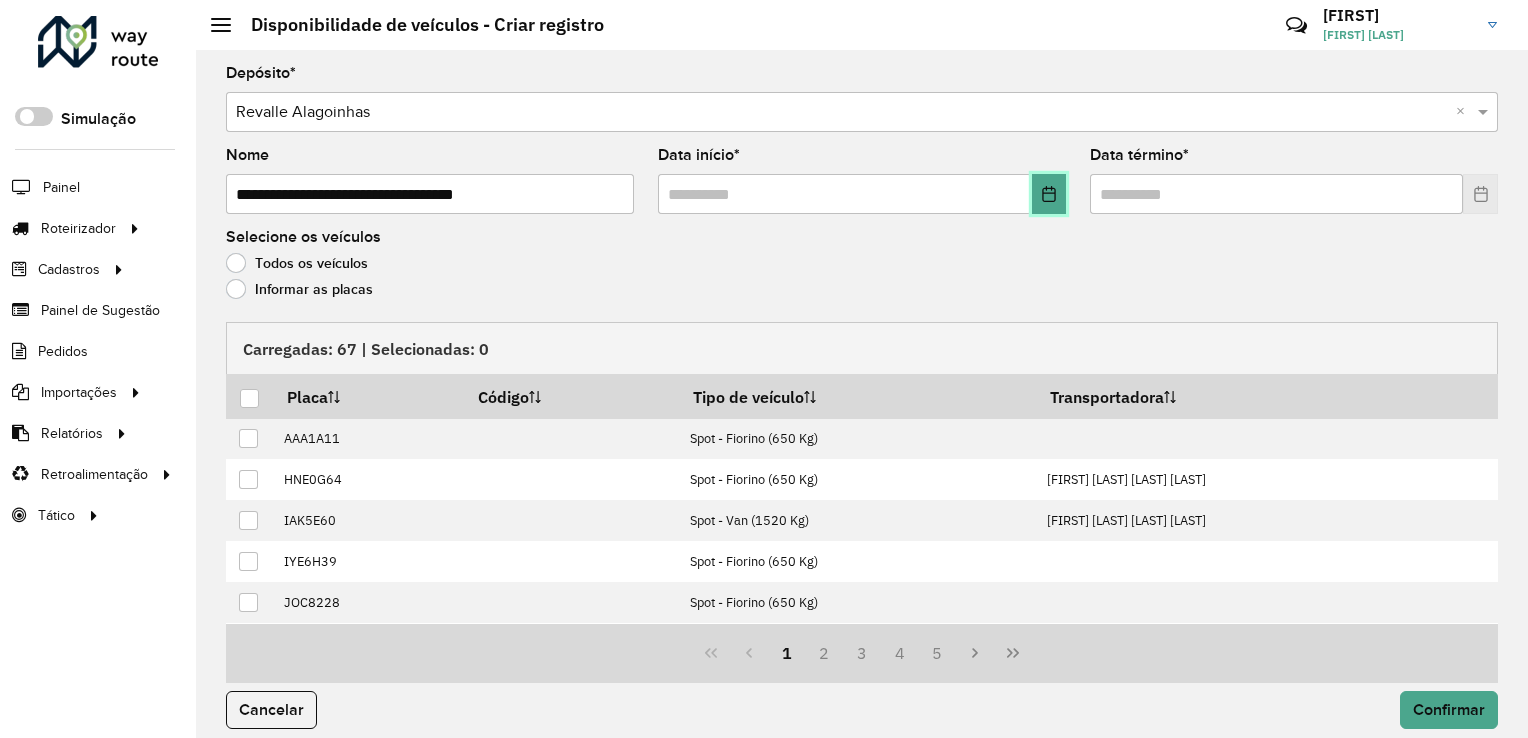 click 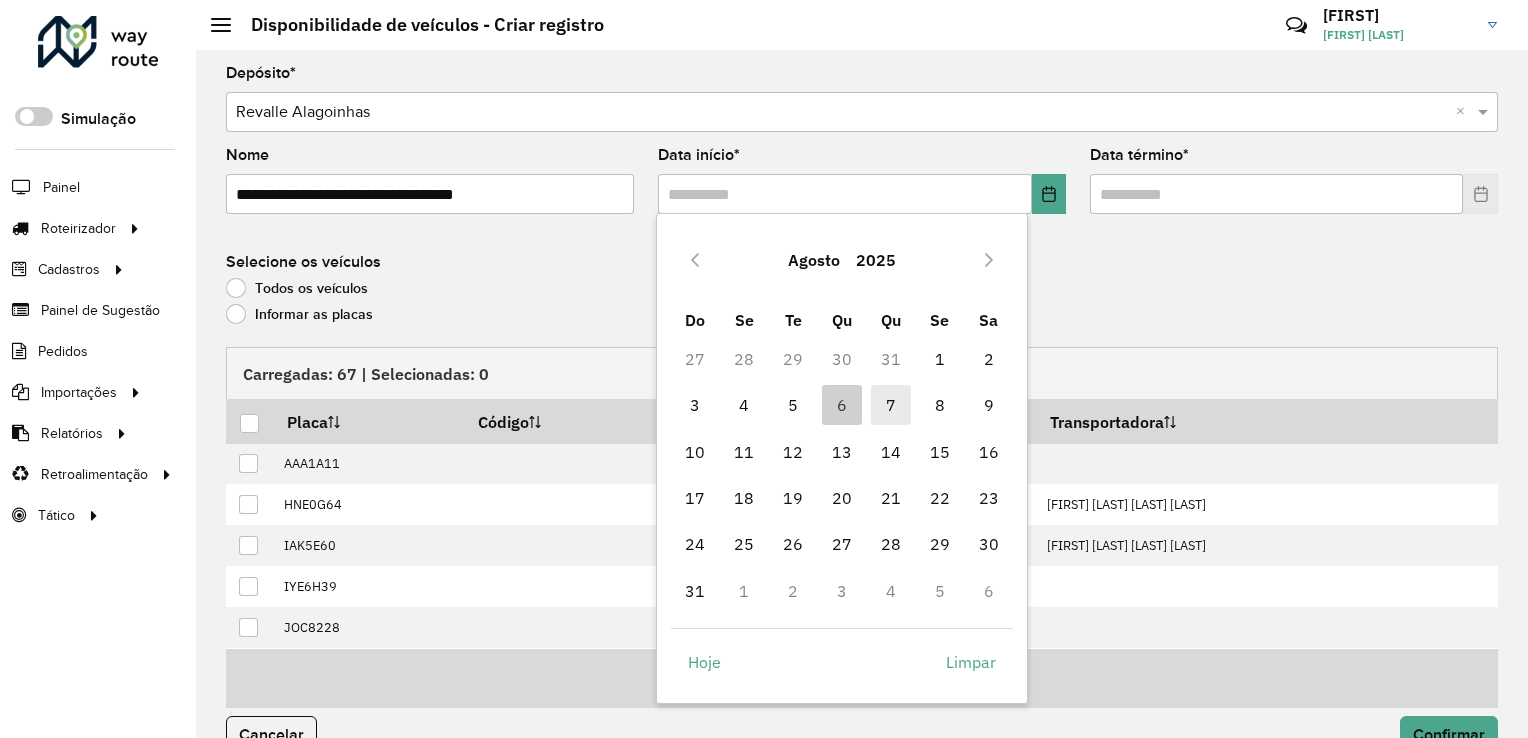 click on "7" at bounding box center (891, 405) 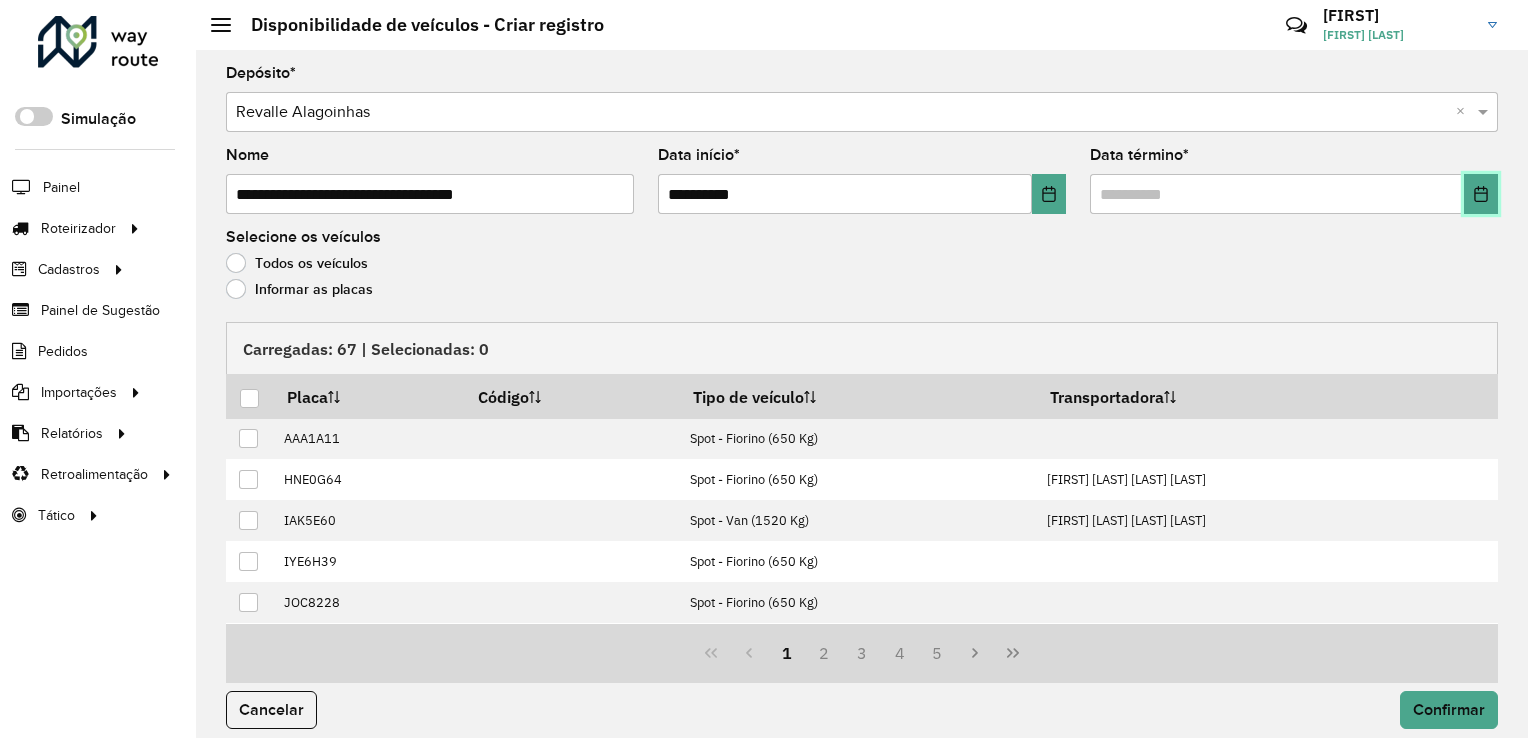 click 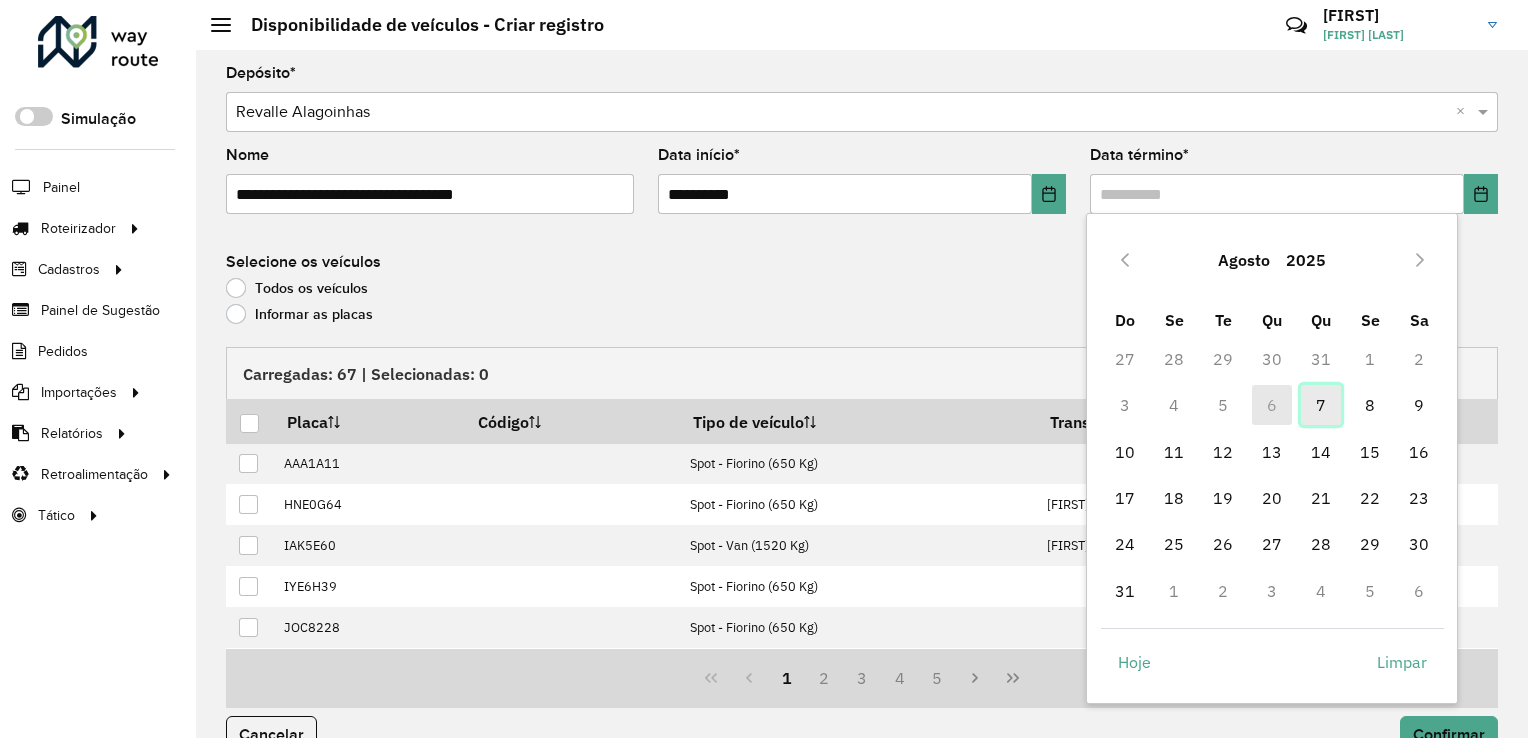 click on "7" at bounding box center (1321, 405) 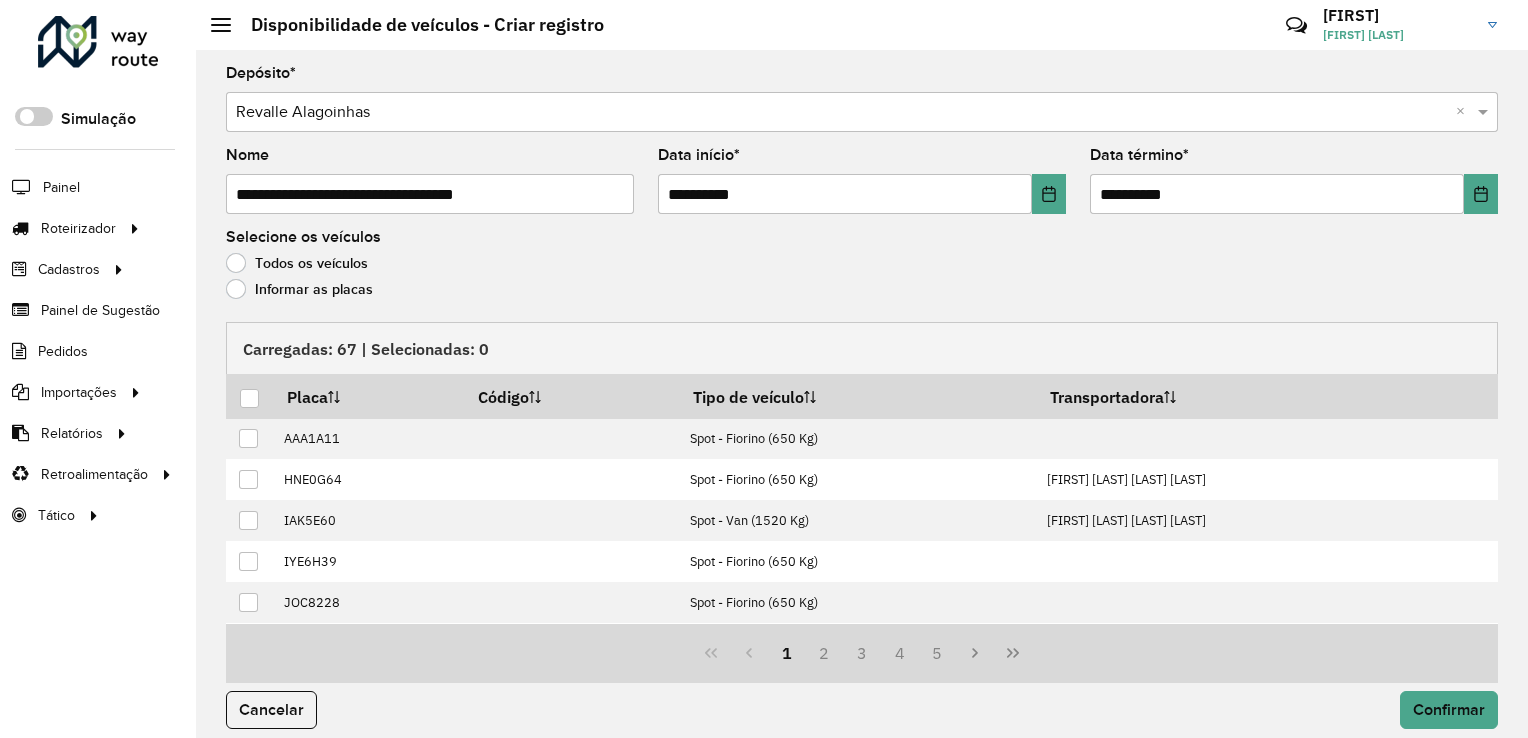 click on "Informar as placas" 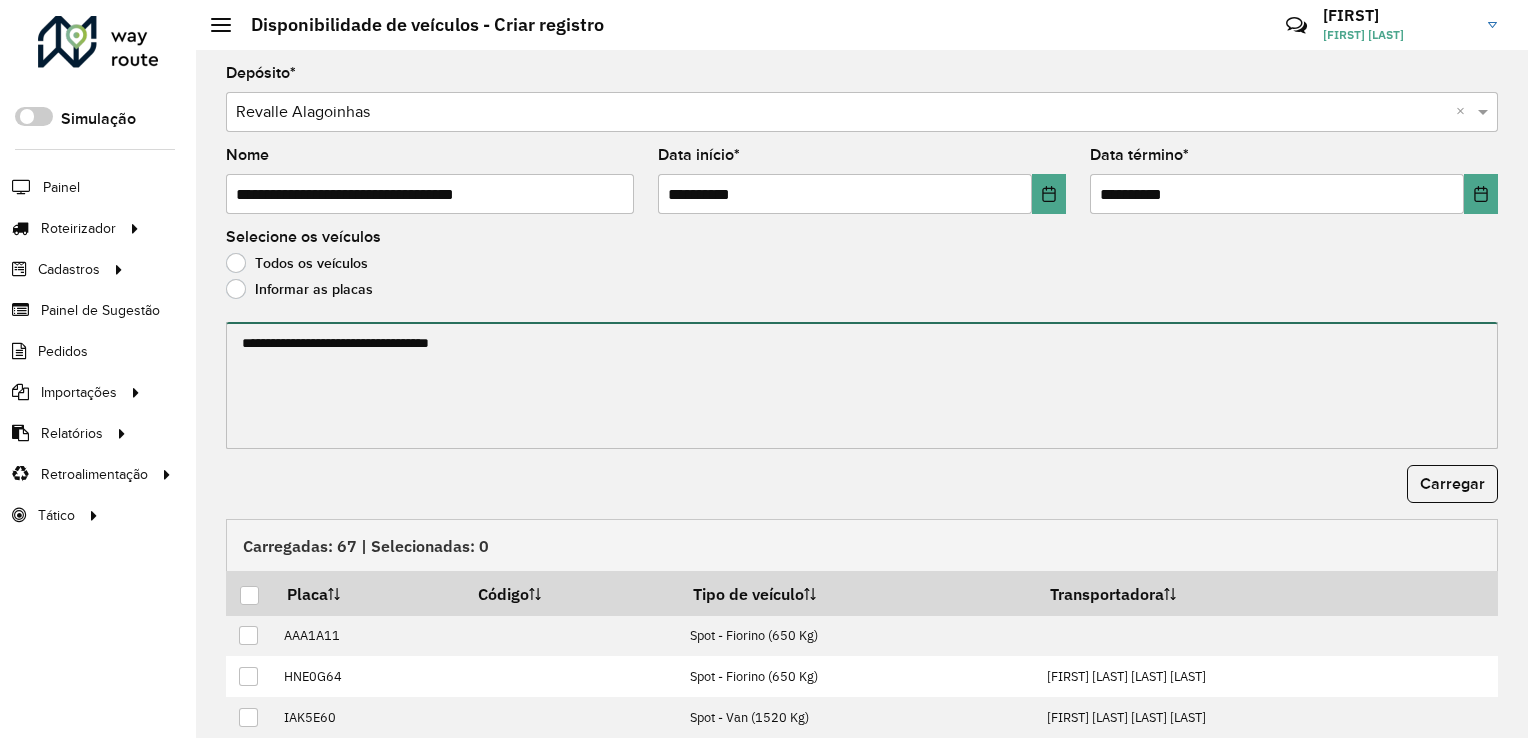 click at bounding box center (862, 385) 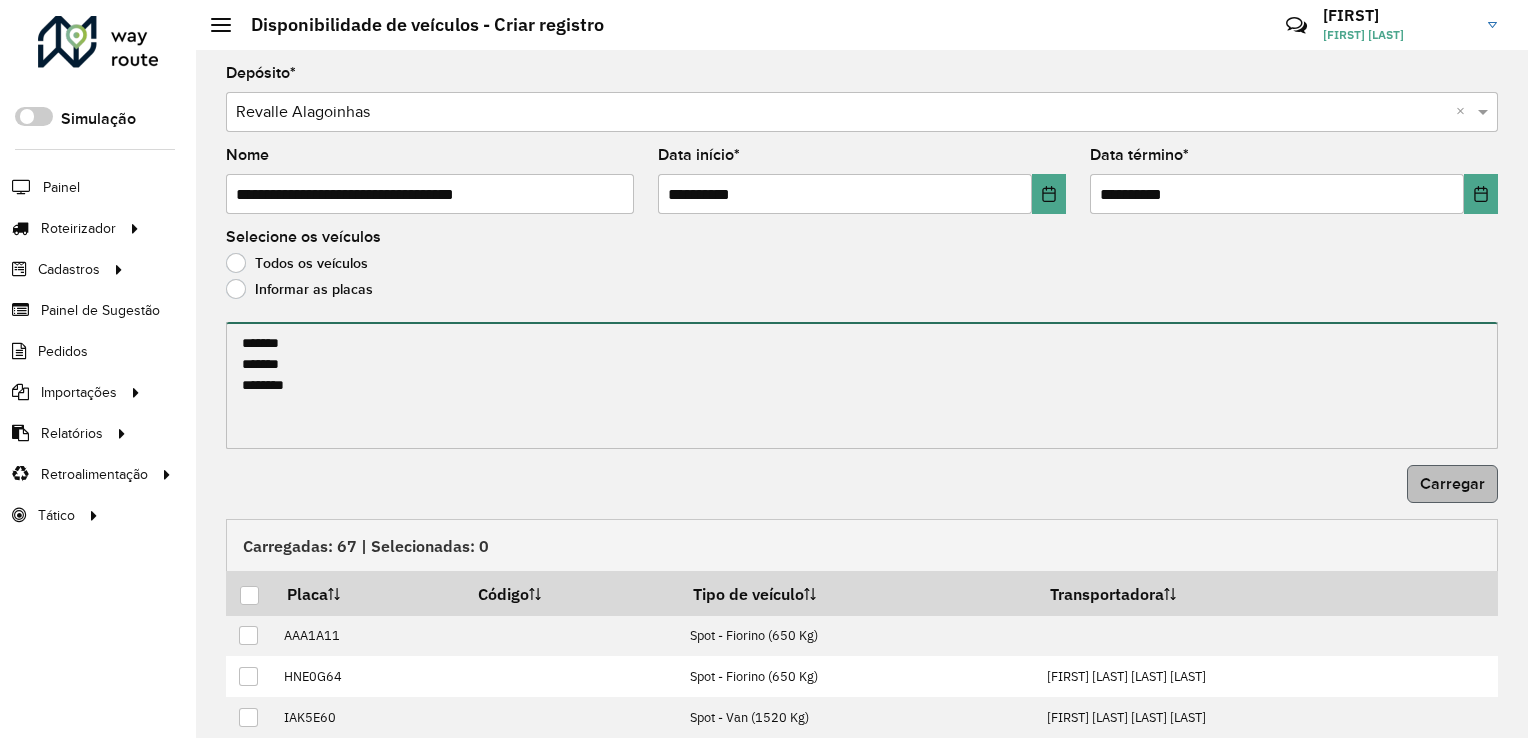 type on "*******
*******
*******" 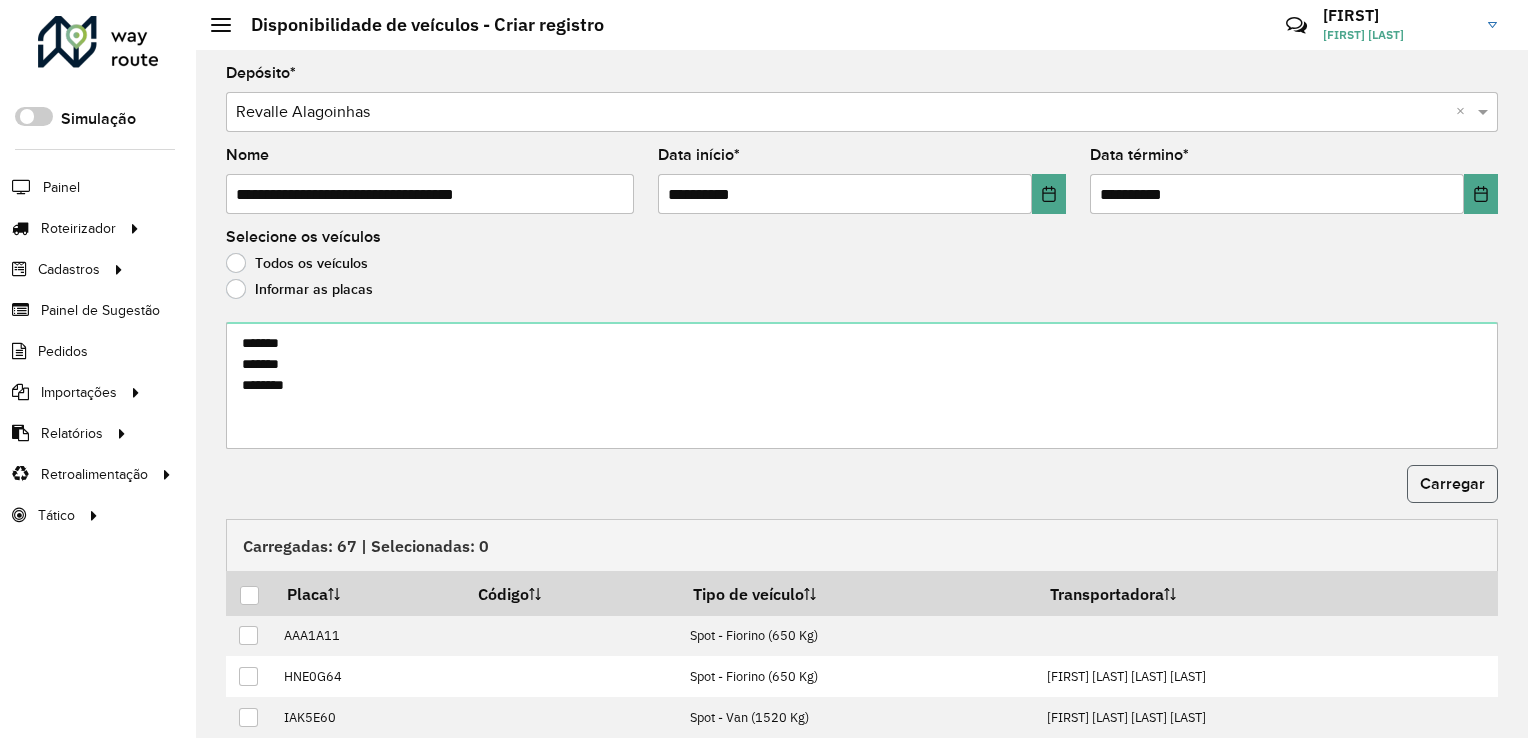 click on "Carregar" 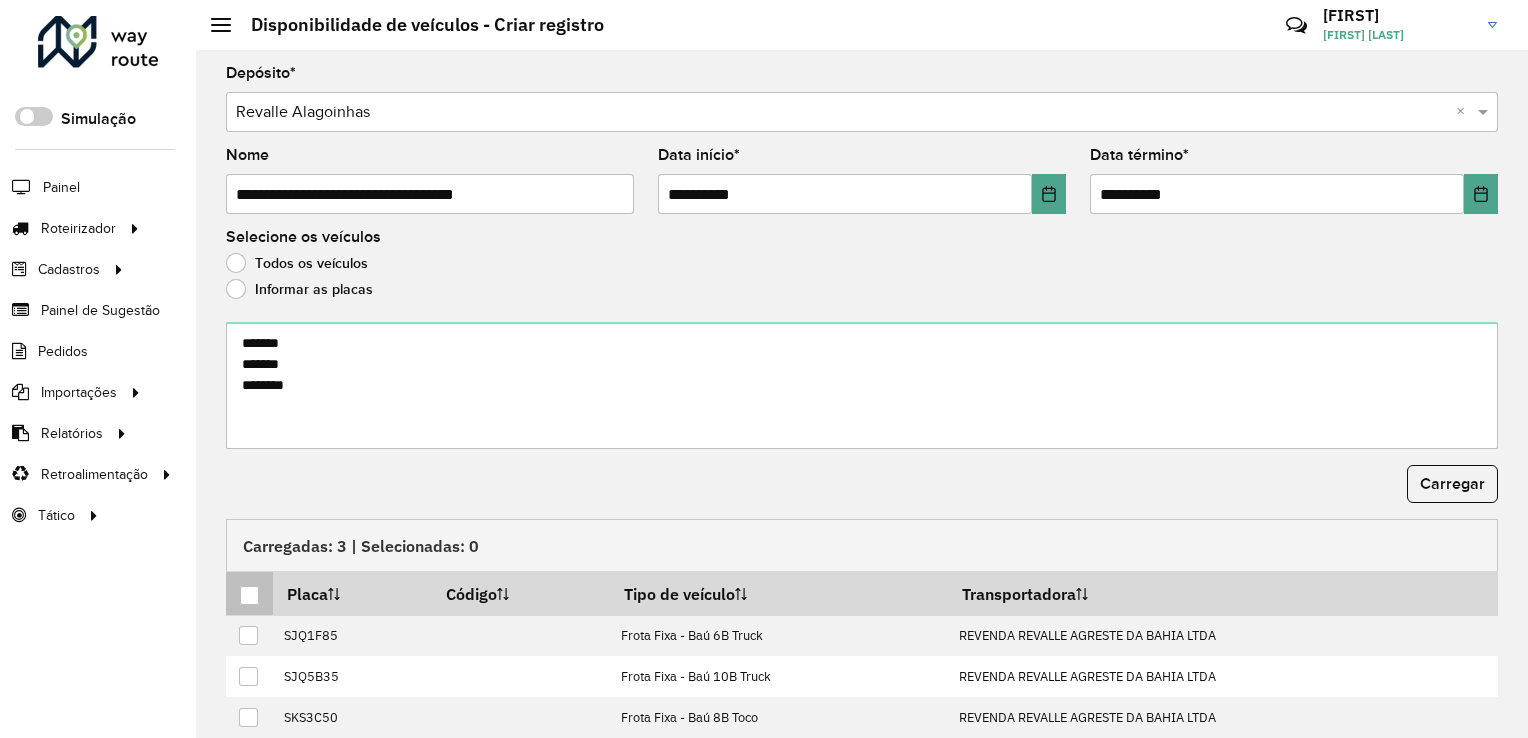 click at bounding box center (249, 595) 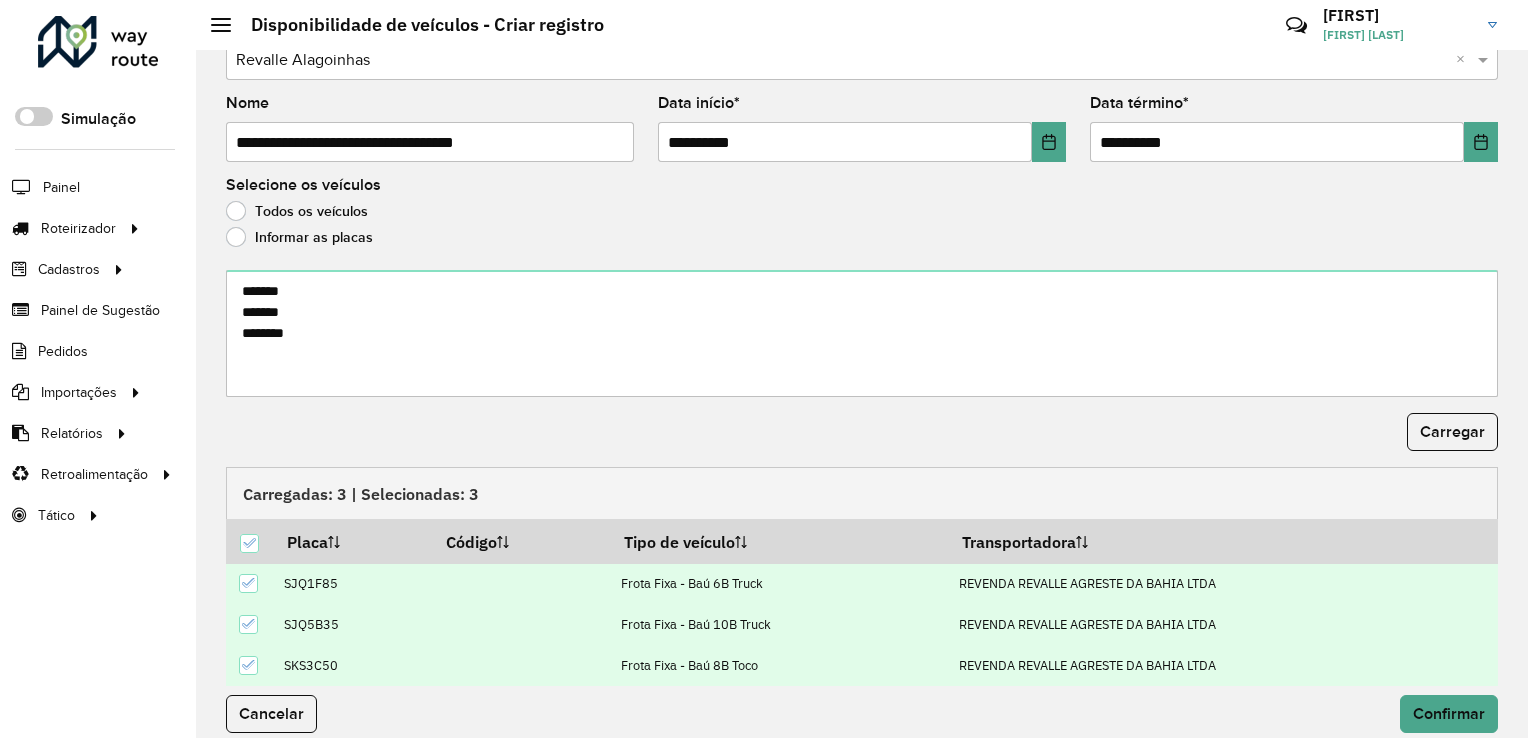 scroll, scrollTop: 66, scrollLeft: 0, axis: vertical 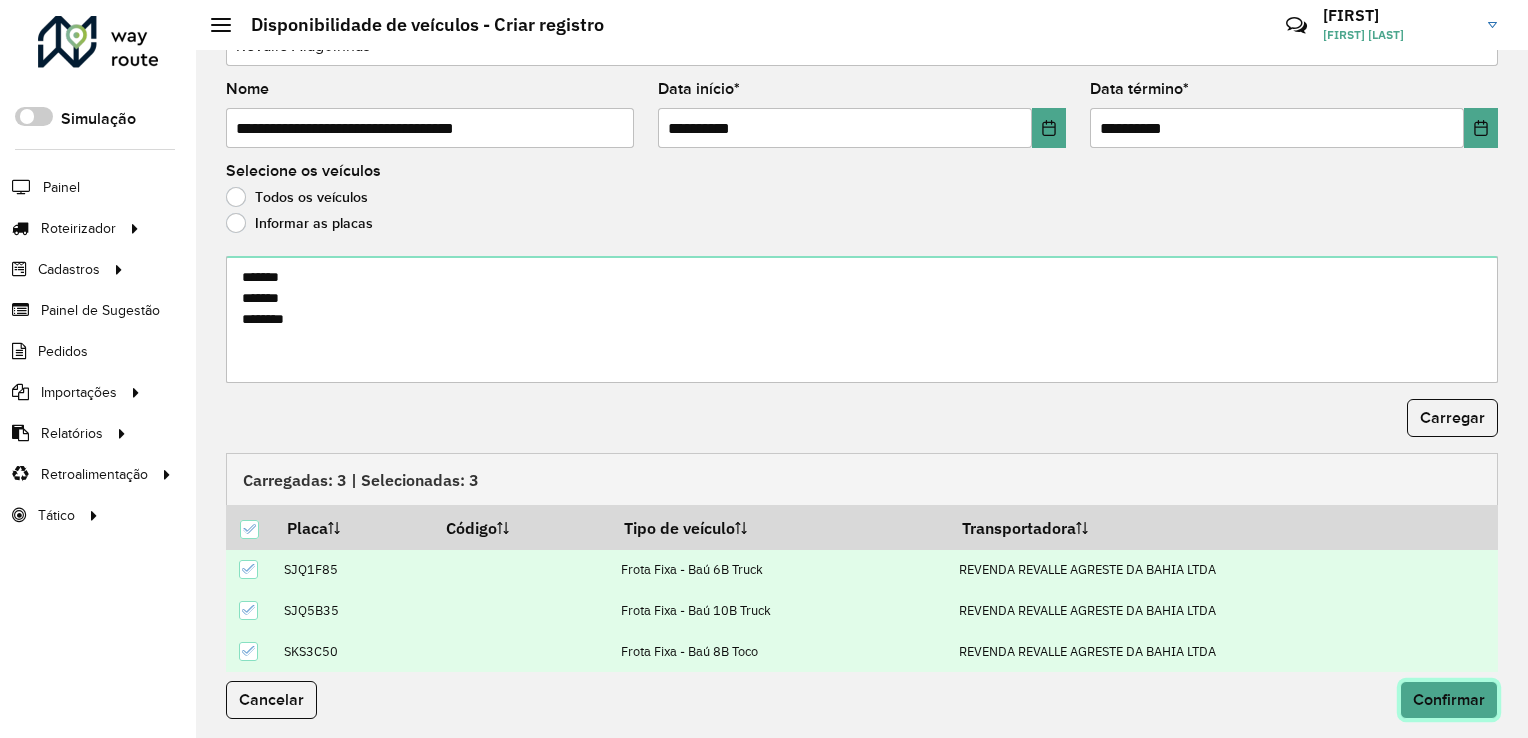 click on "Confirmar" 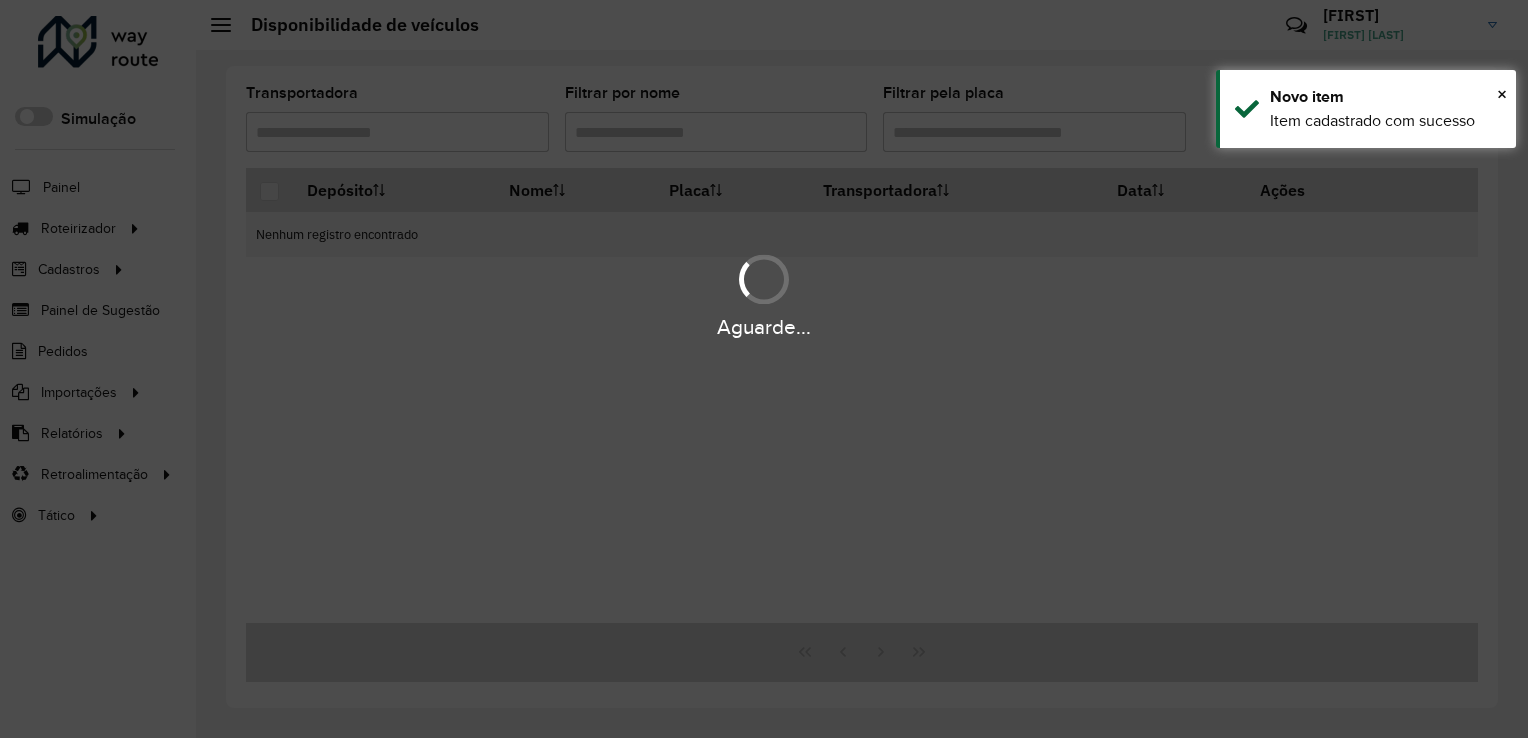 scroll, scrollTop: 0, scrollLeft: 0, axis: both 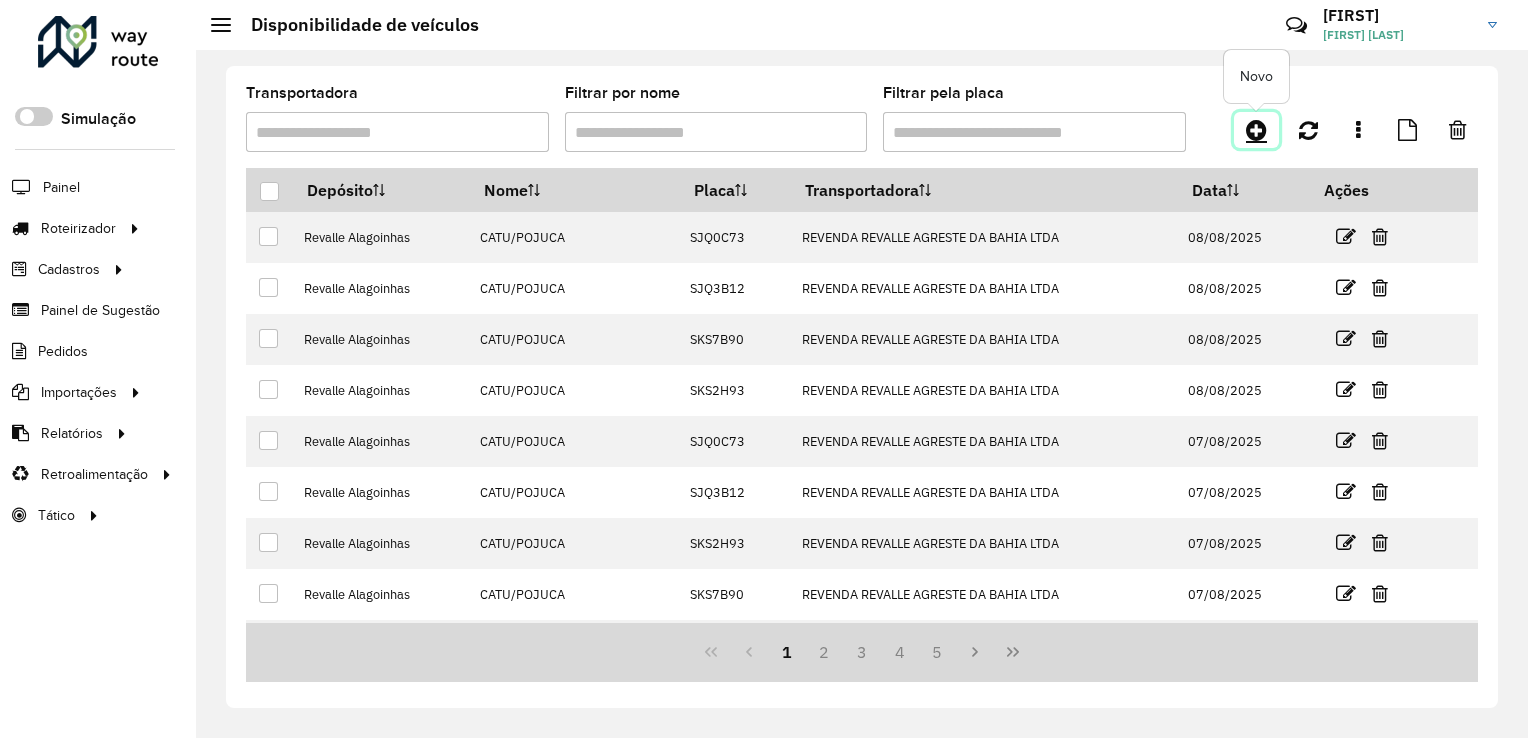 click 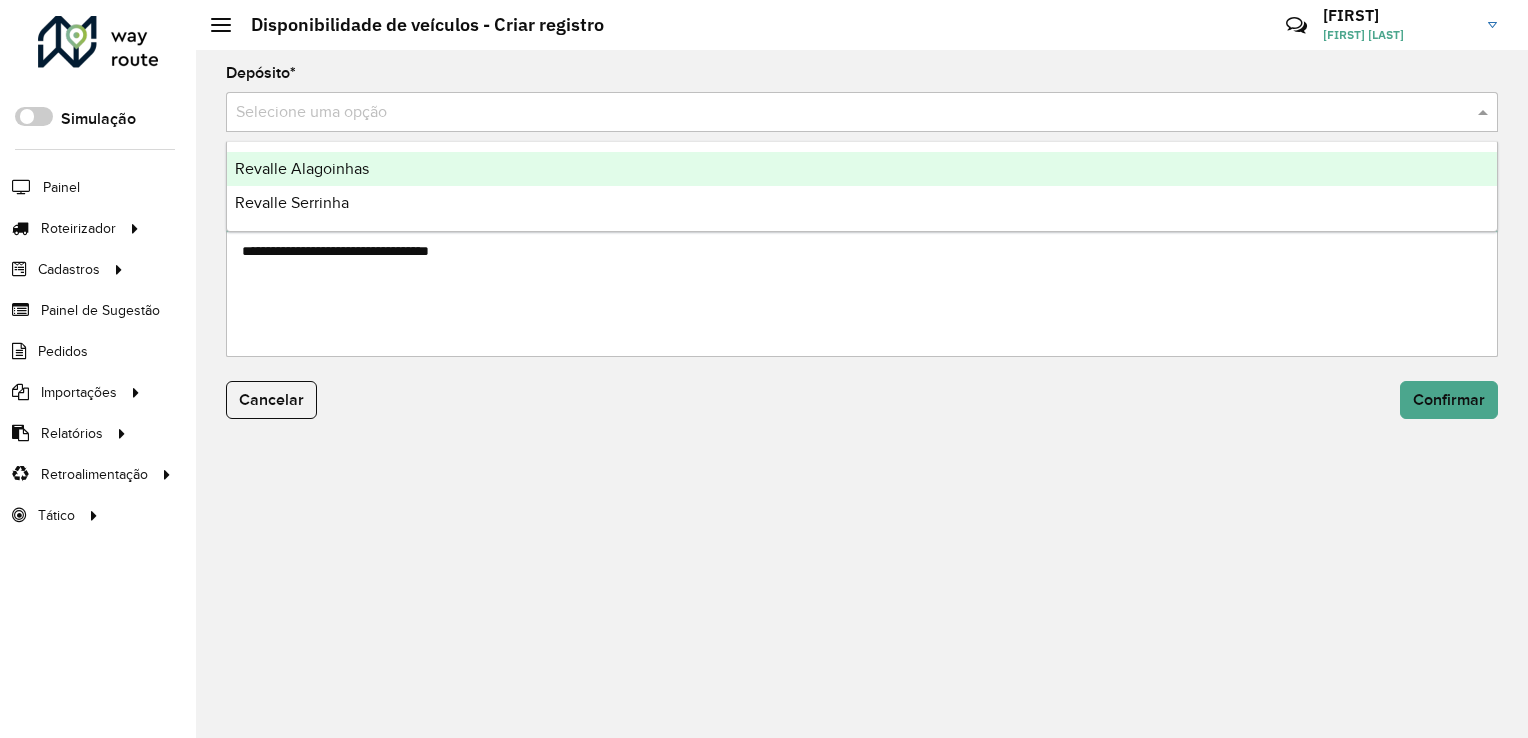 click at bounding box center [842, 113] 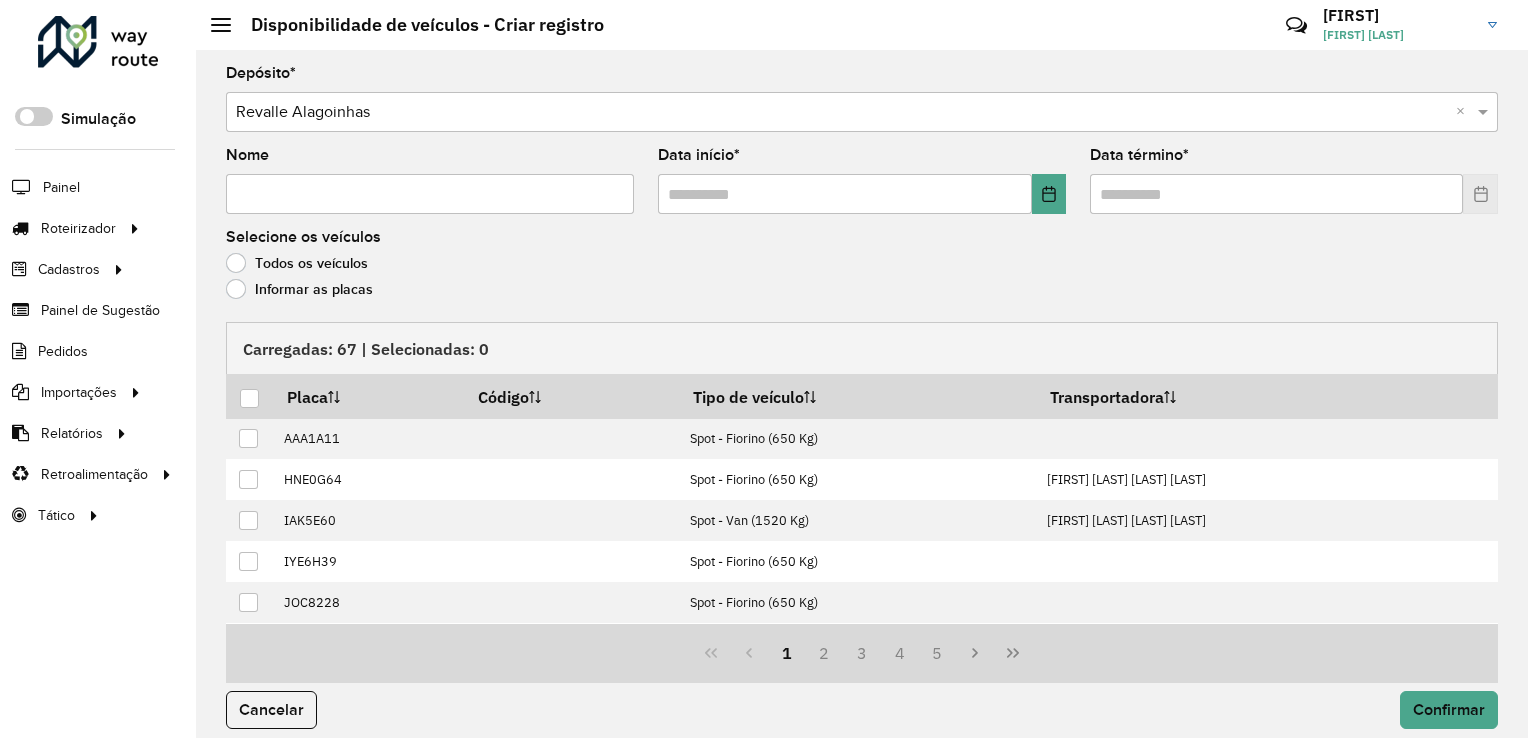 click on "Nome" at bounding box center (430, 194) 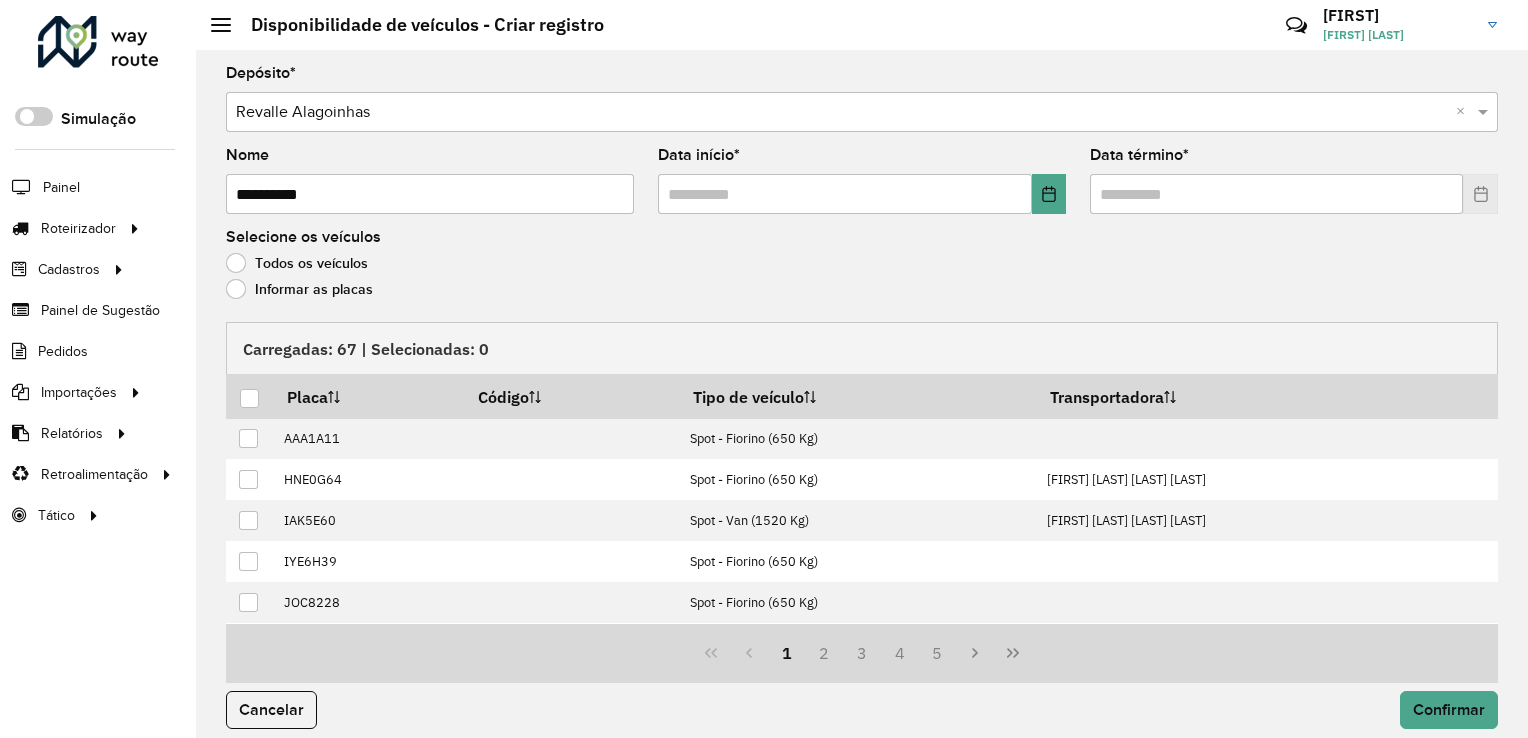 type on "**********" 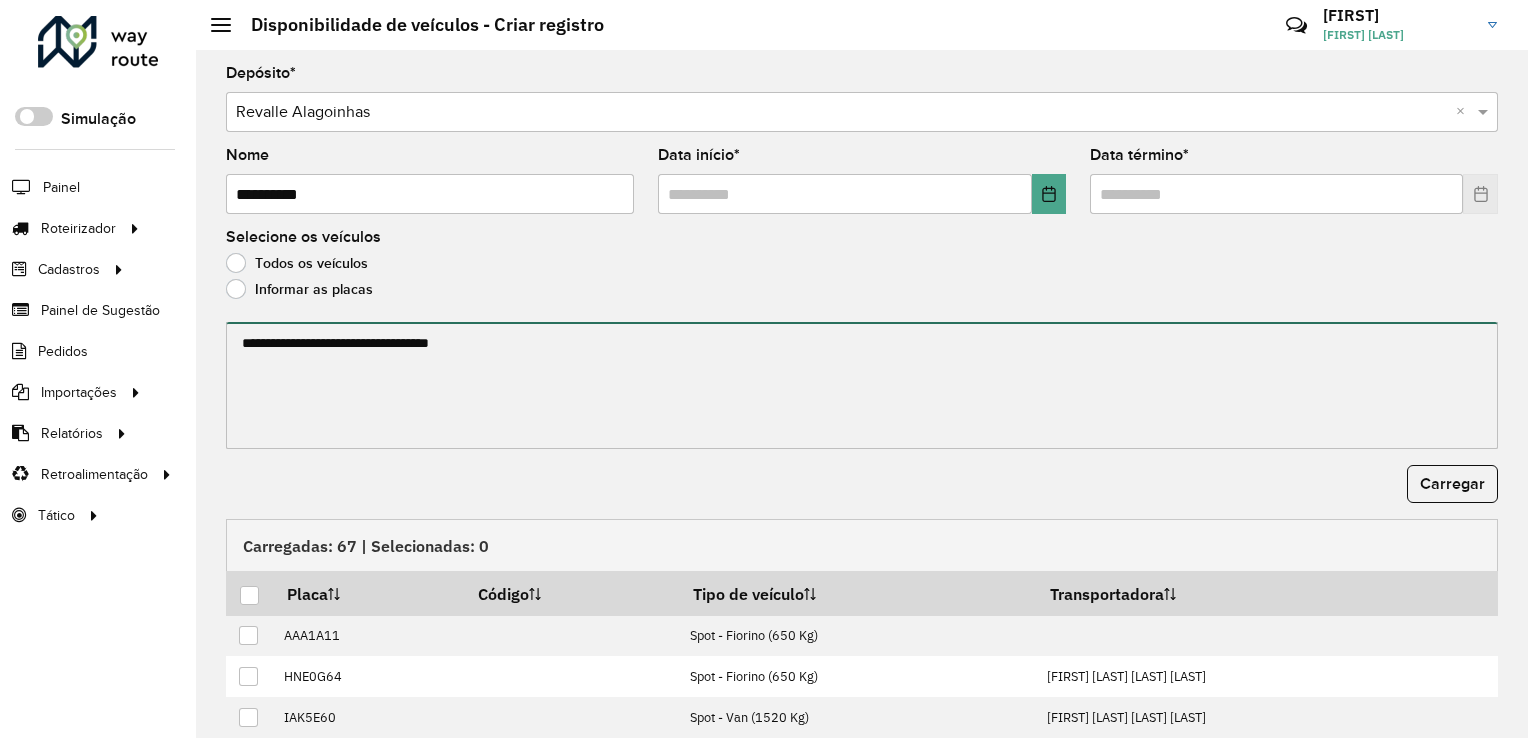 click at bounding box center (862, 385) 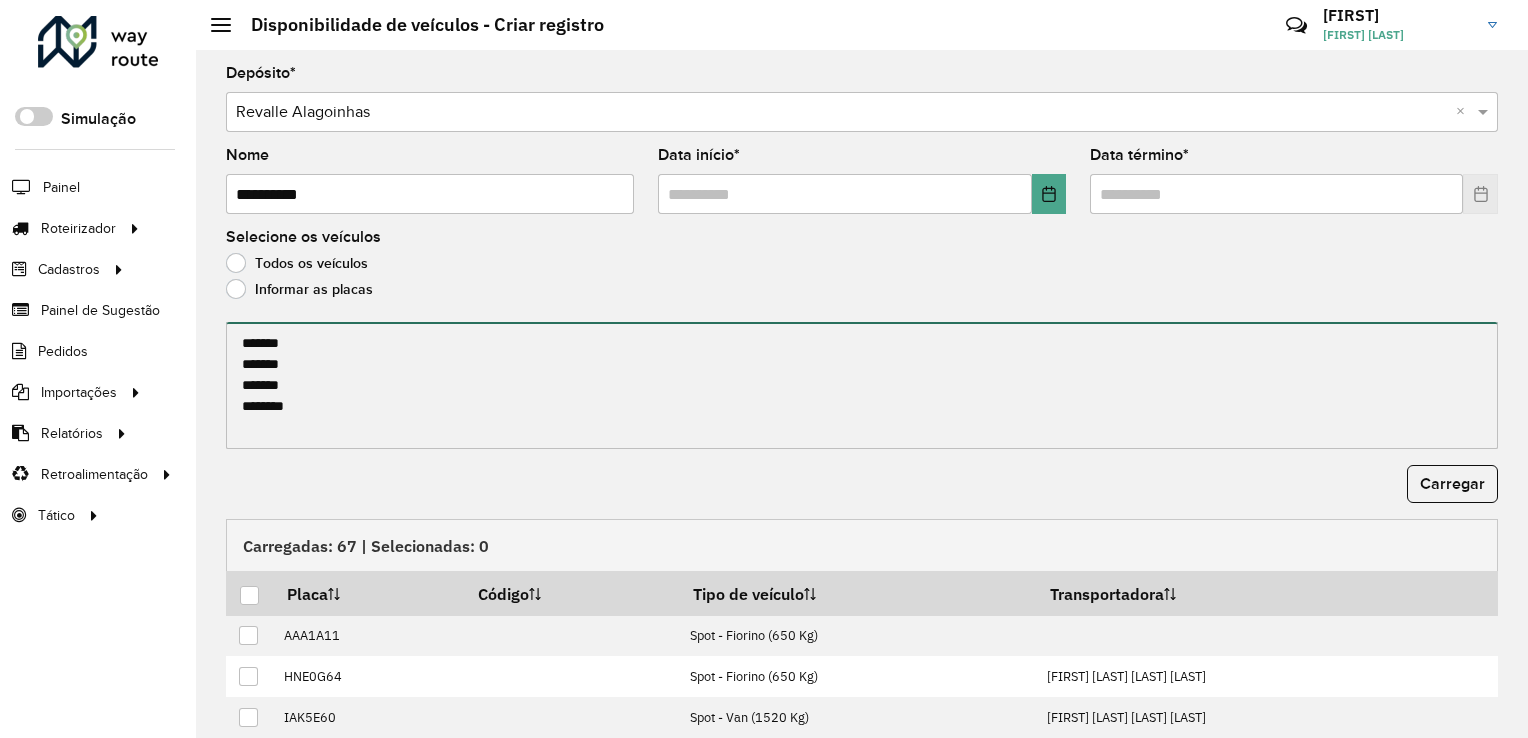 paste on "*******
*******
*******
*******
*******
*******" 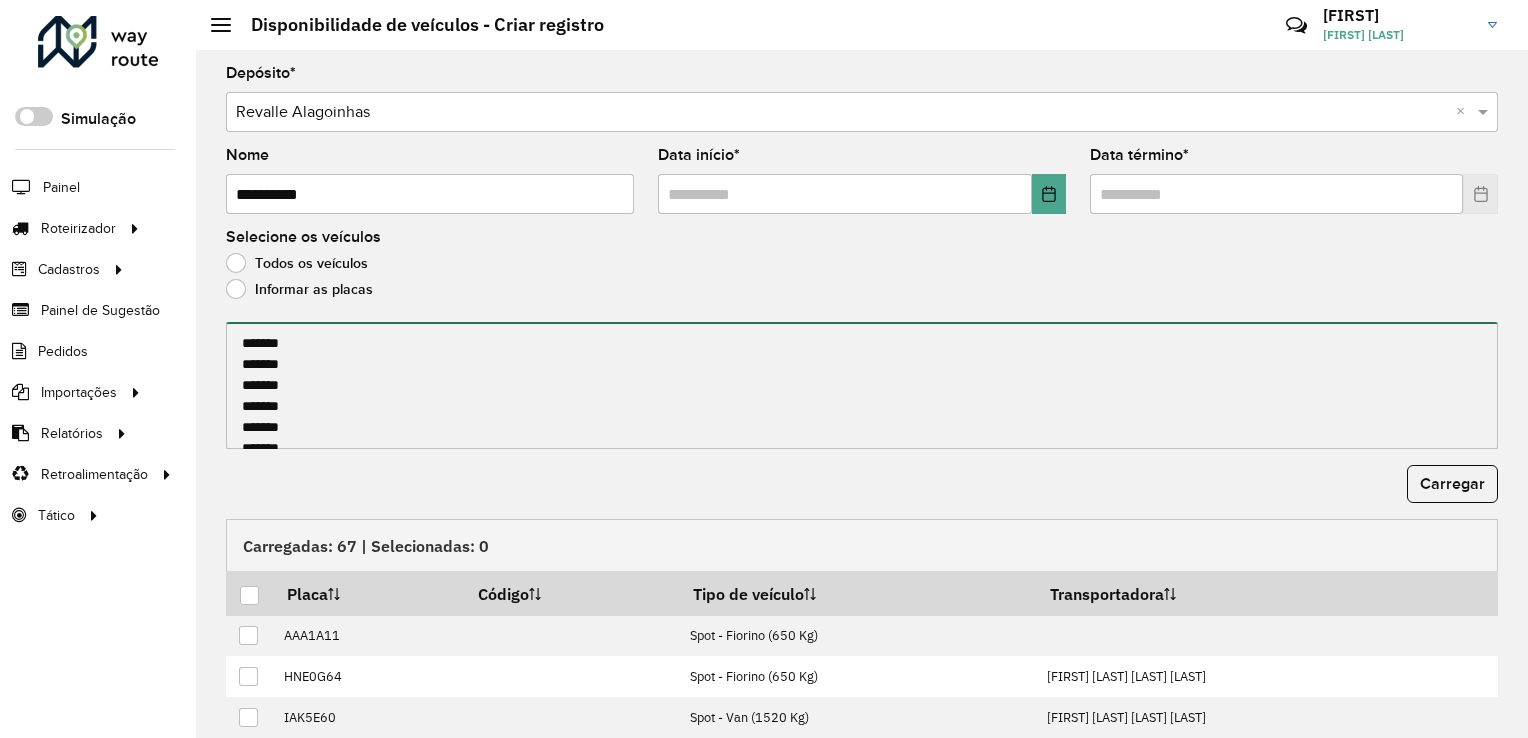scroll, scrollTop: 112, scrollLeft: 0, axis: vertical 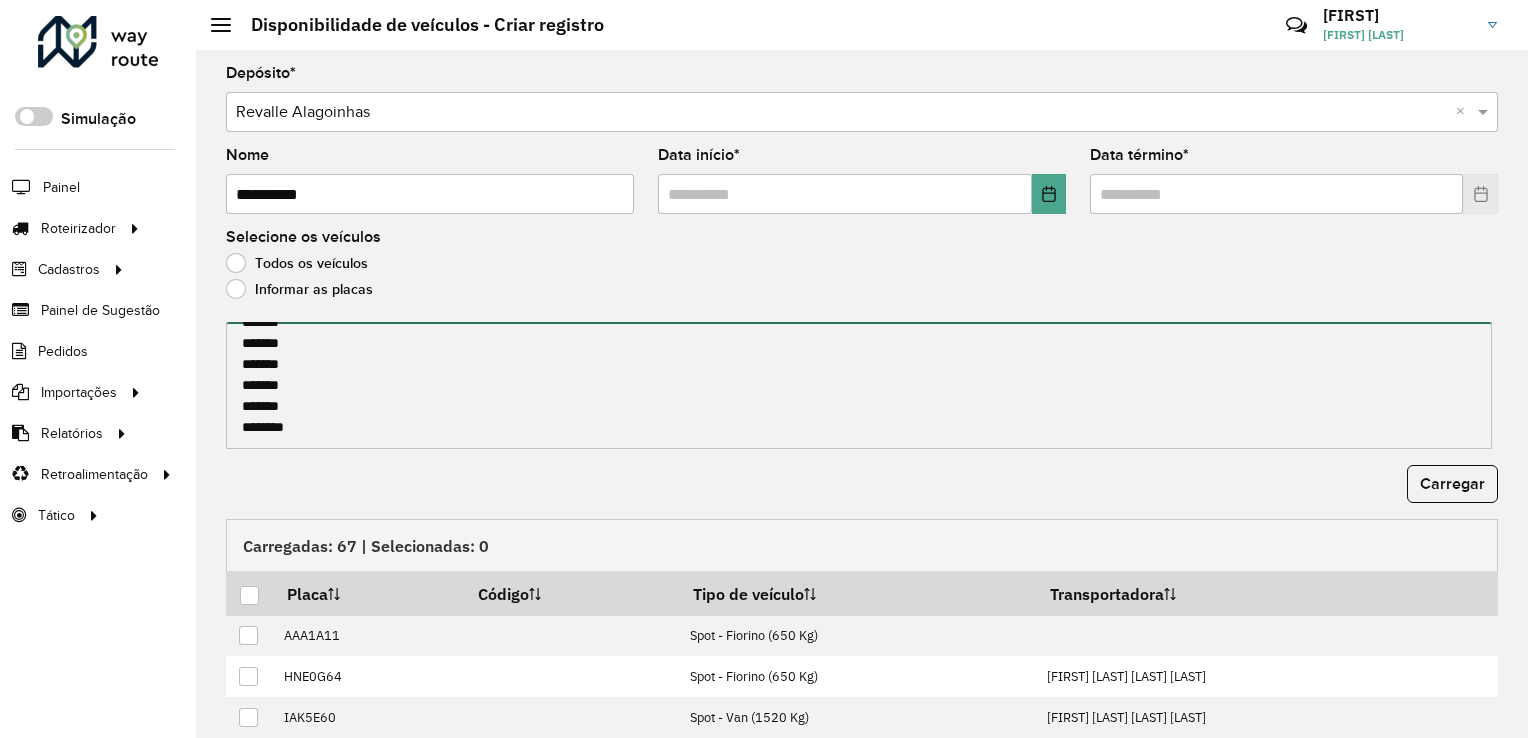 paste on "*******
*******
*******
*******
*******
*******" 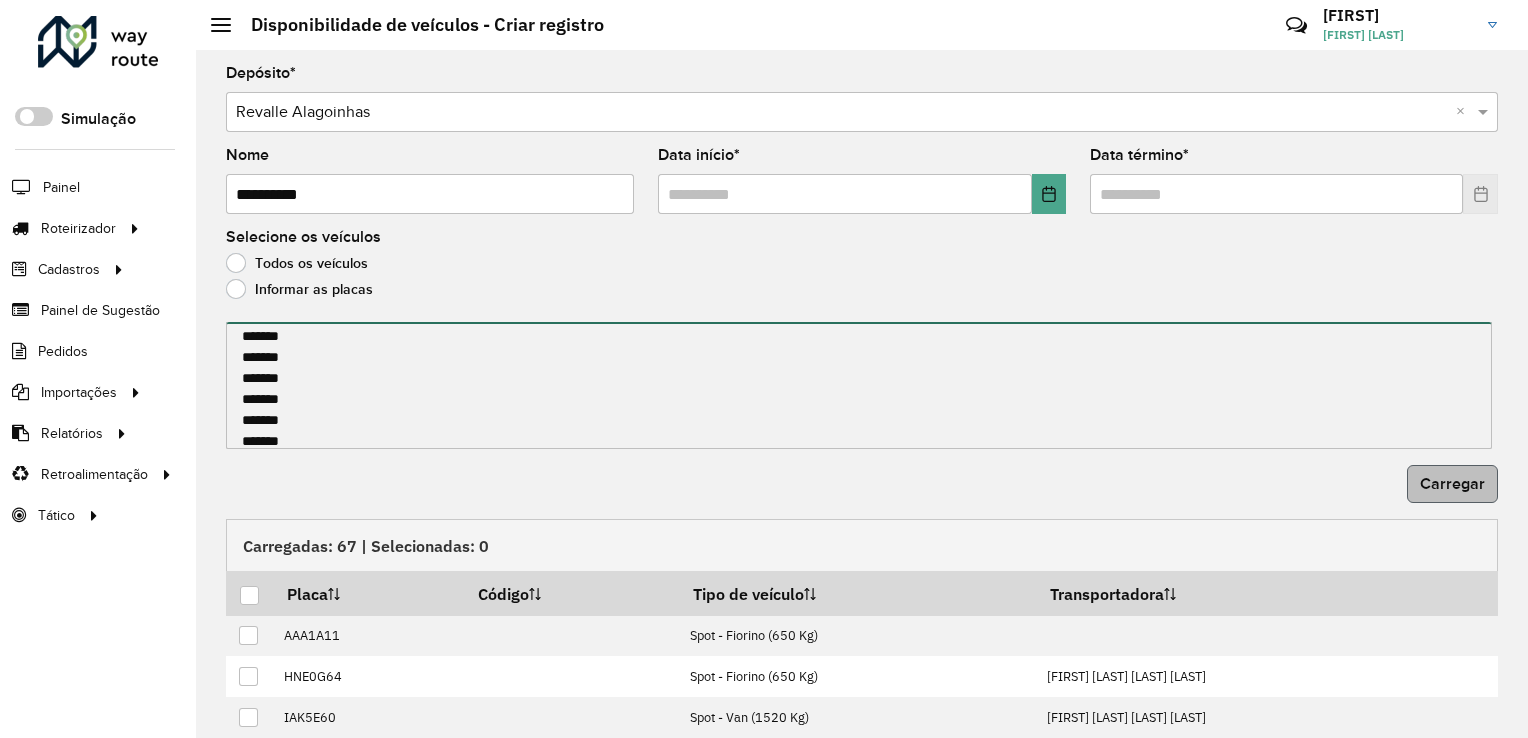 type on "*******
*******
*******
*******
*******
*******
*******
*******
*******
*******
*******
*******
*******
*******
*******
*******" 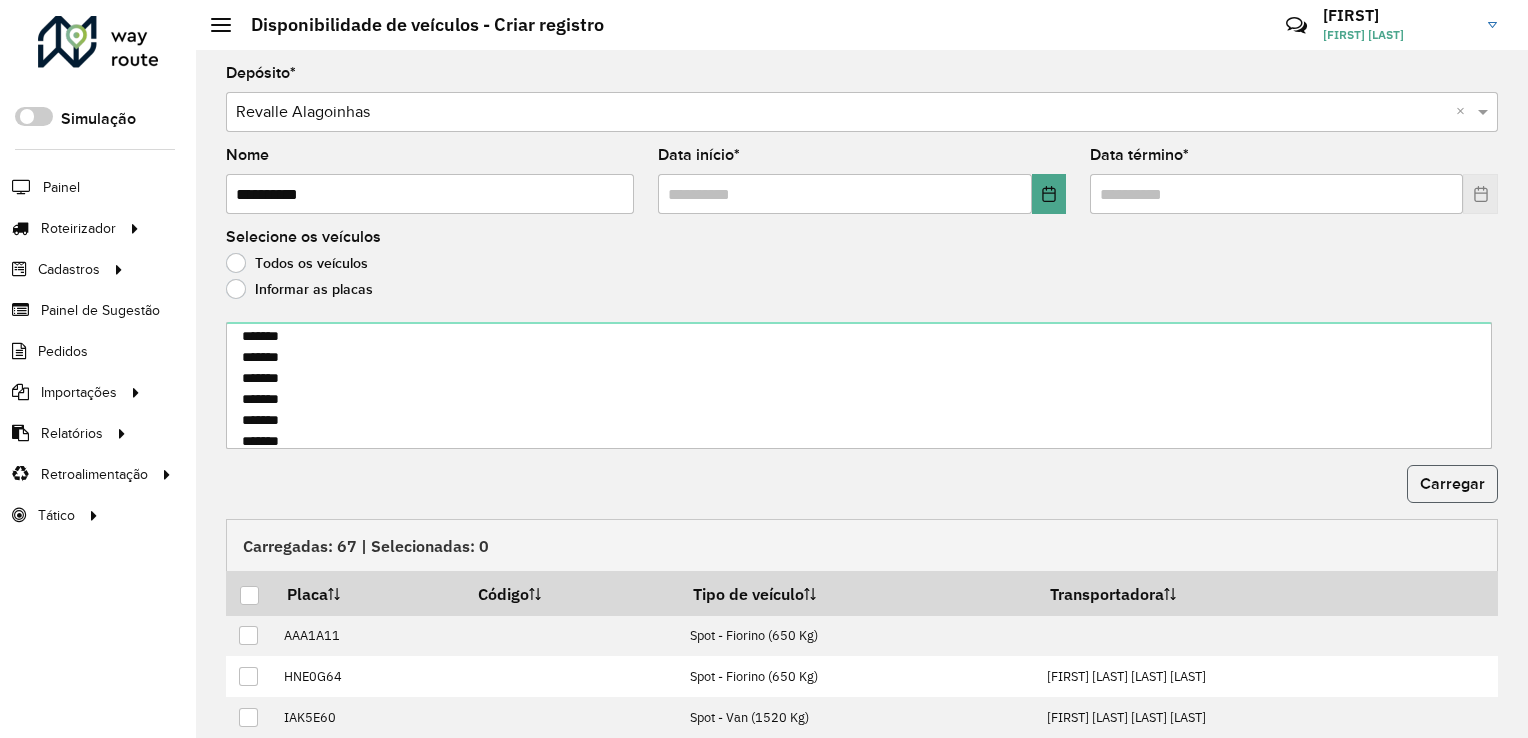 click on "Carregar" 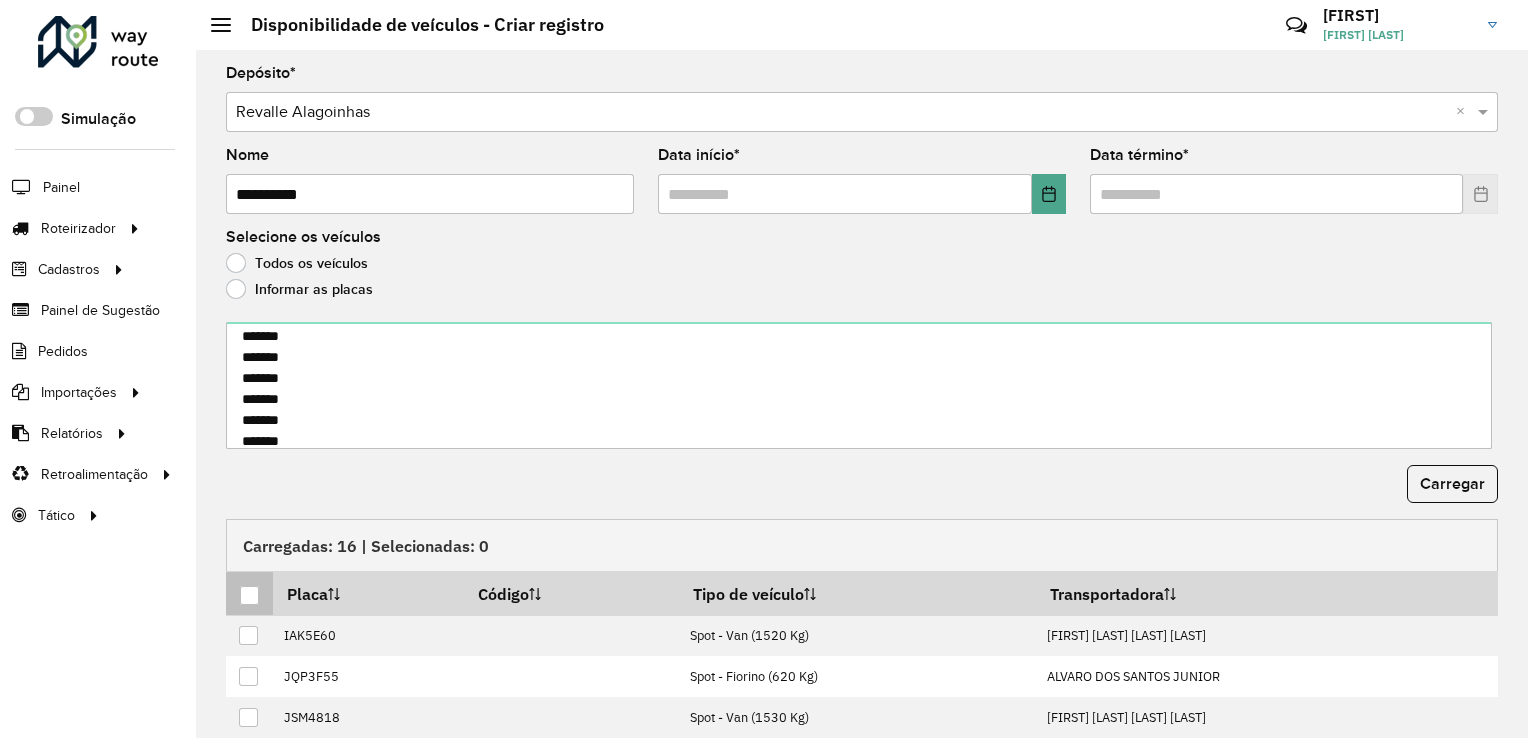 click at bounding box center [249, 595] 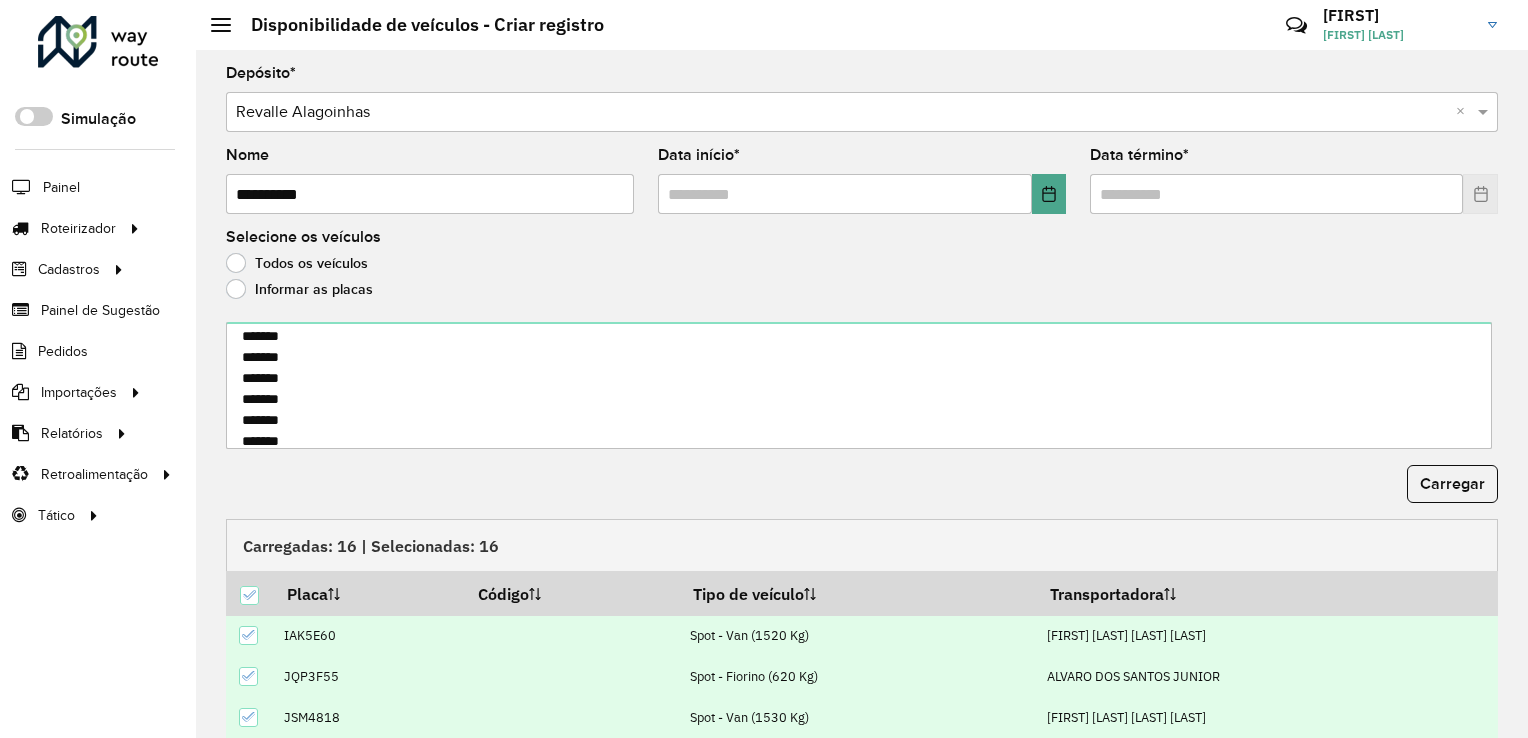 scroll, scrollTop: 208, scrollLeft: 0, axis: vertical 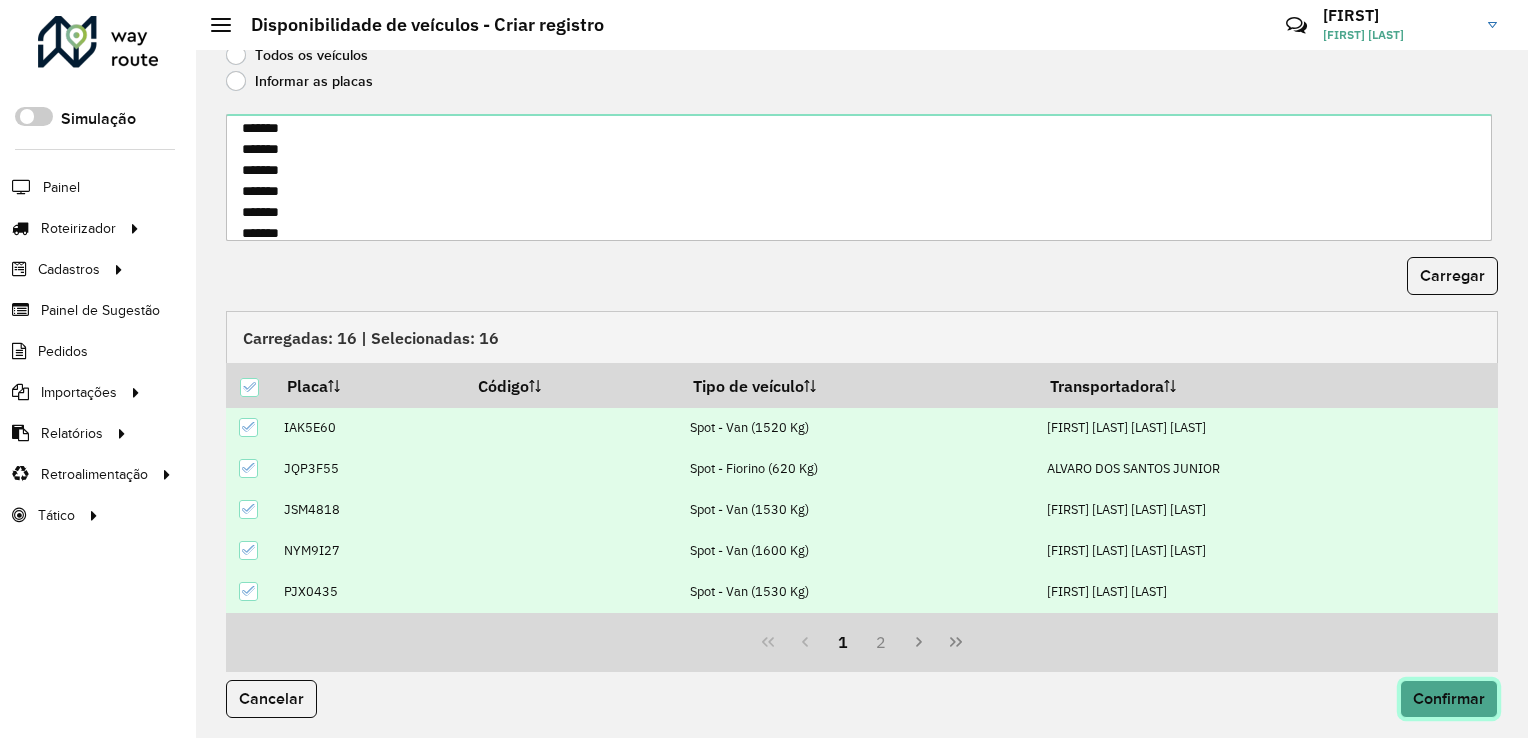 click on "Confirmar" 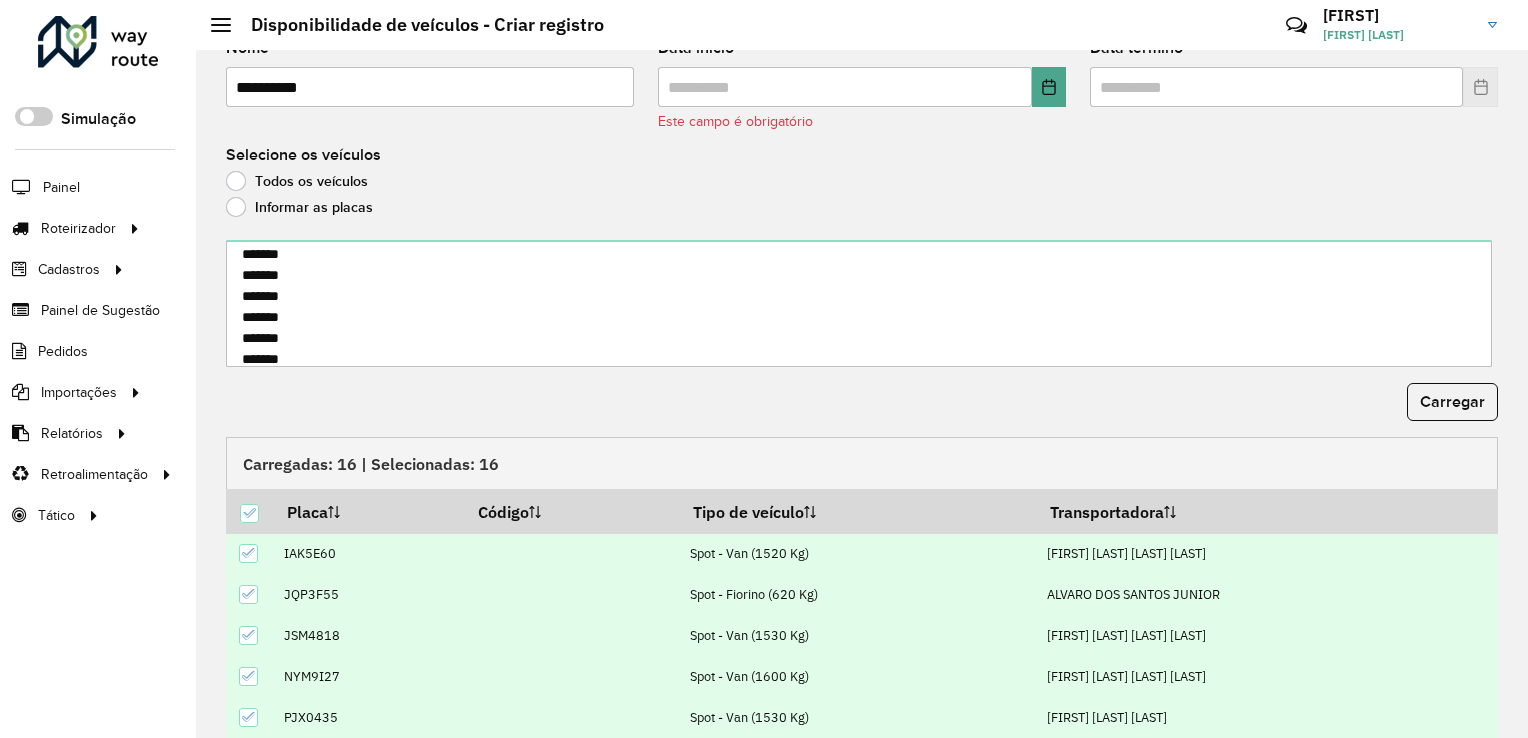scroll, scrollTop: 0, scrollLeft: 0, axis: both 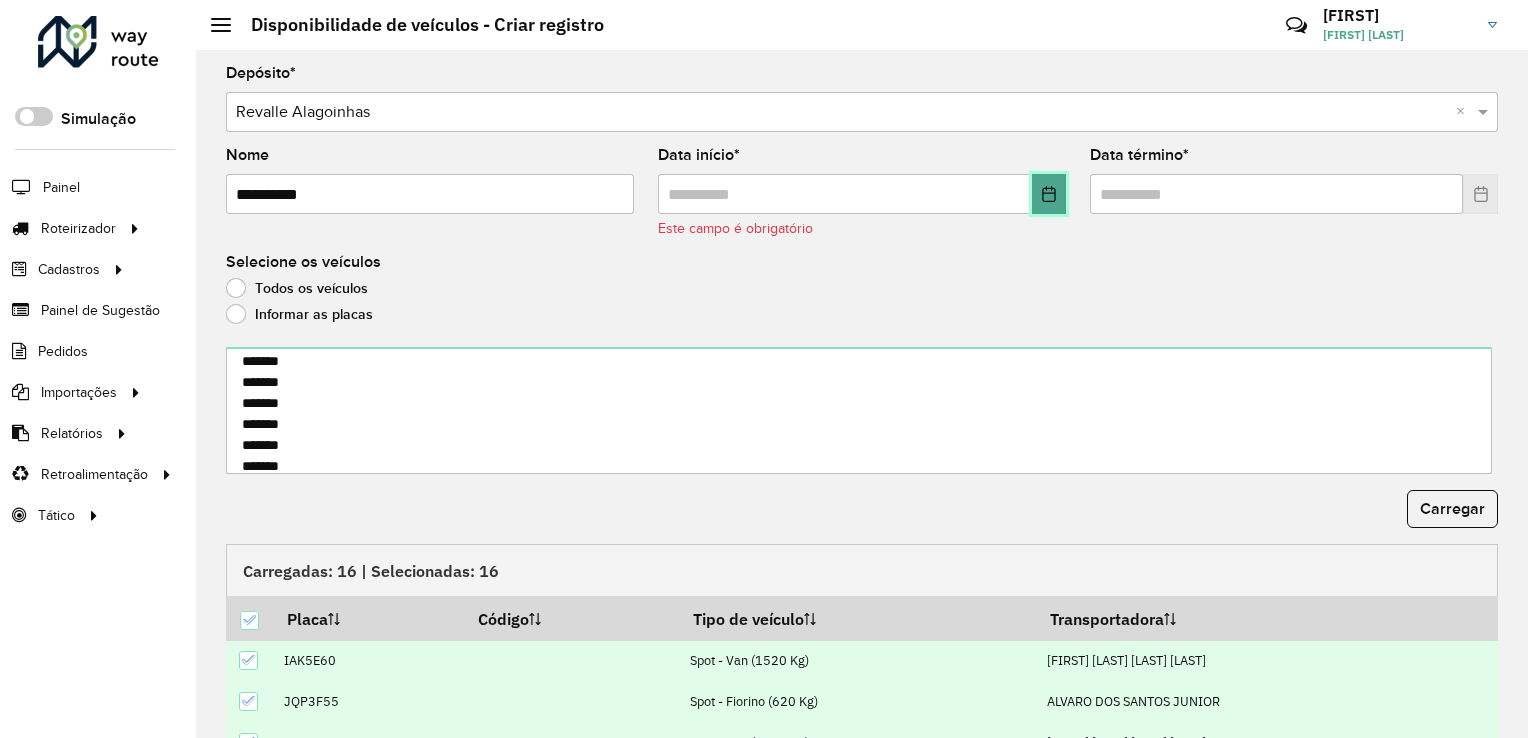 click 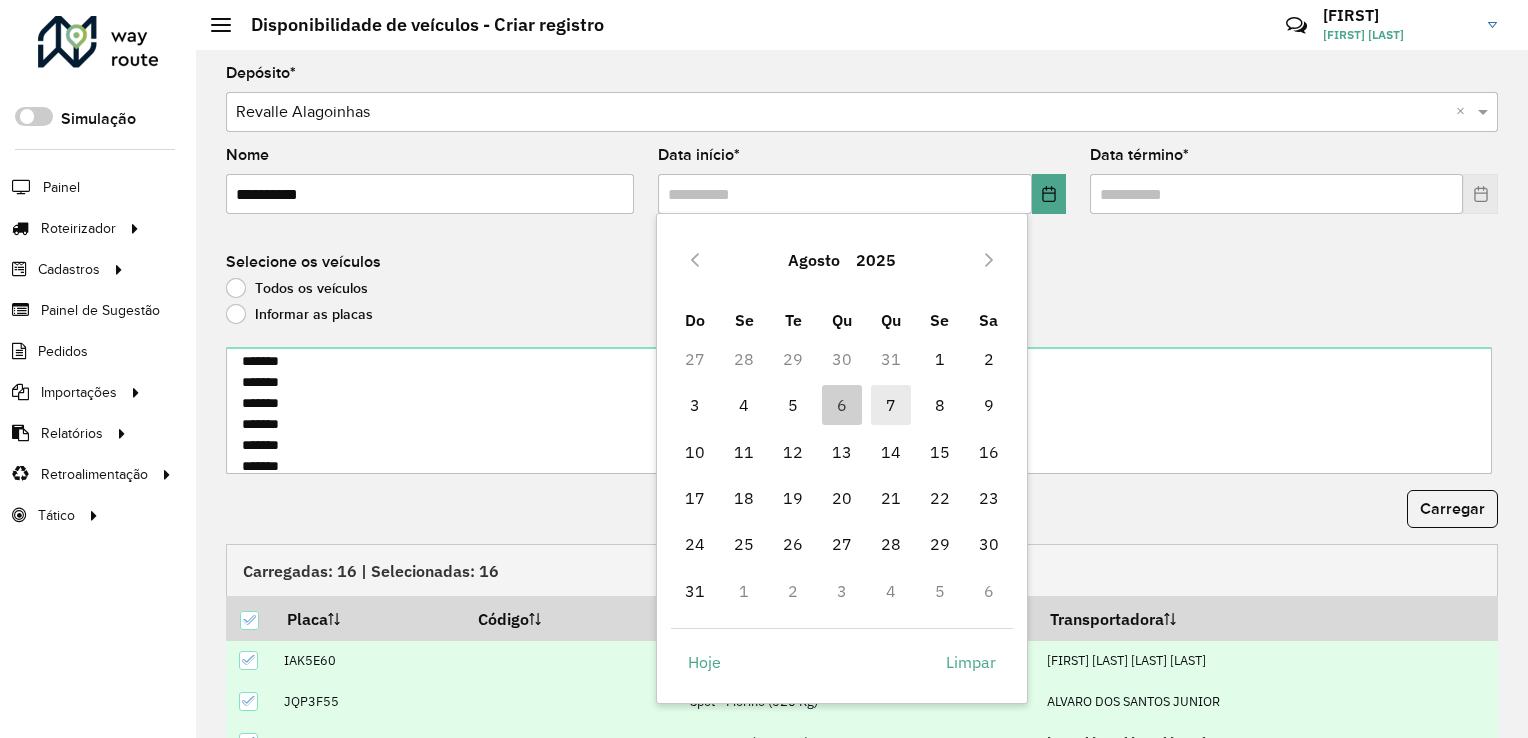 click on "7" at bounding box center [891, 405] 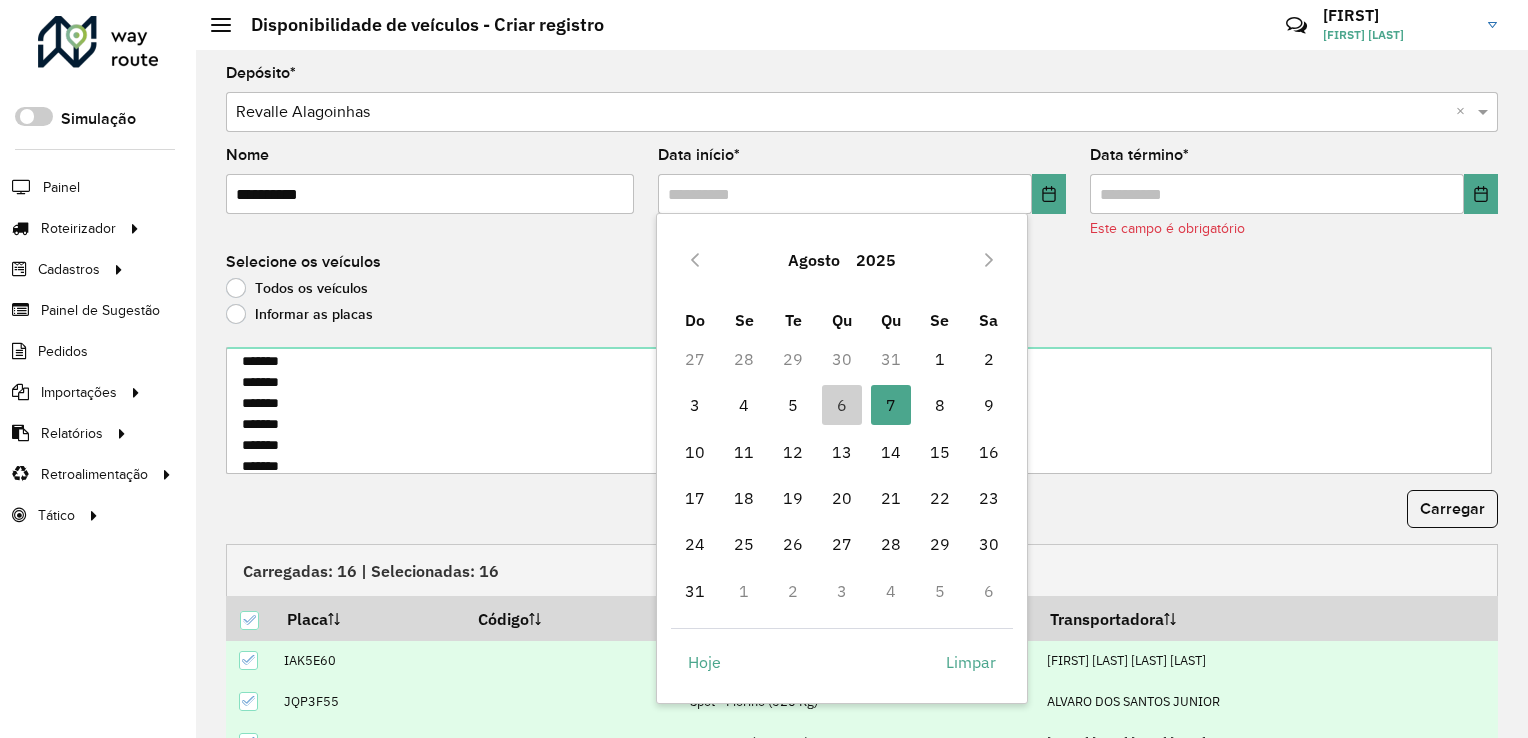 type on "**********" 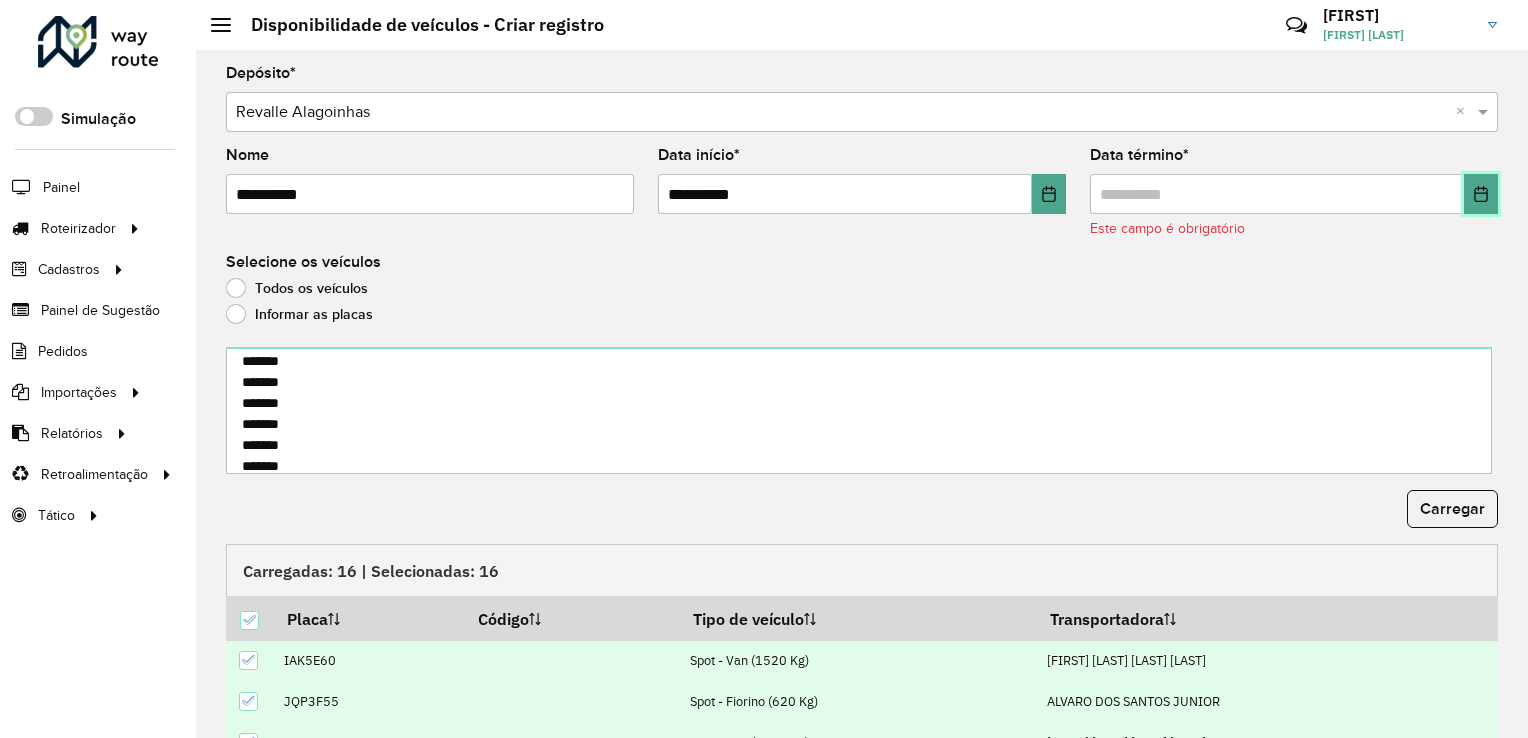 click 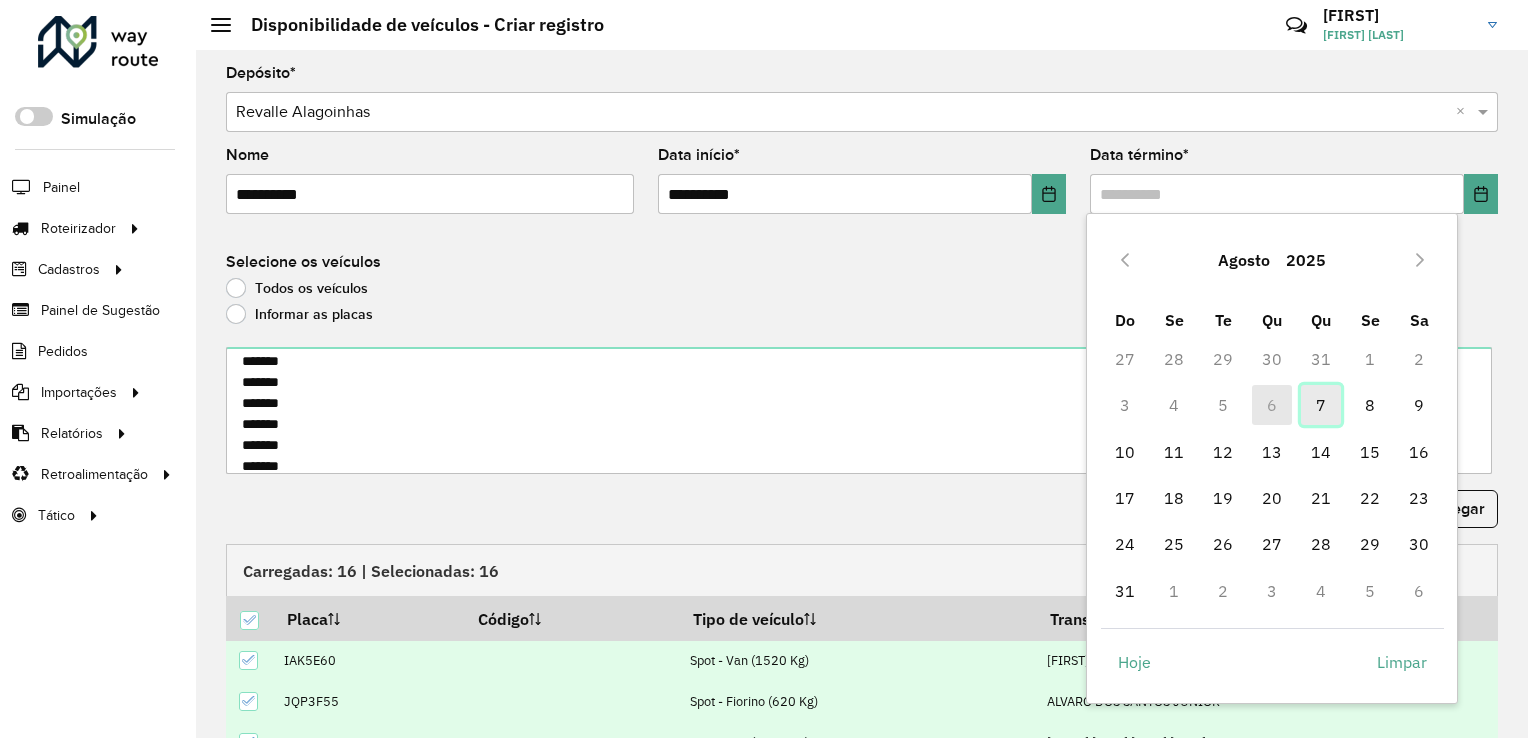 click on "7" at bounding box center (1321, 405) 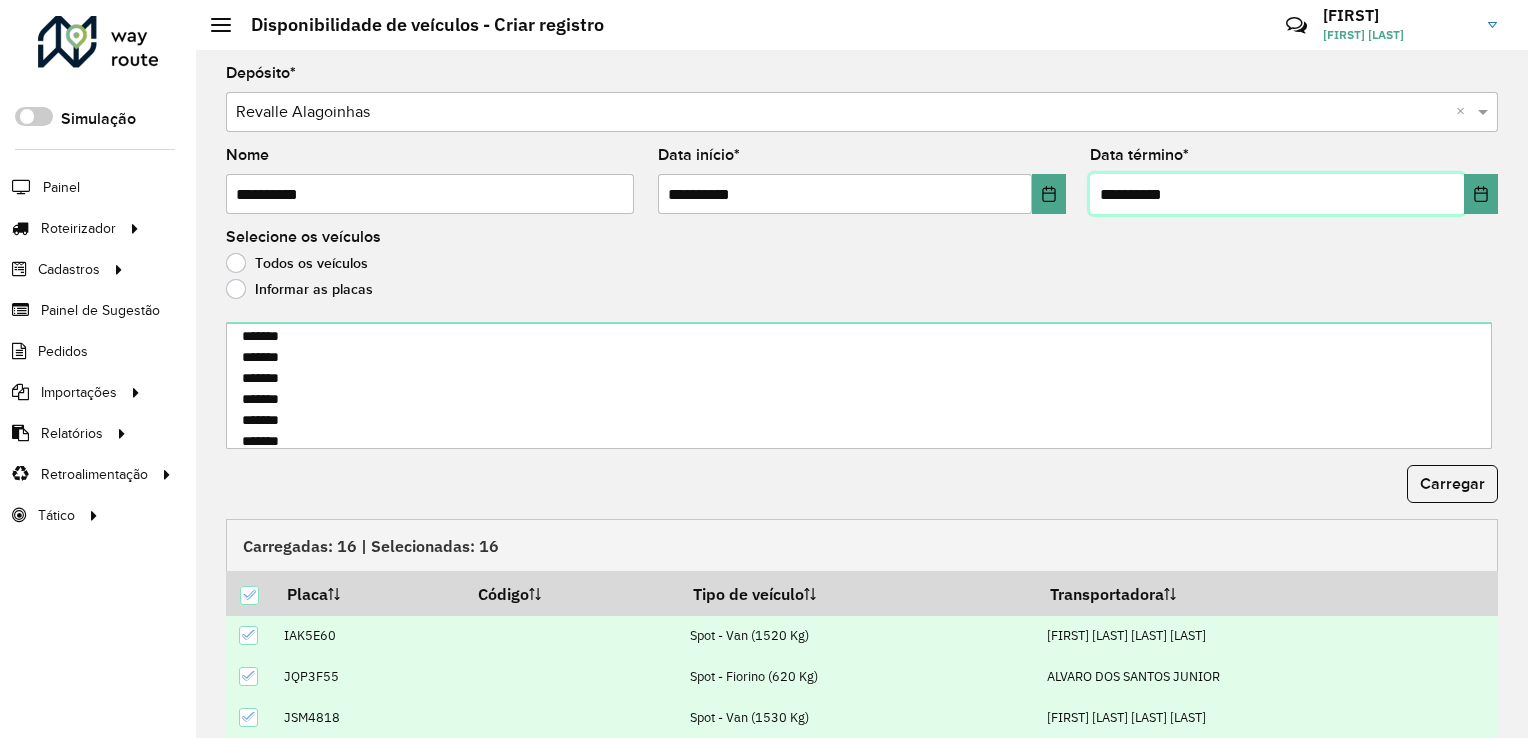 scroll, scrollTop: 252, scrollLeft: 0, axis: vertical 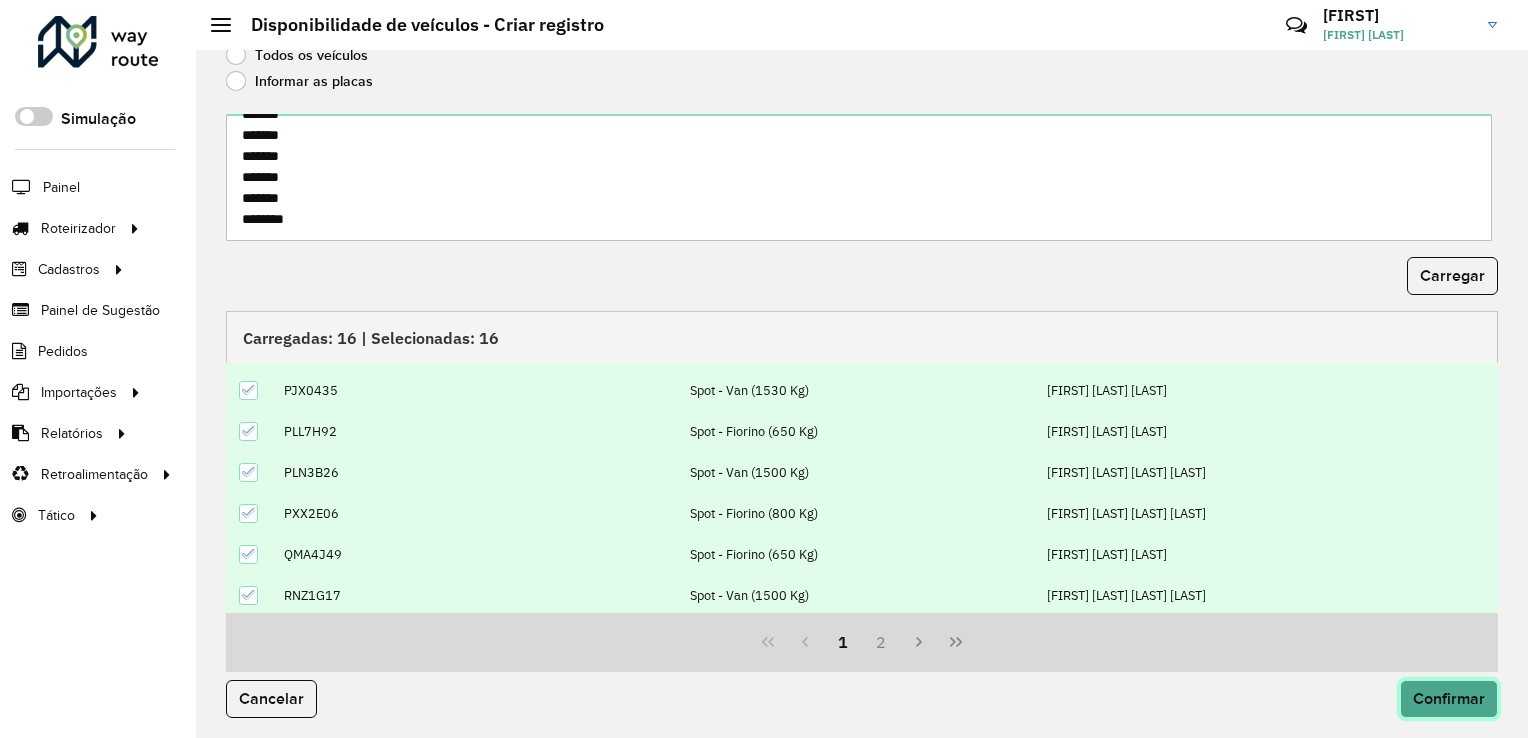 click on "Confirmar" 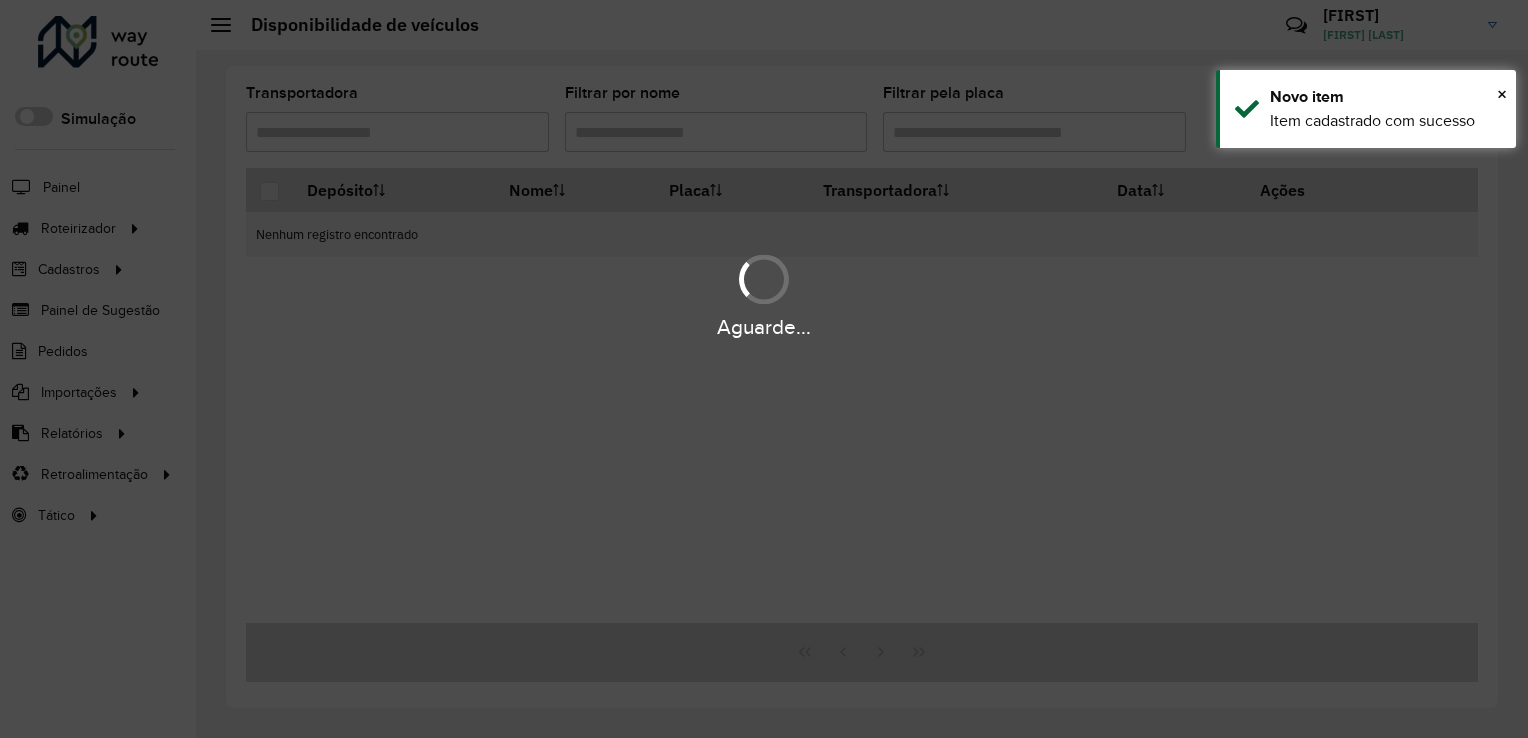 scroll, scrollTop: 0, scrollLeft: 0, axis: both 